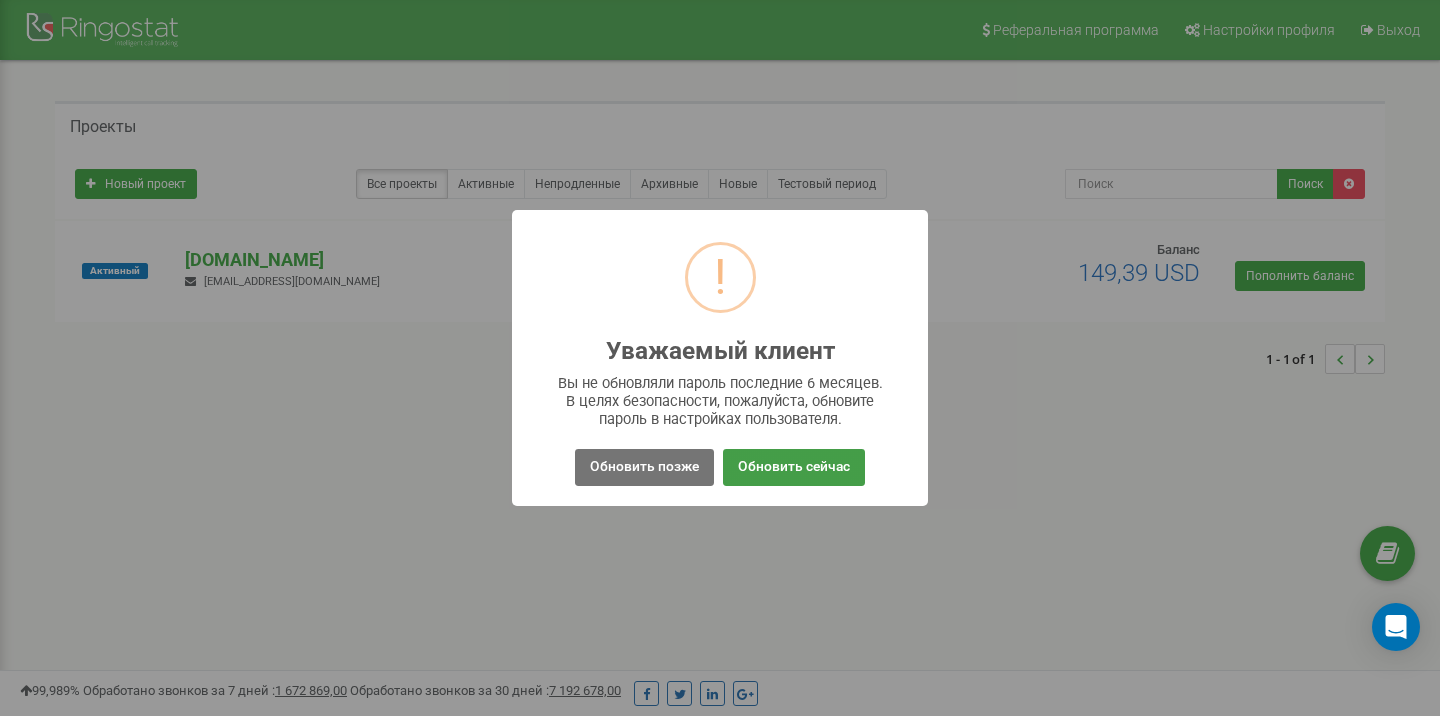scroll, scrollTop: 0, scrollLeft: 0, axis: both 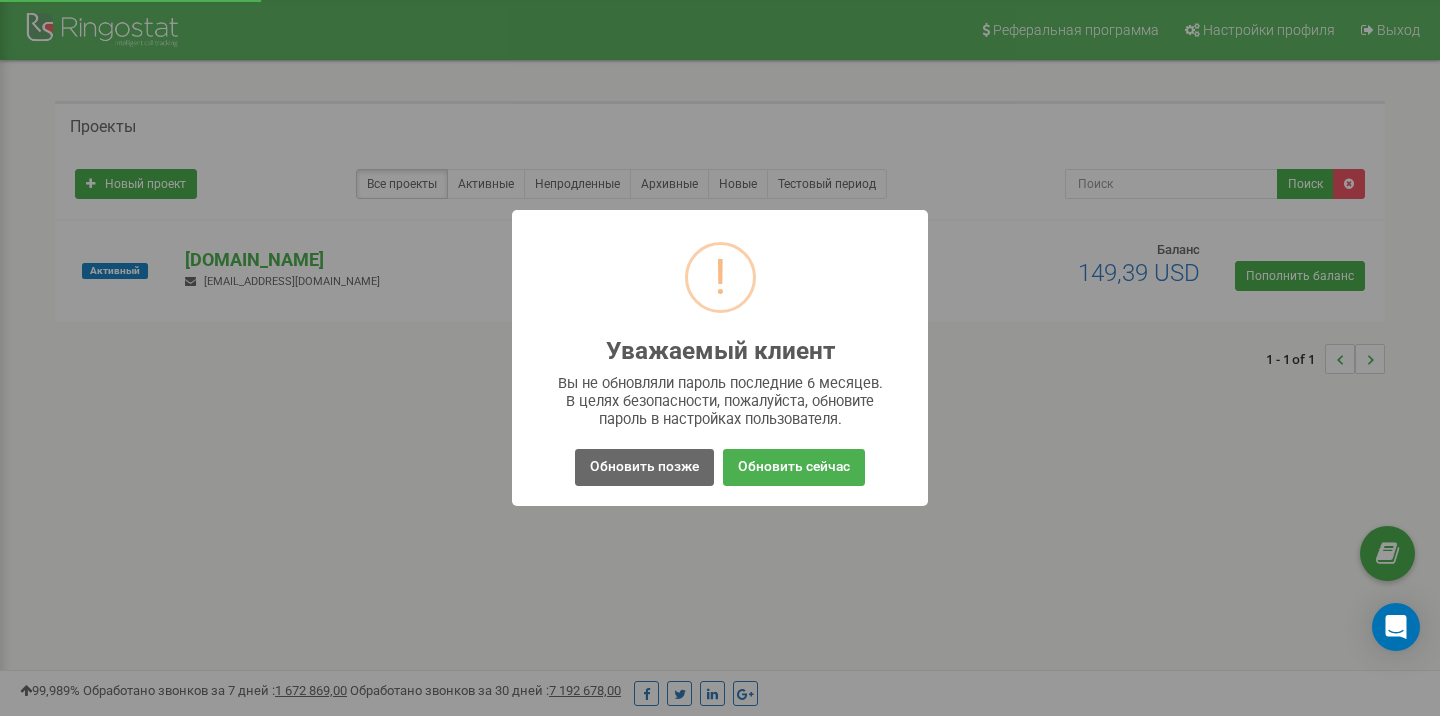 click on "Обновить позже" at bounding box center (644, 467) 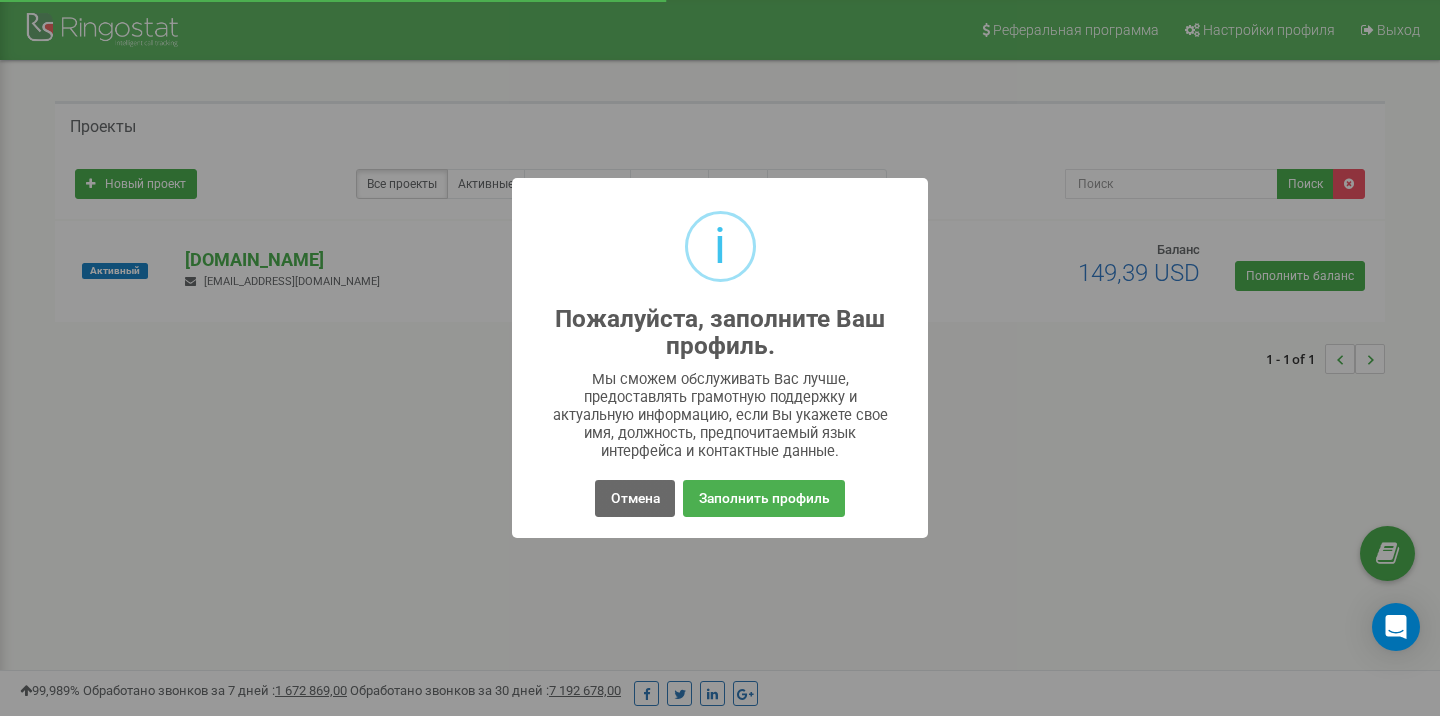 click on "Отмена" at bounding box center [634, 498] 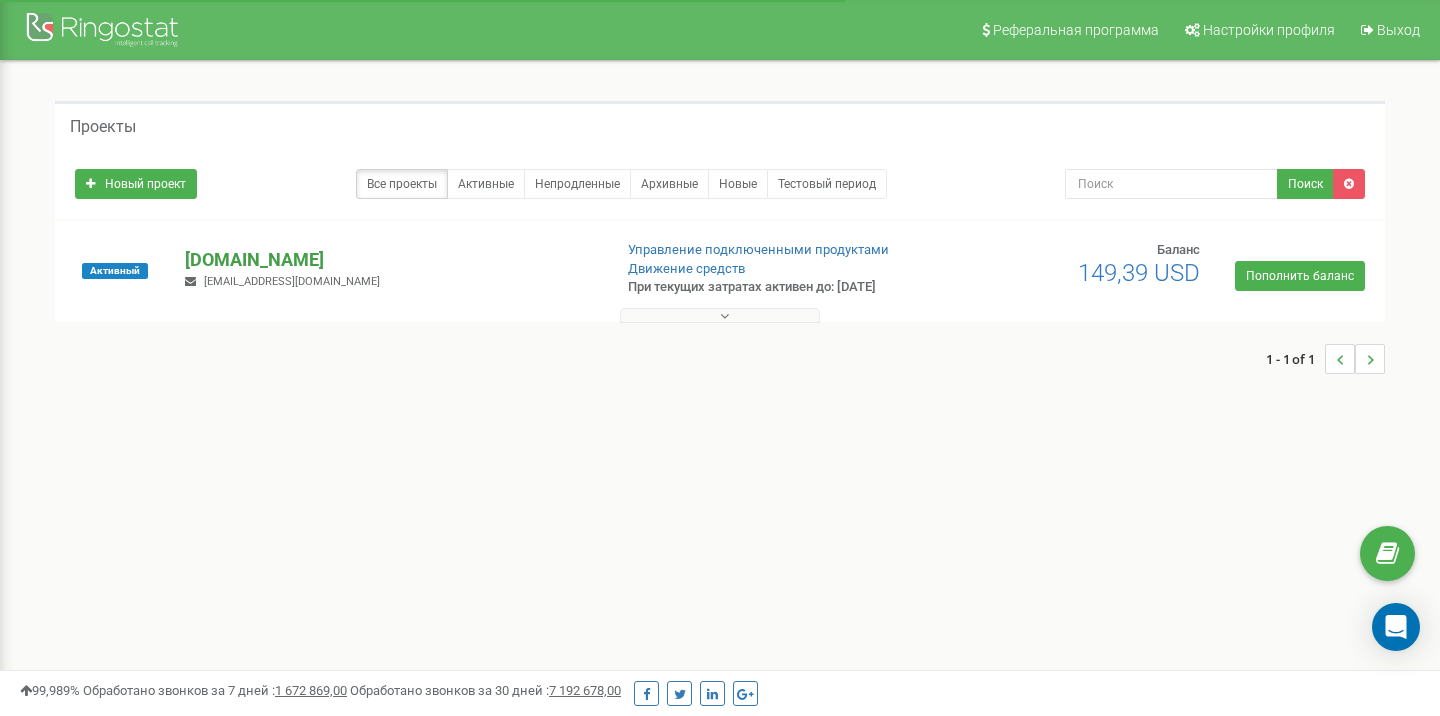 click on "[DOMAIN_NAME]" at bounding box center (390, 260) 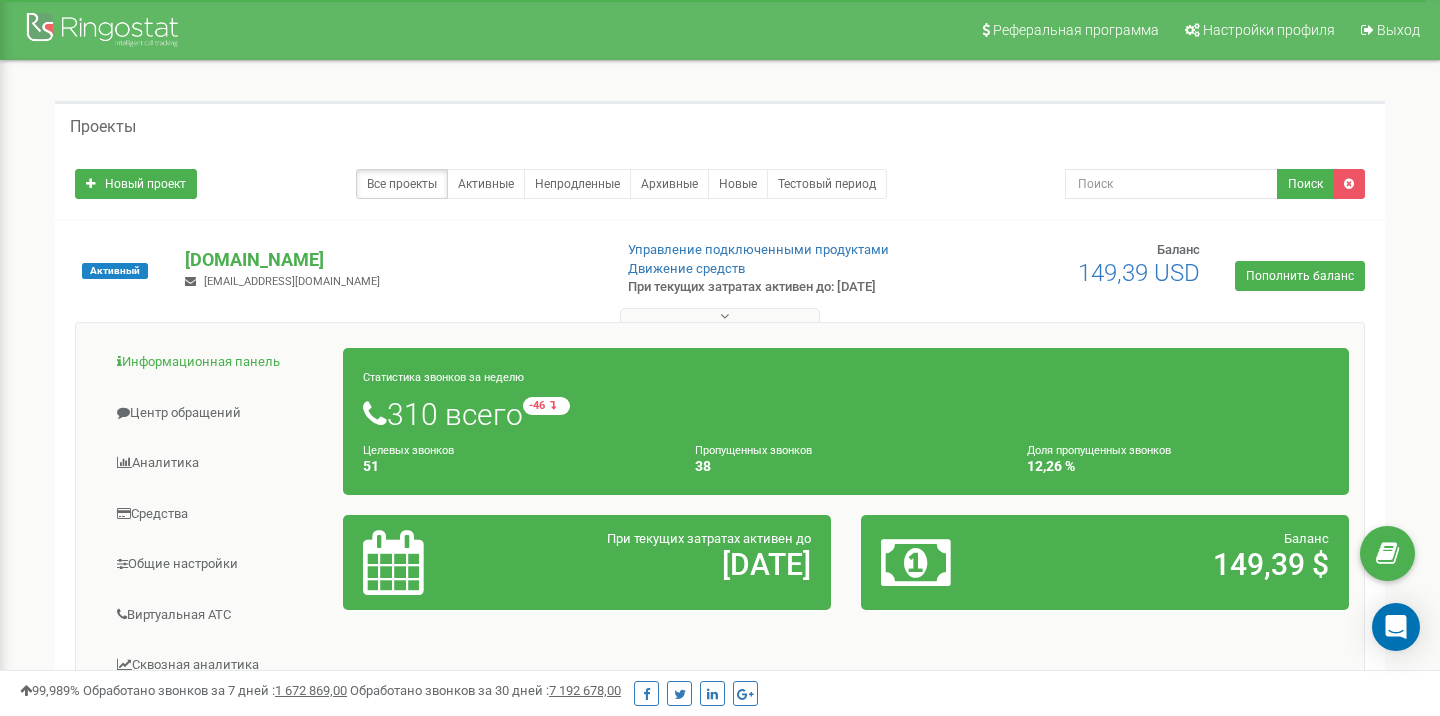 click on "Информационная панель" at bounding box center (217, 362) 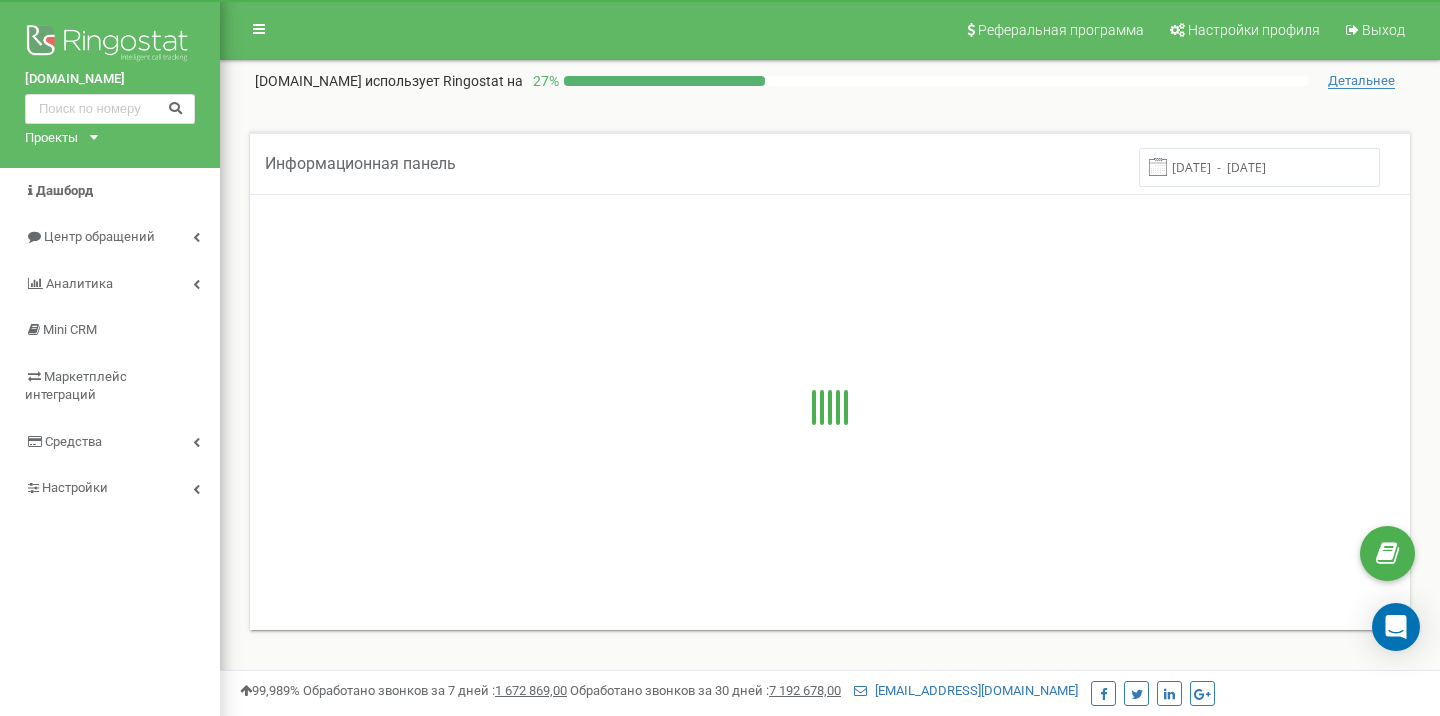 scroll, scrollTop: 0, scrollLeft: 0, axis: both 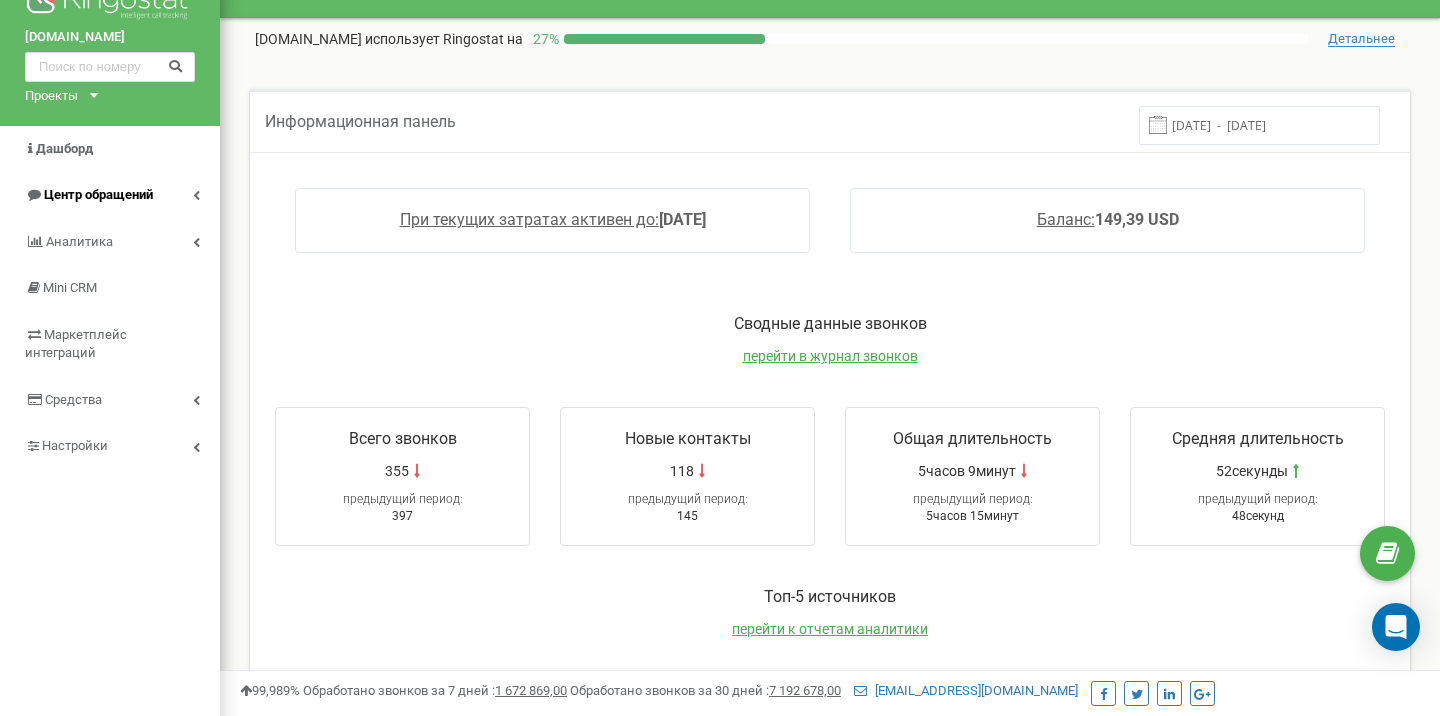 click at bounding box center (196, 195) 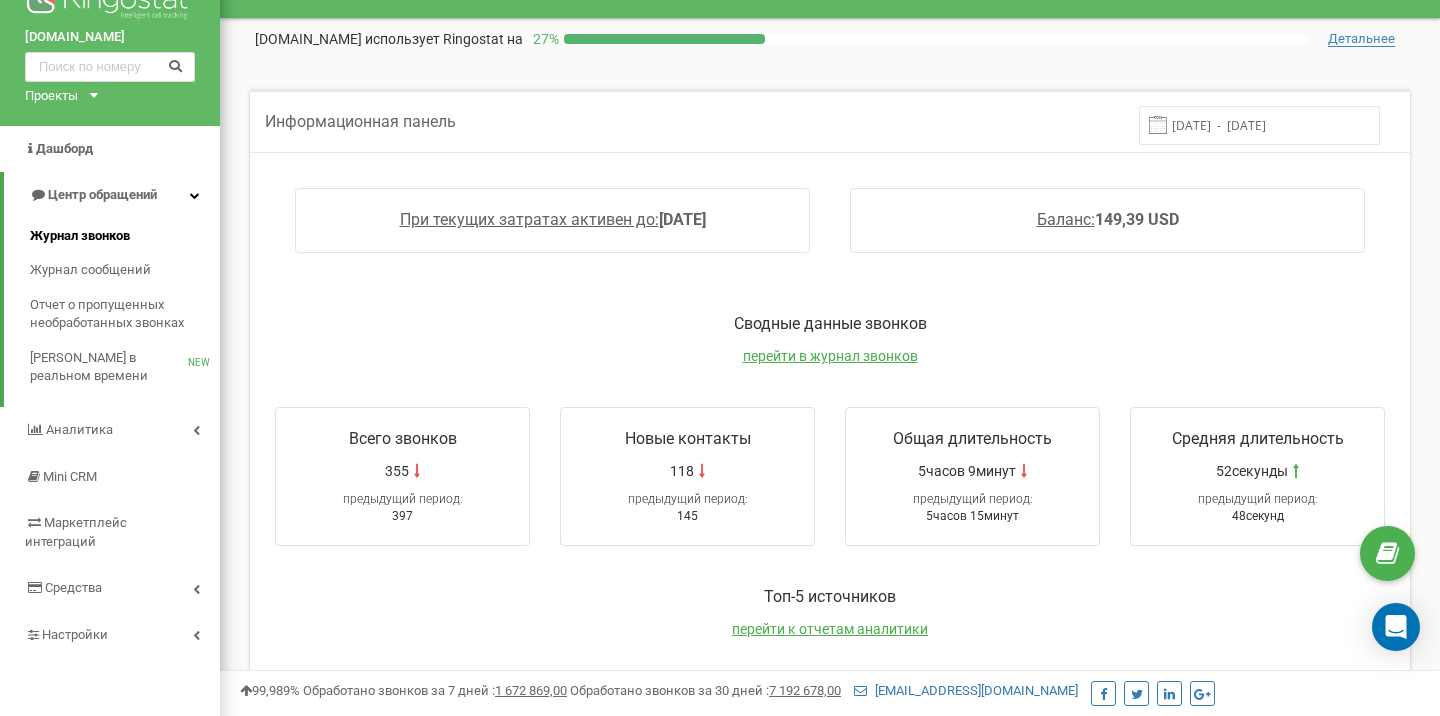 click on "Журнал звонков" at bounding box center (80, 236) 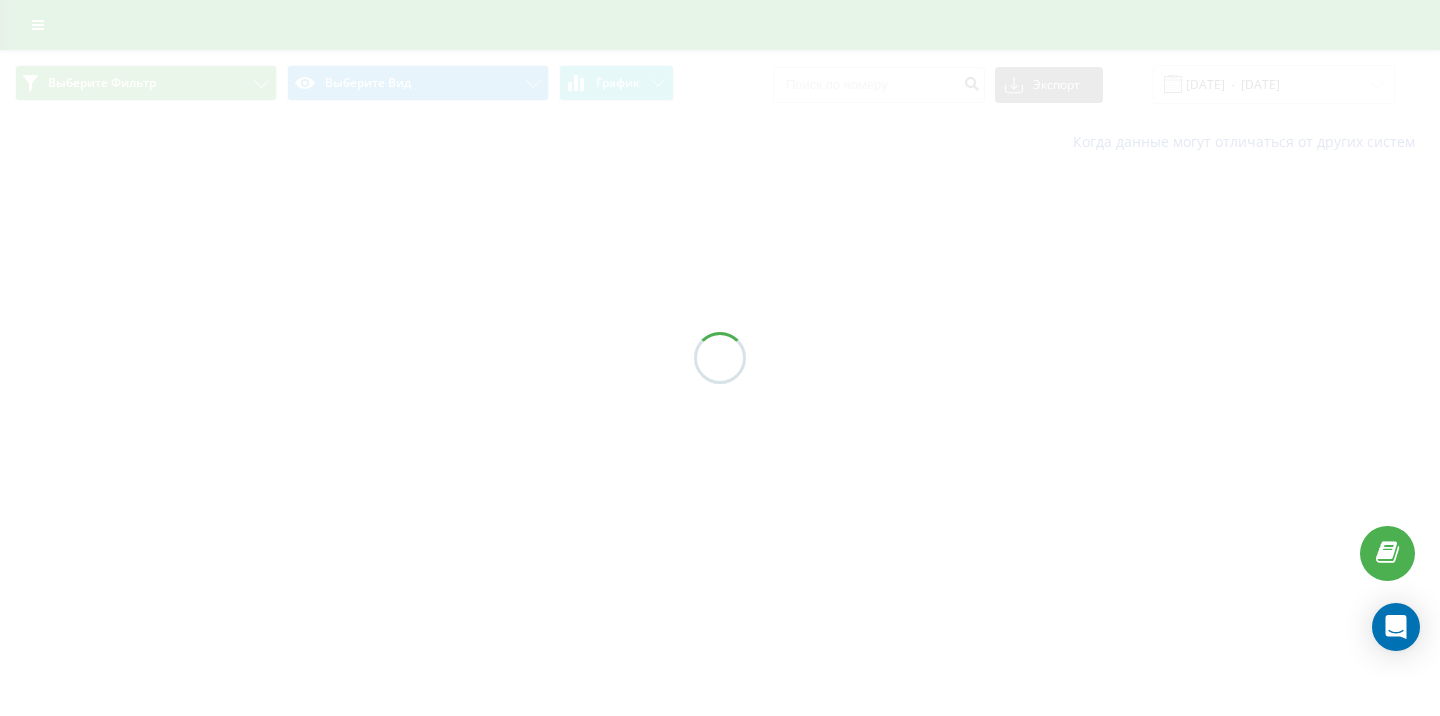 scroll, scrollTop: 0, scrollLeft: 0, axis: both 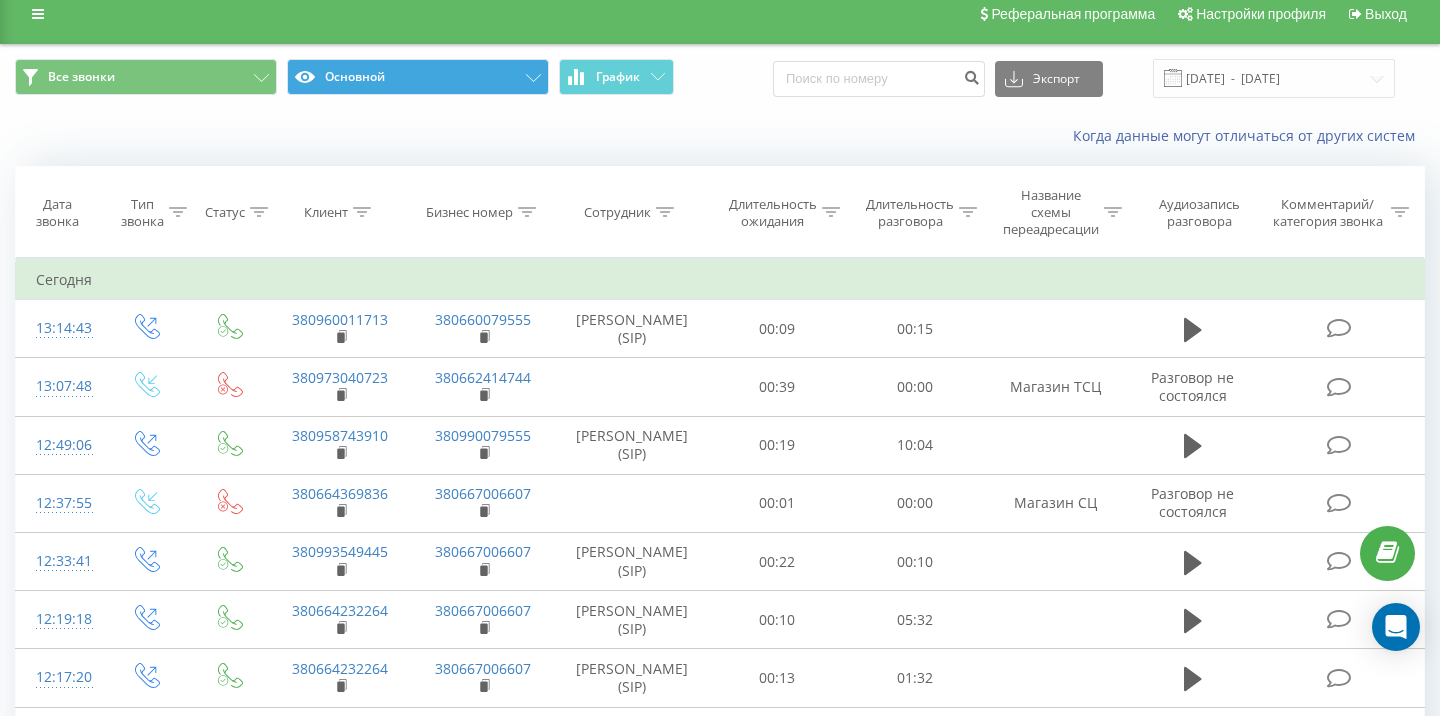 click on "Основной" at bounding box center [418, 77] 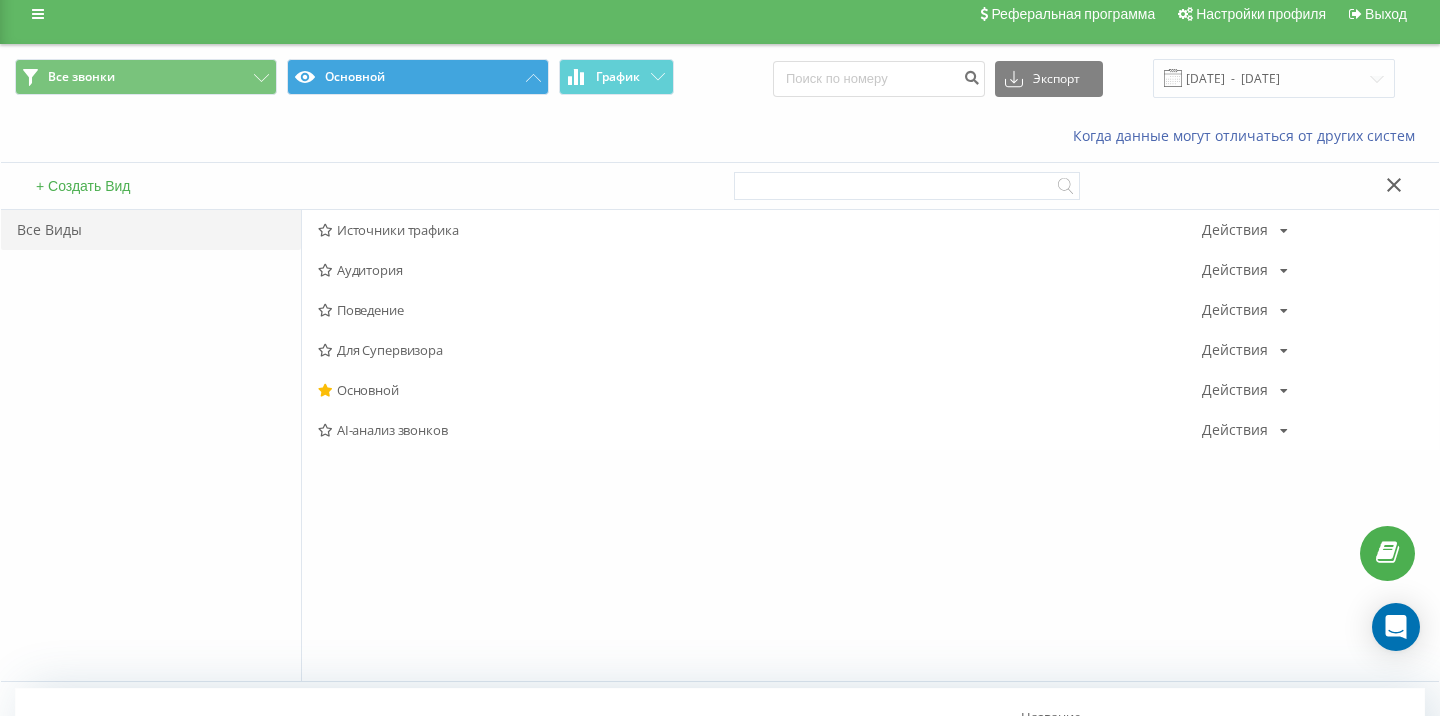 click on "Основной" at bounding box center (418, 77) 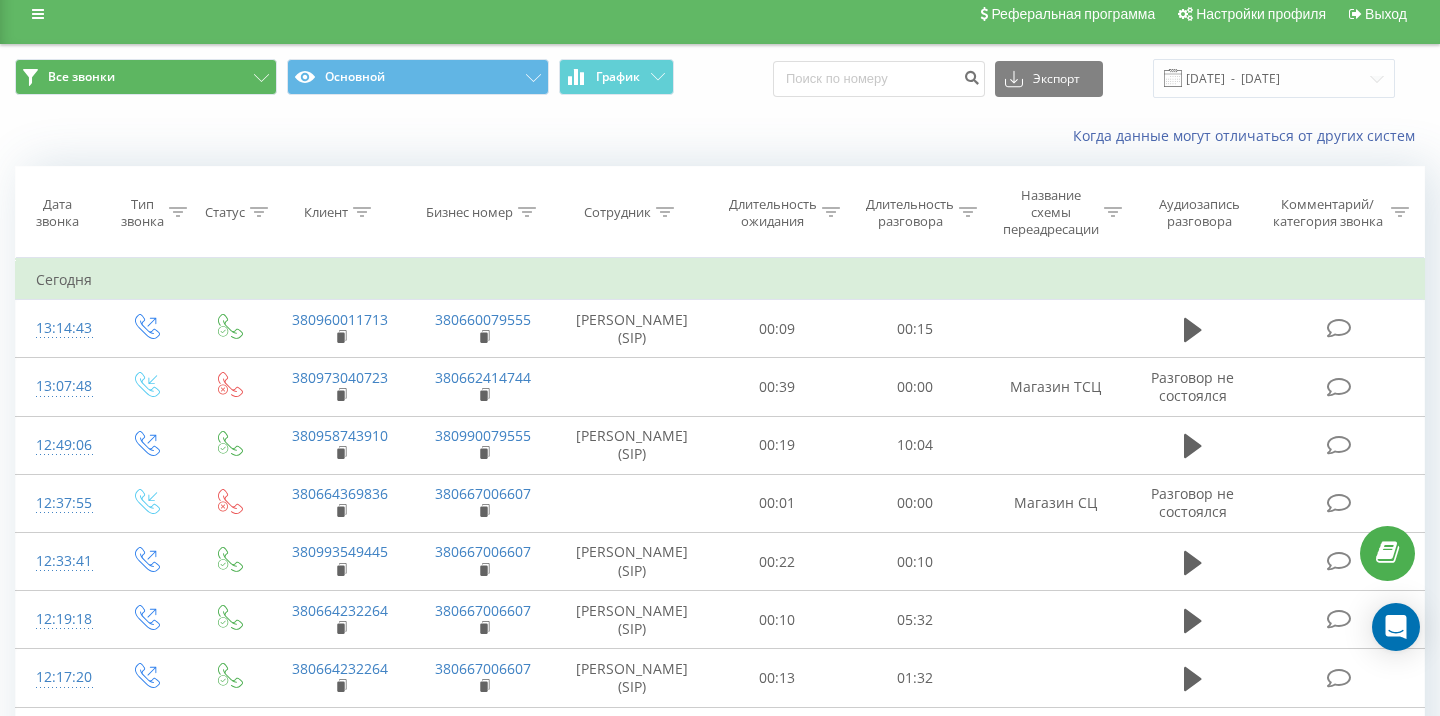 click on "Все звонки" at bounding box center (146, 77) 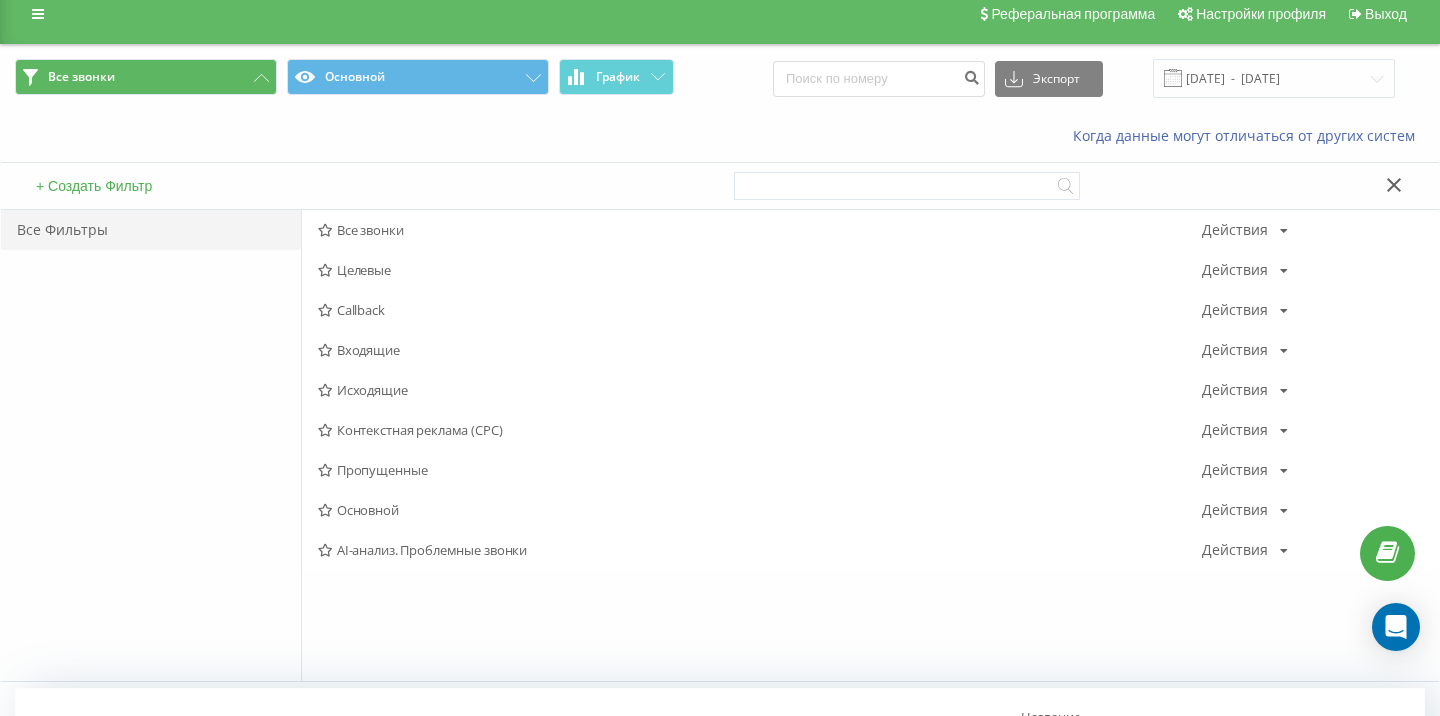 click on "Все звонки" at bounding box center [146, 77] 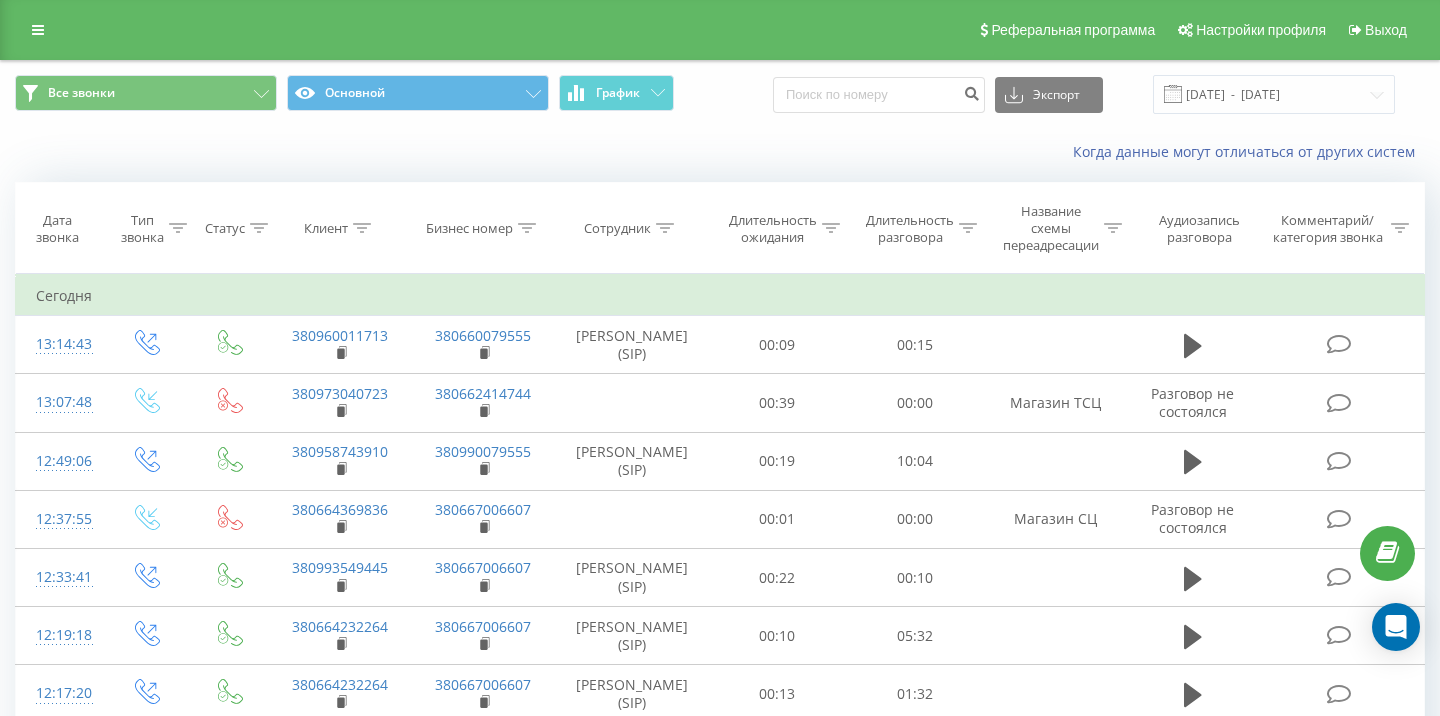 scroll, scrollTop: -1, scrollLeft: 0, axis: vertical 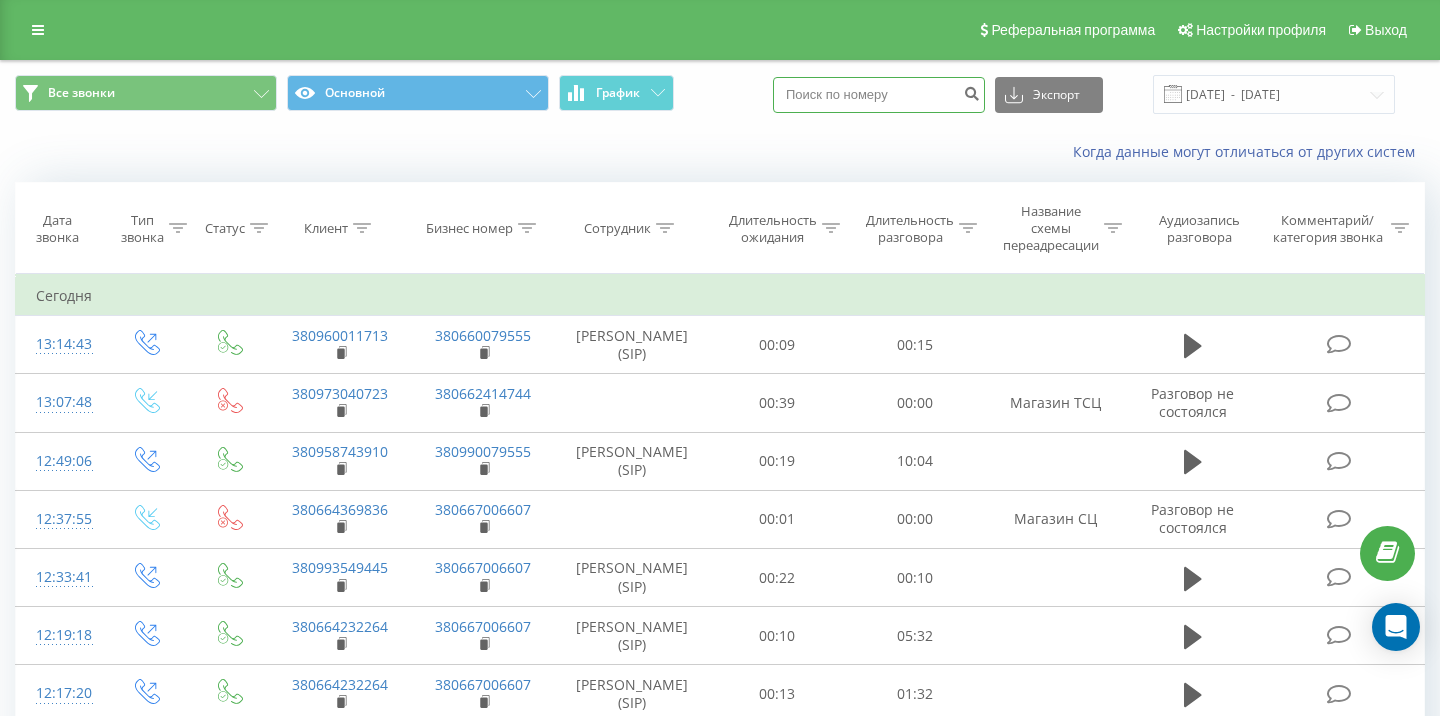 click at bounding box center (879, 95) 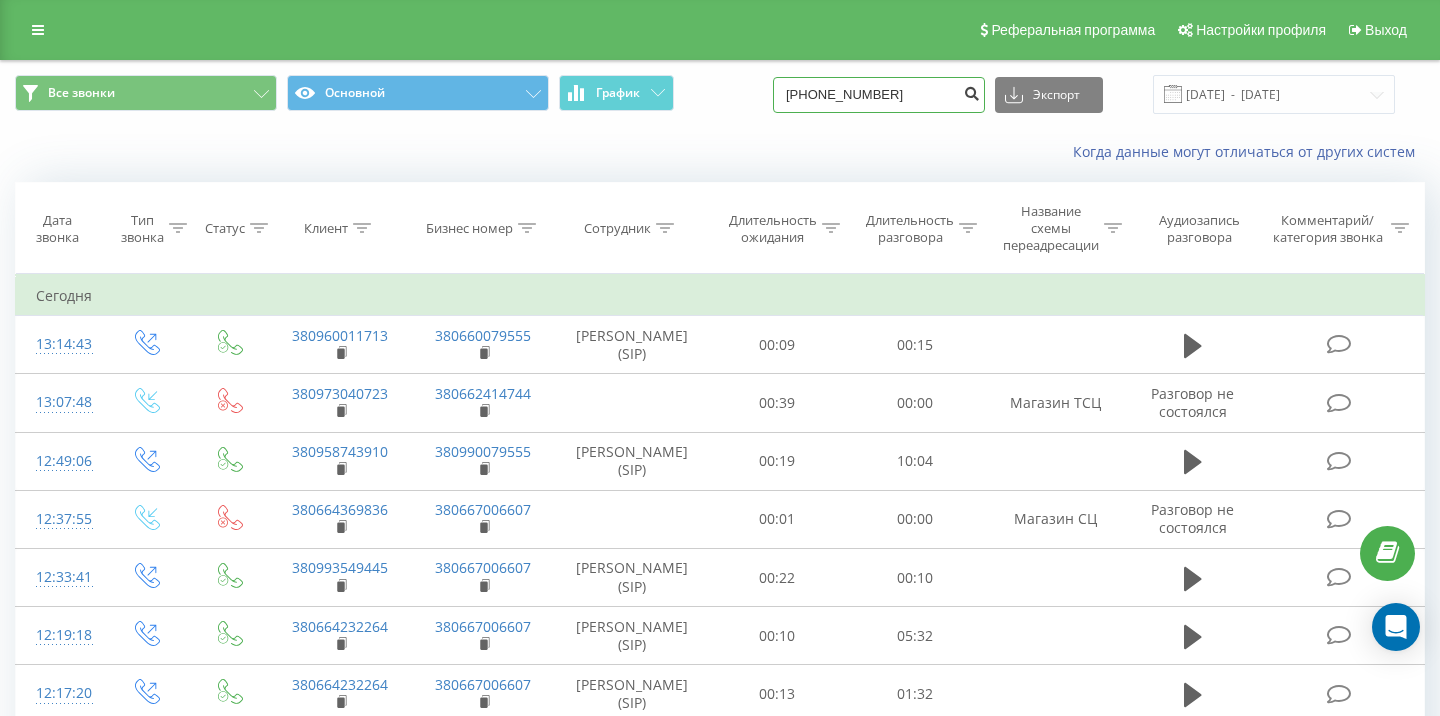 type on "380 (95) 874 39 10" 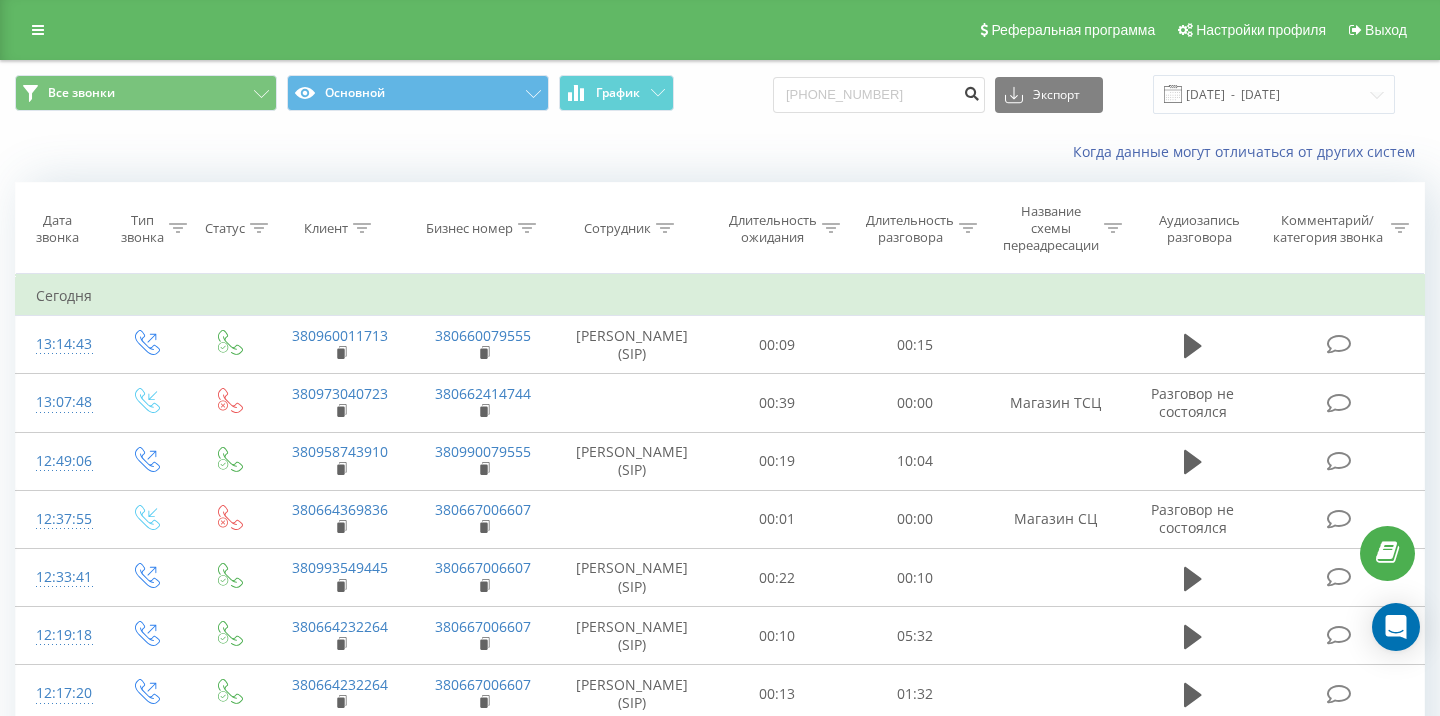 click at bounding box center (971, 91) 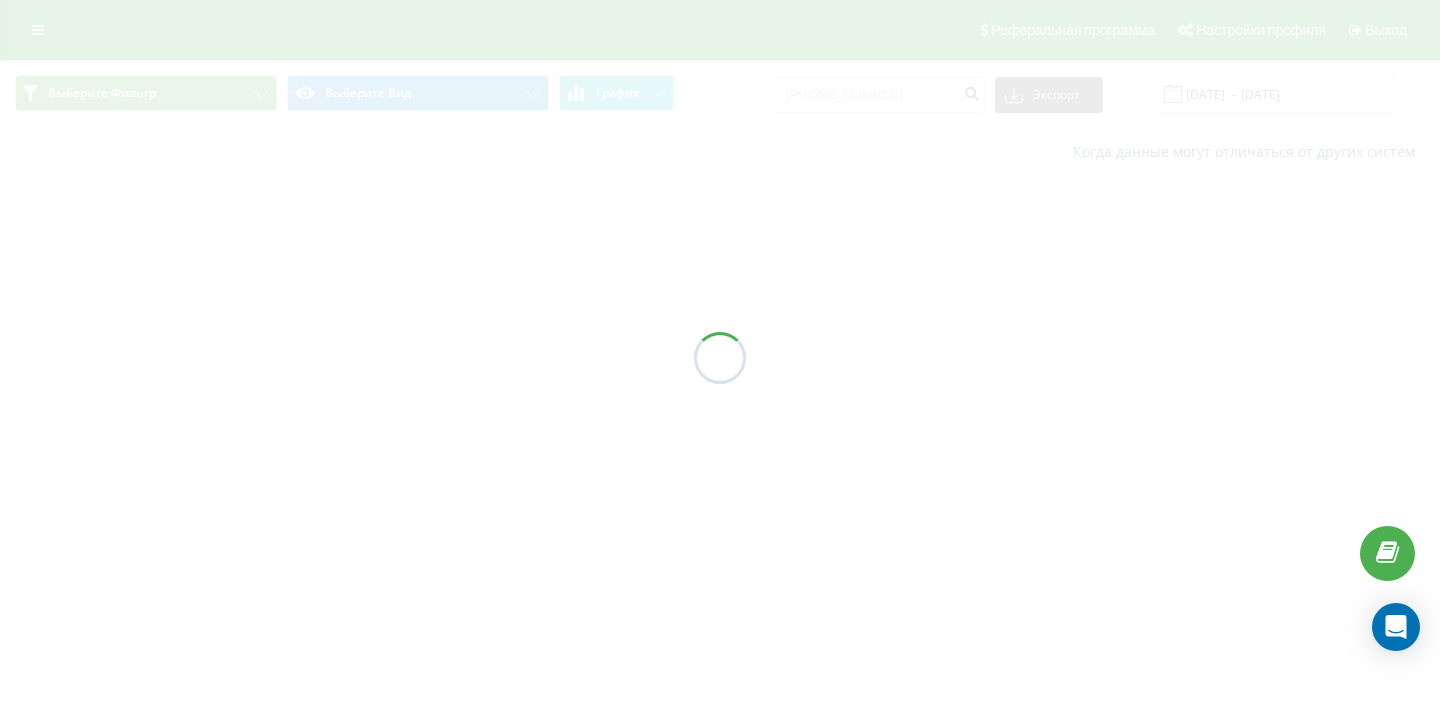 scroll, scrollTop: 0, scrollLeft: 0, axis: both 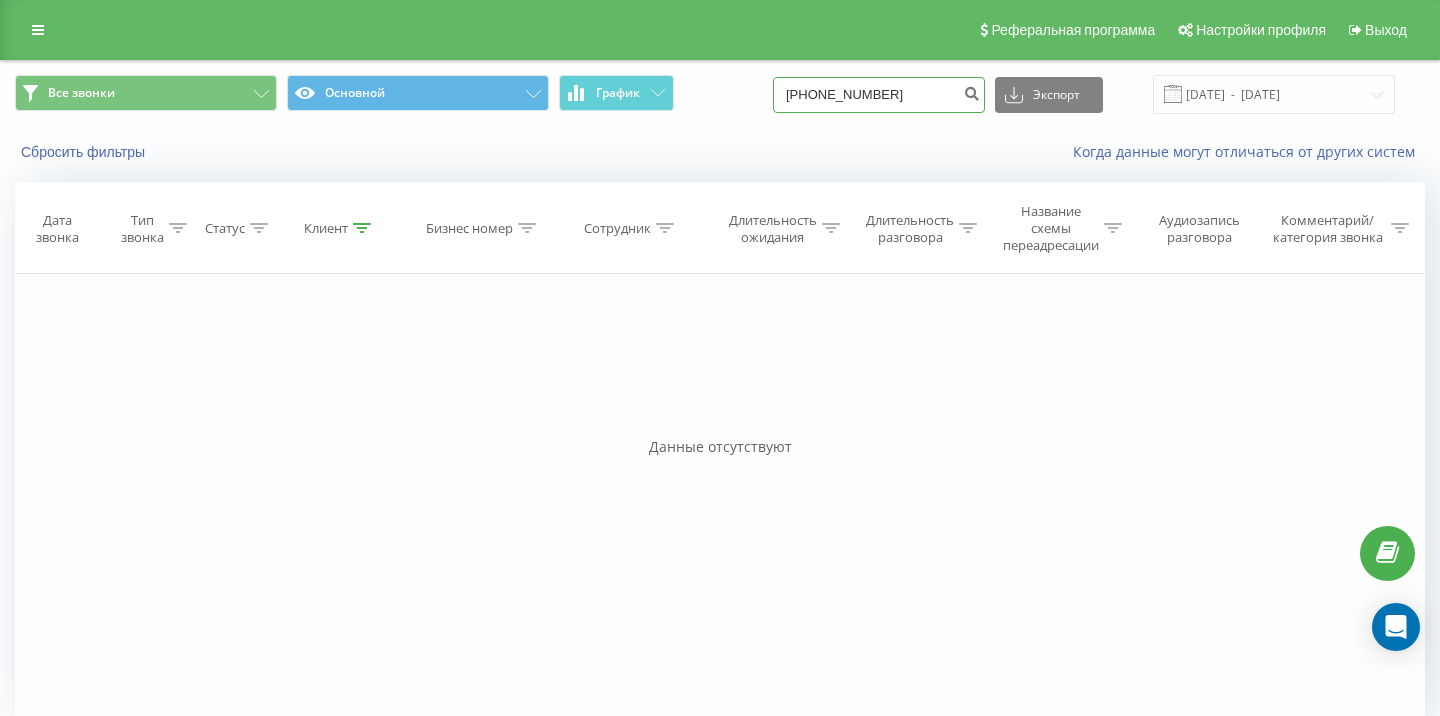 click on "380(95)8743910" at bounding box center [879, 95] 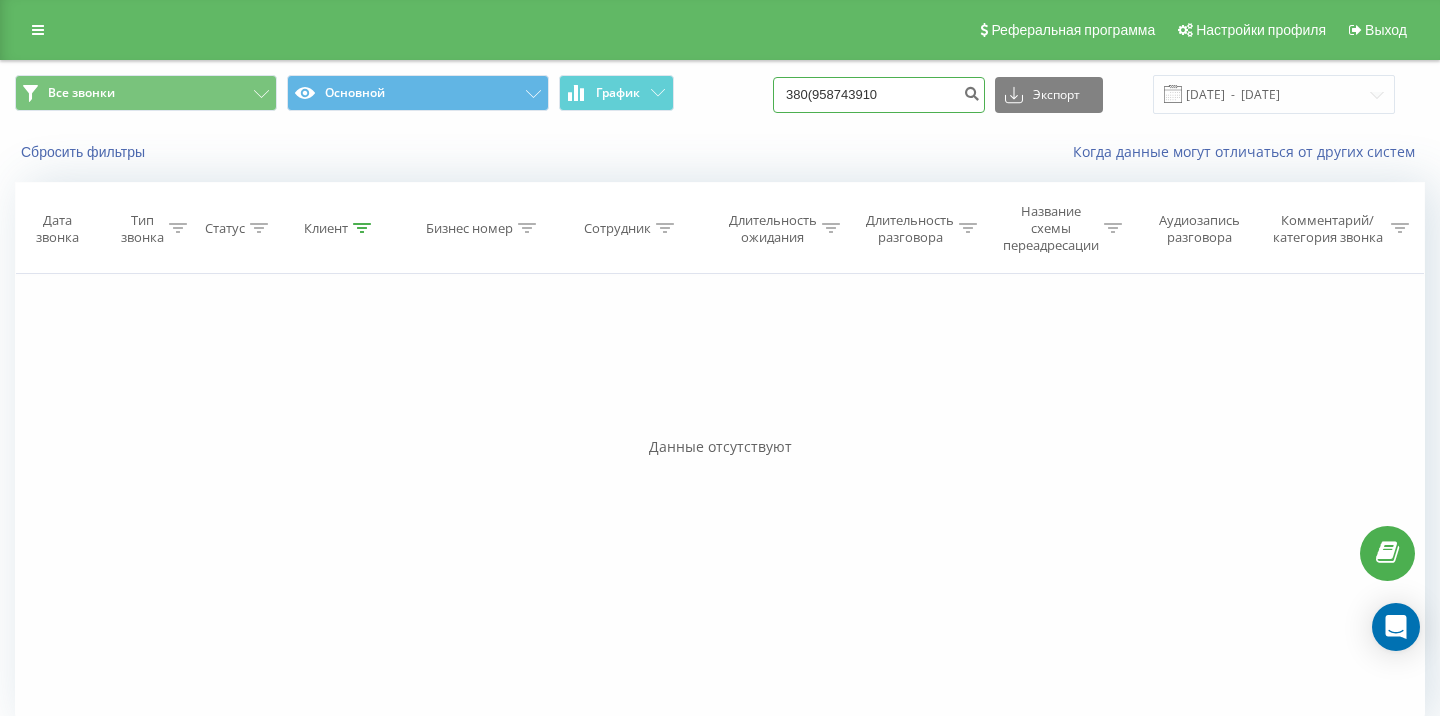 type on "380958743910" 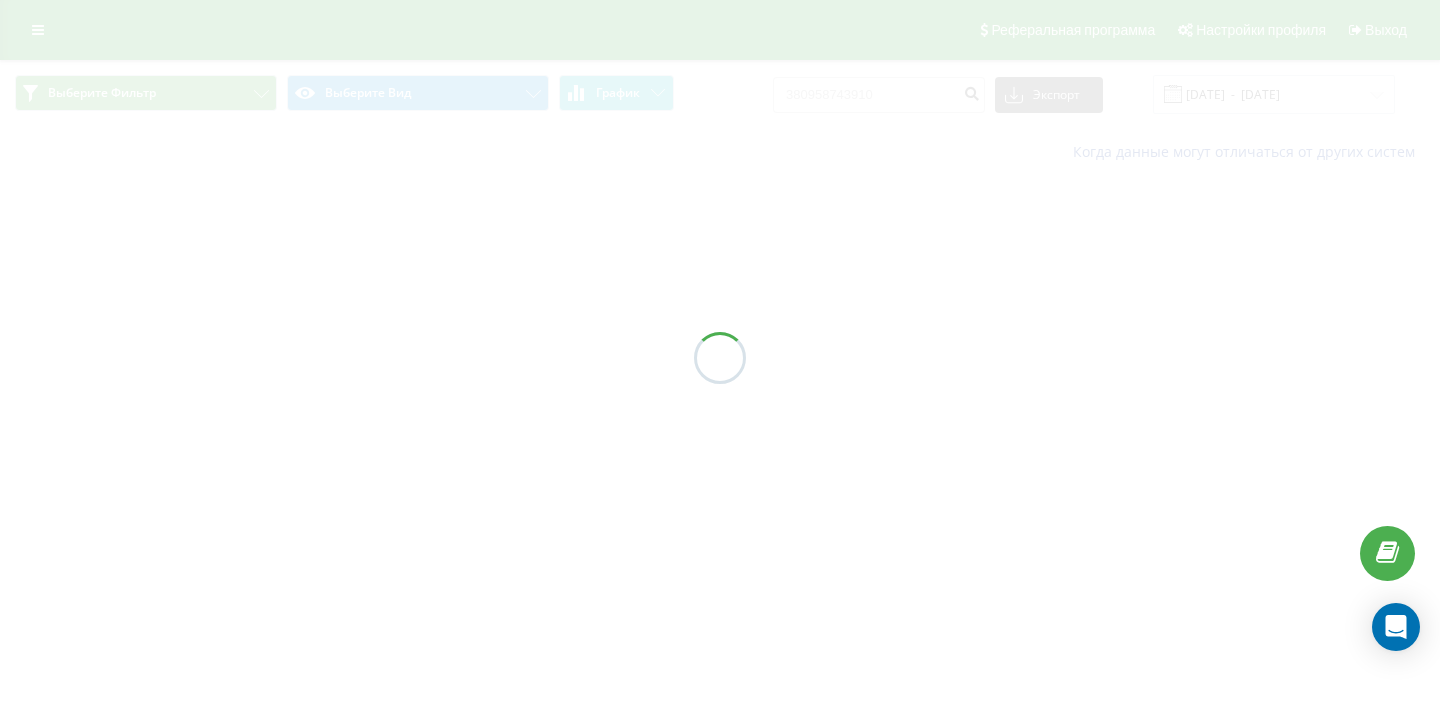 scroll, scrollTop: 0, scrollLeft: 0, axis: both 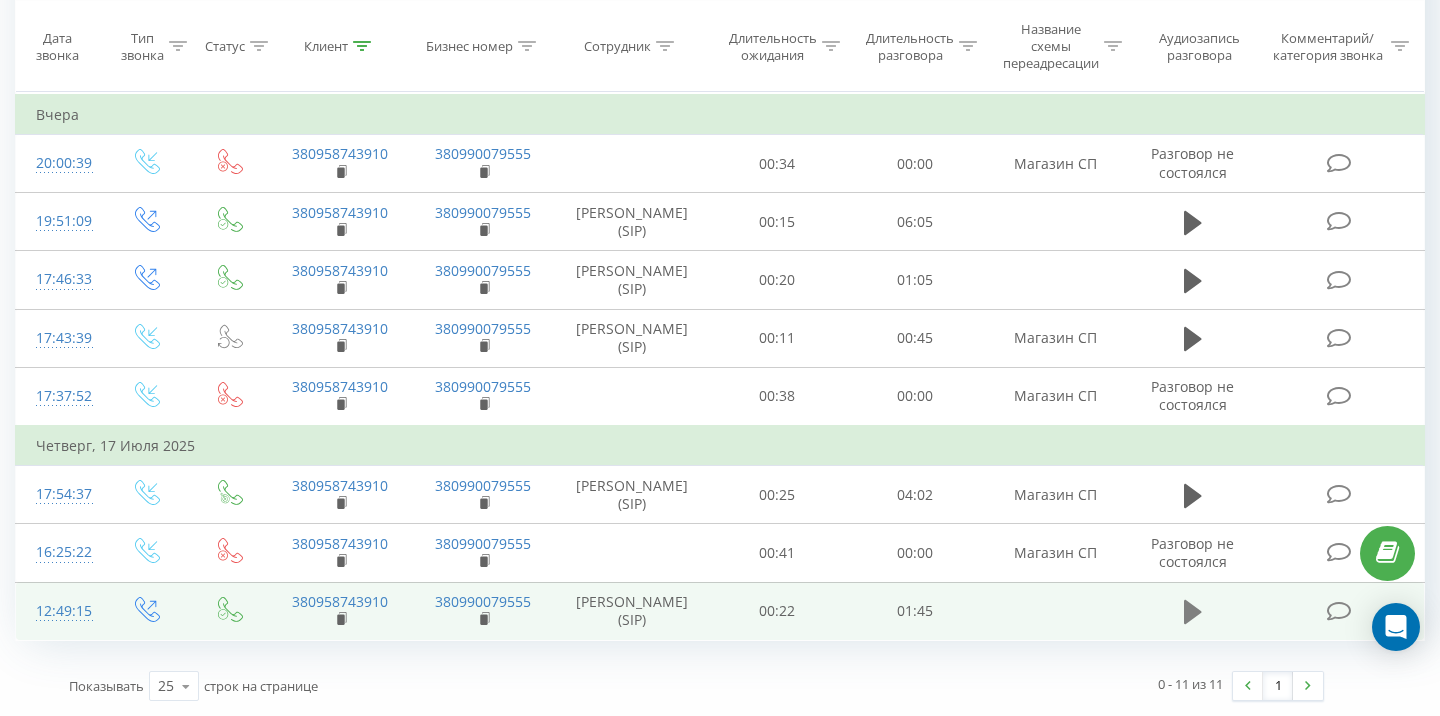 click 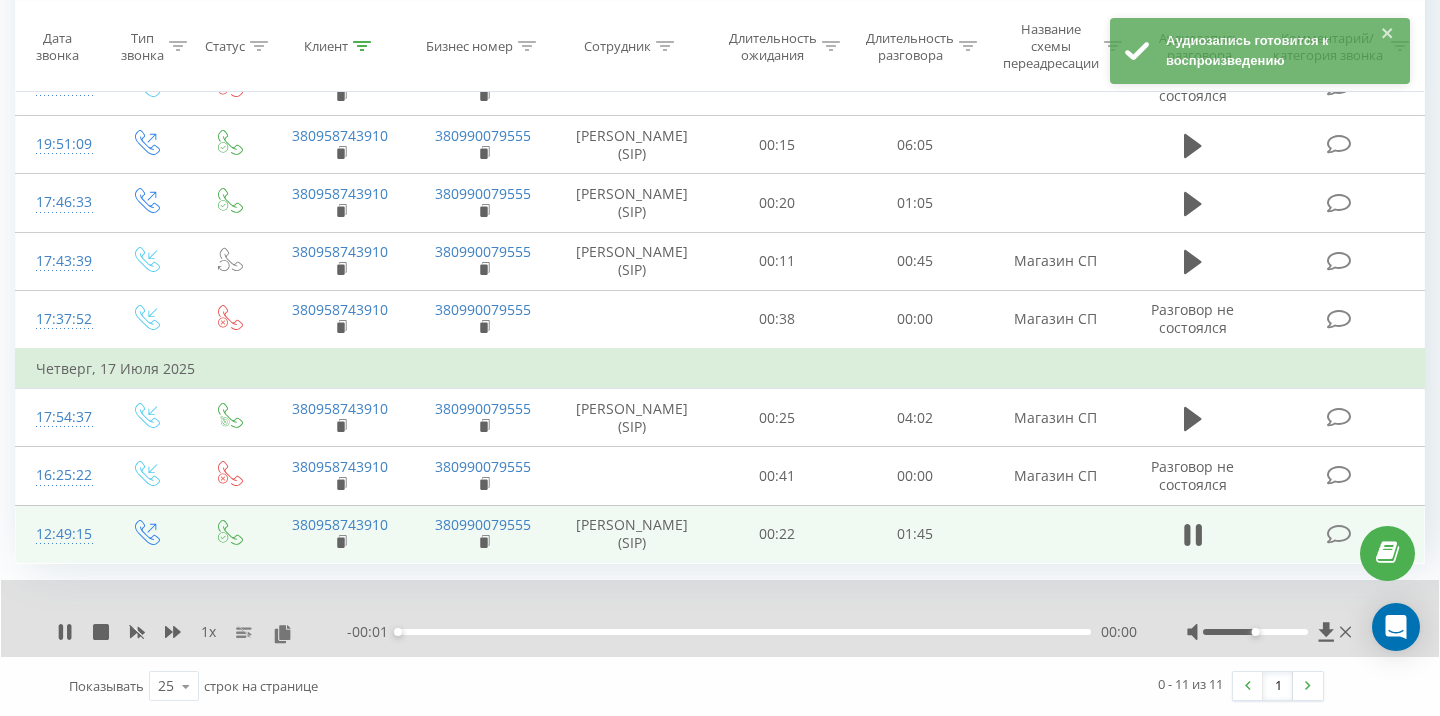 click at bounding box center (1271, 632) 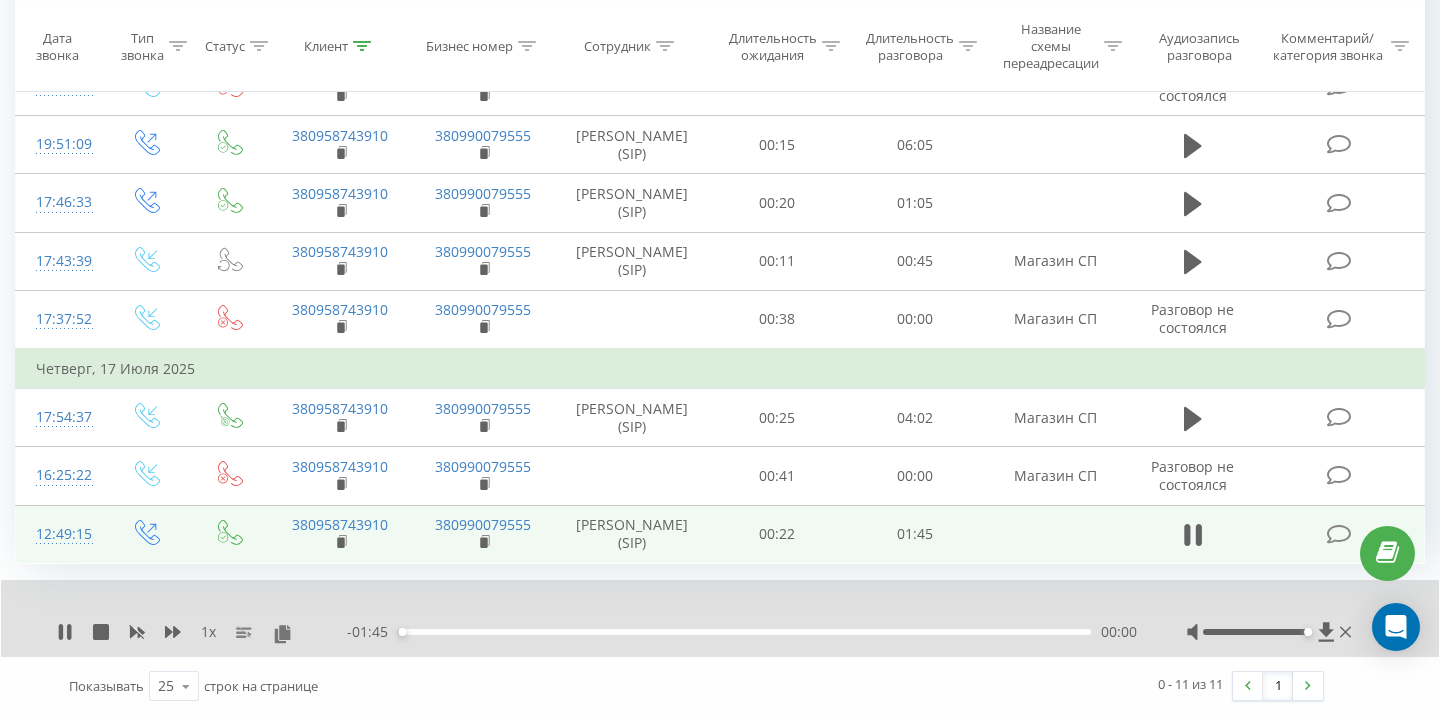 drag, startPoint x: 1251, startPoint y: 707, endPoint x: 1309, endPoint y: 707, distance: 58 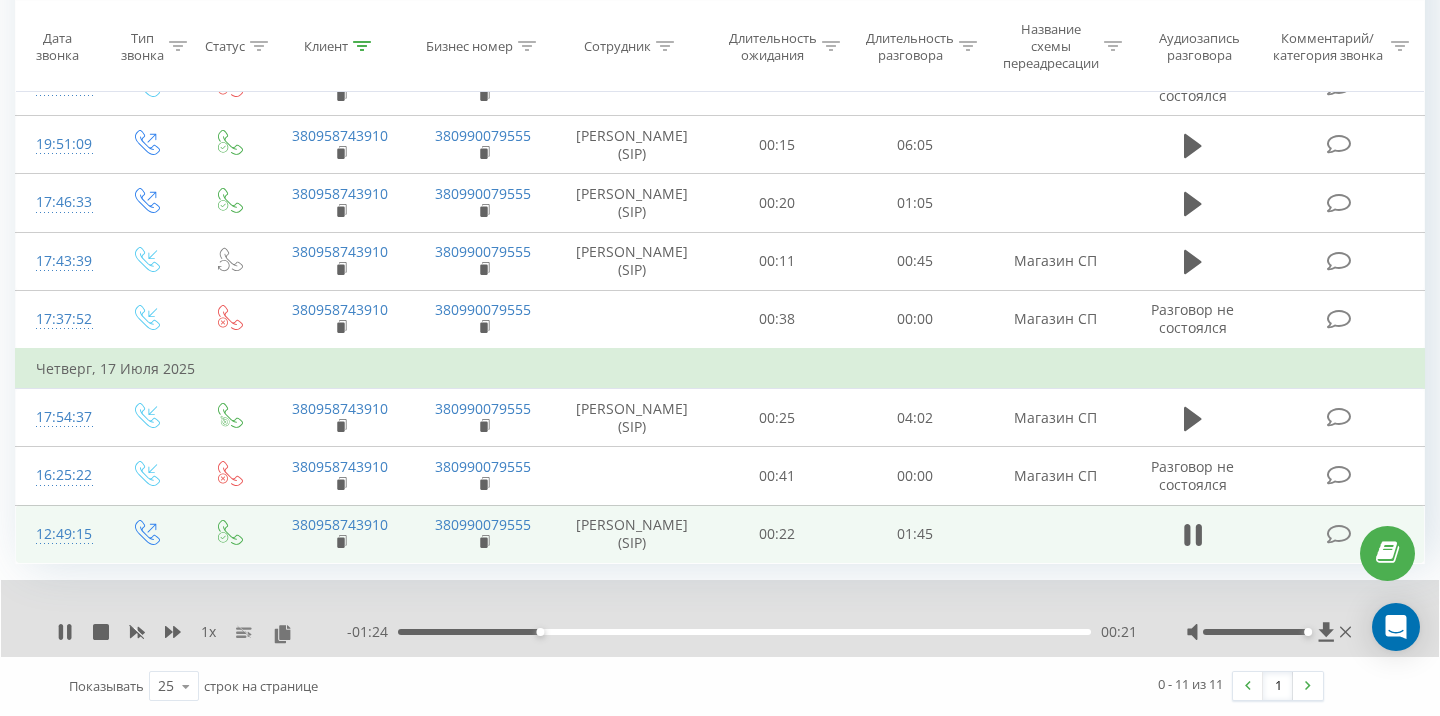 click on "00:21" at bounding box center [744, 632] 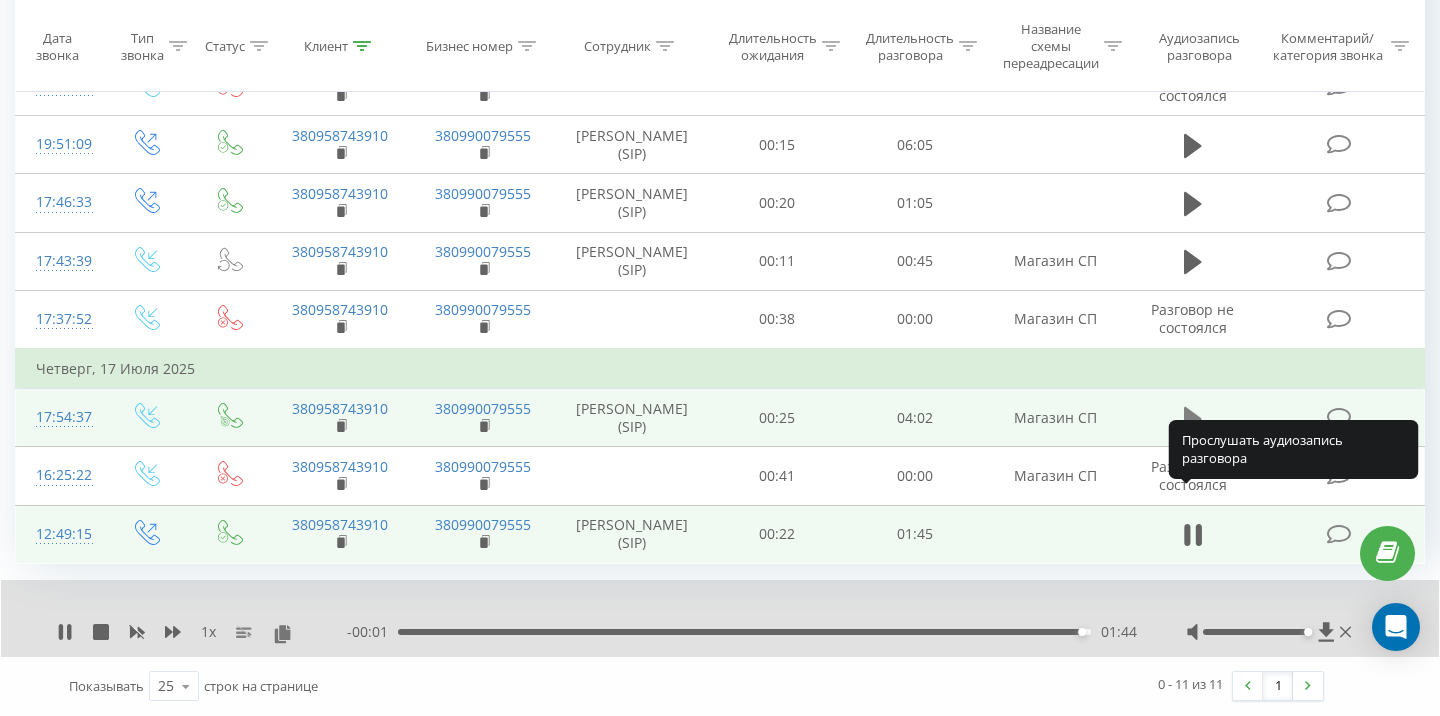 click 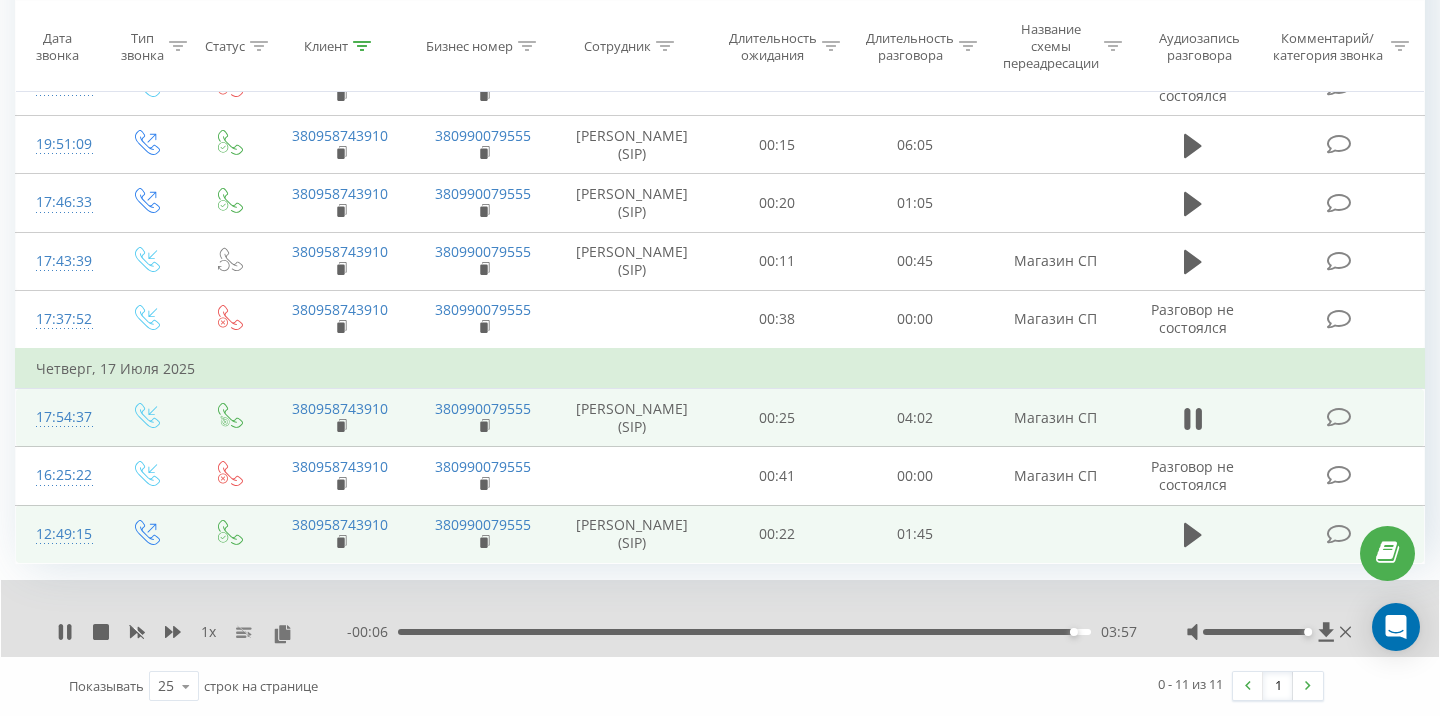 scroll, scrollTop: 479, scrollLeft: 0, axis: vertical 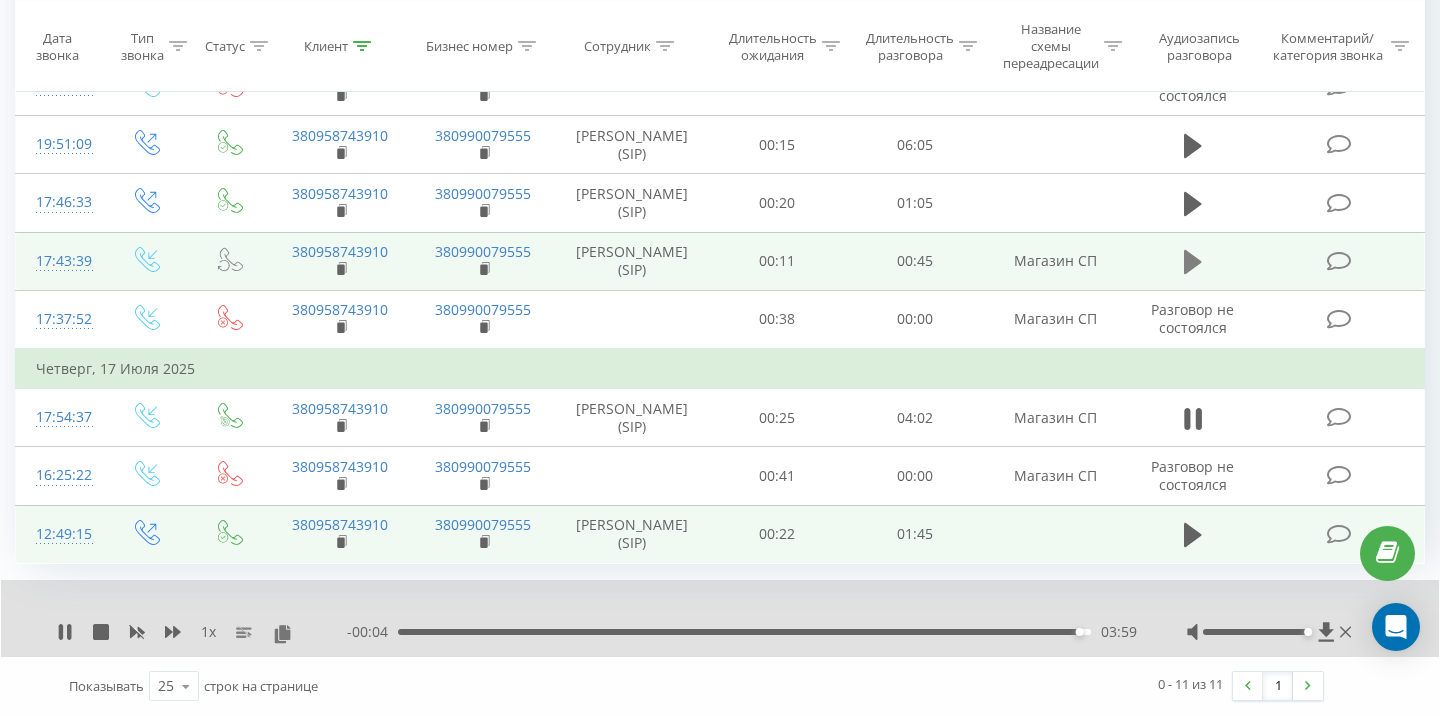 click 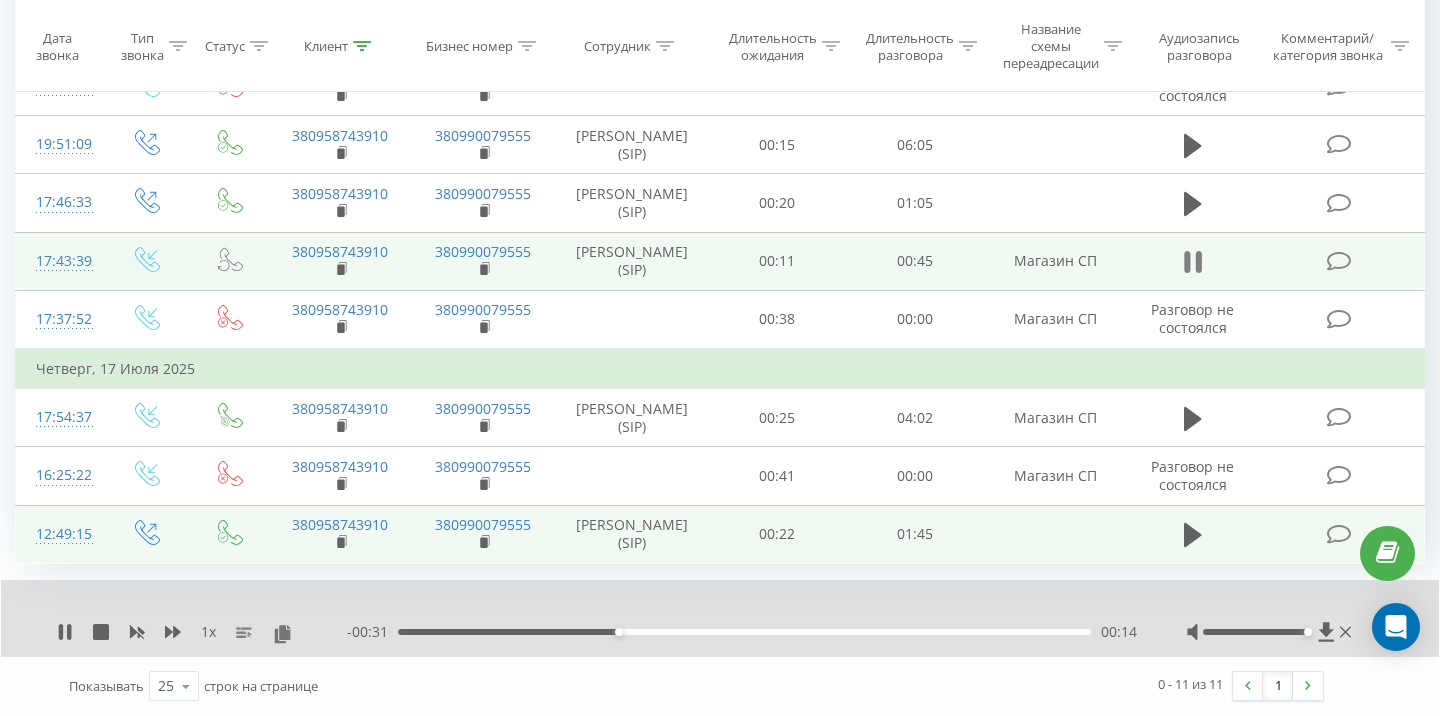 click 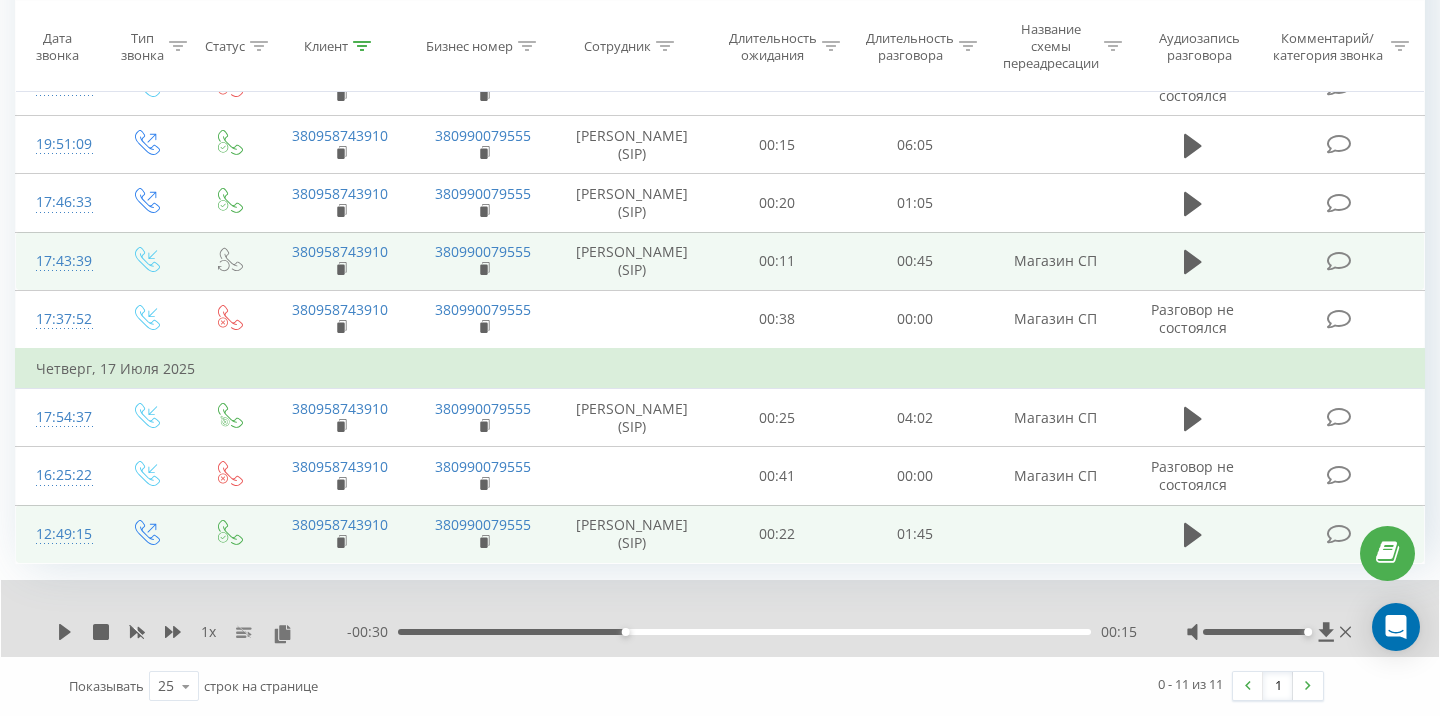scroll, scrollTop: 554, scrollLeft: 0, axis: vertical 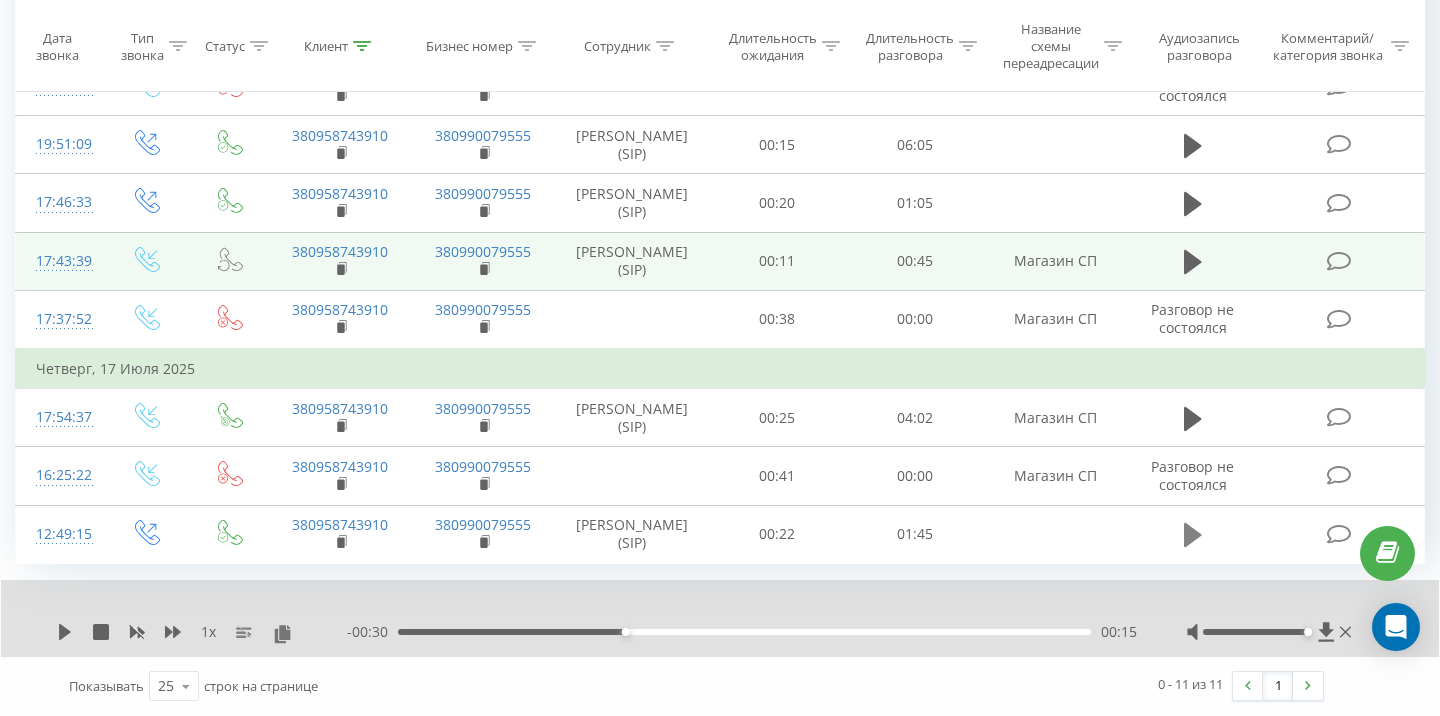 click 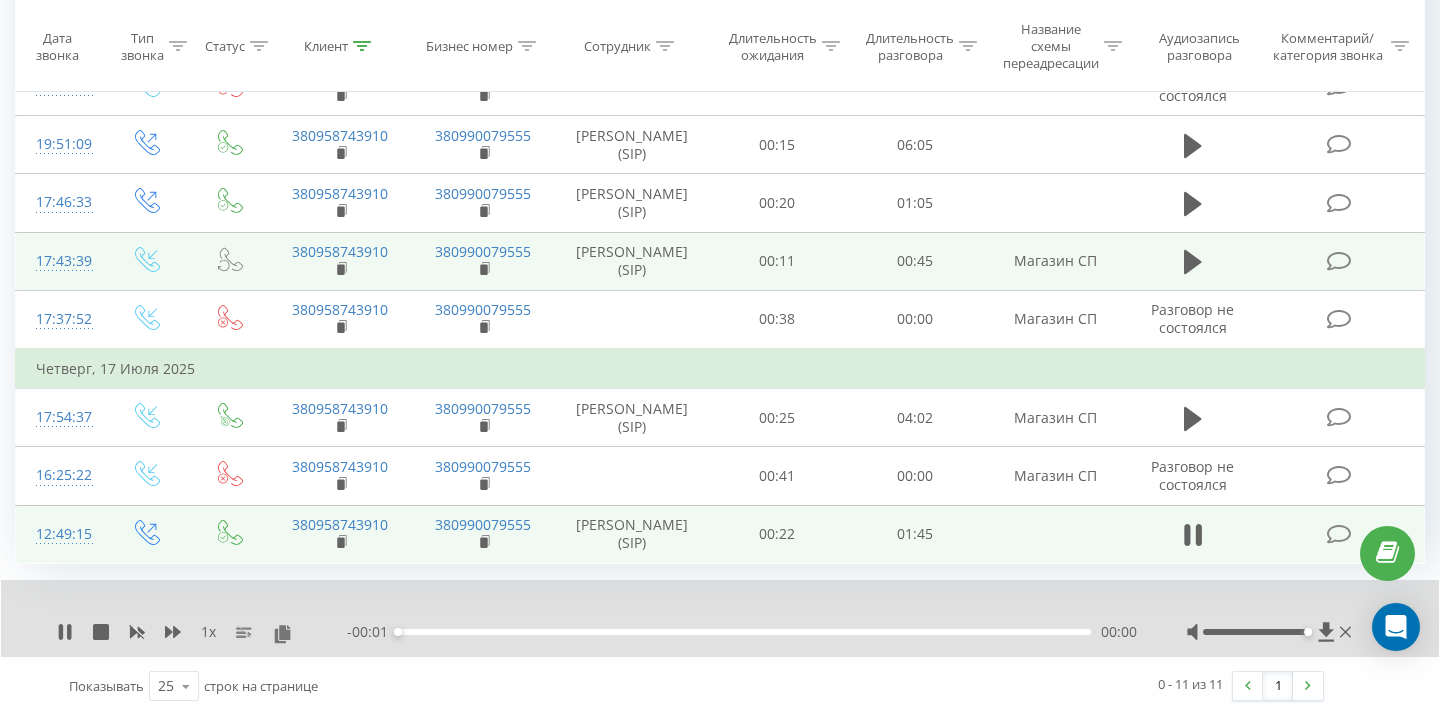 scroll, scrollTop: 533, scrollLeft: 0, axis: vertical 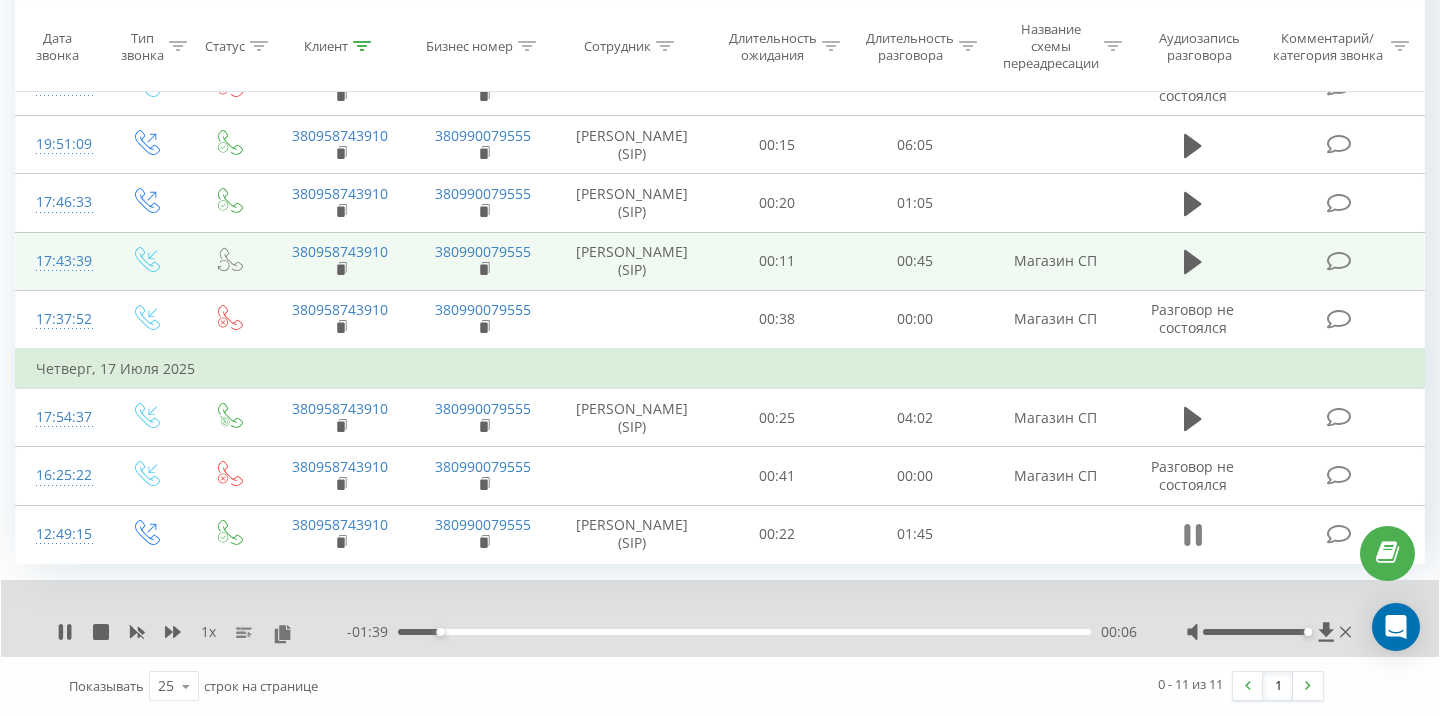 click 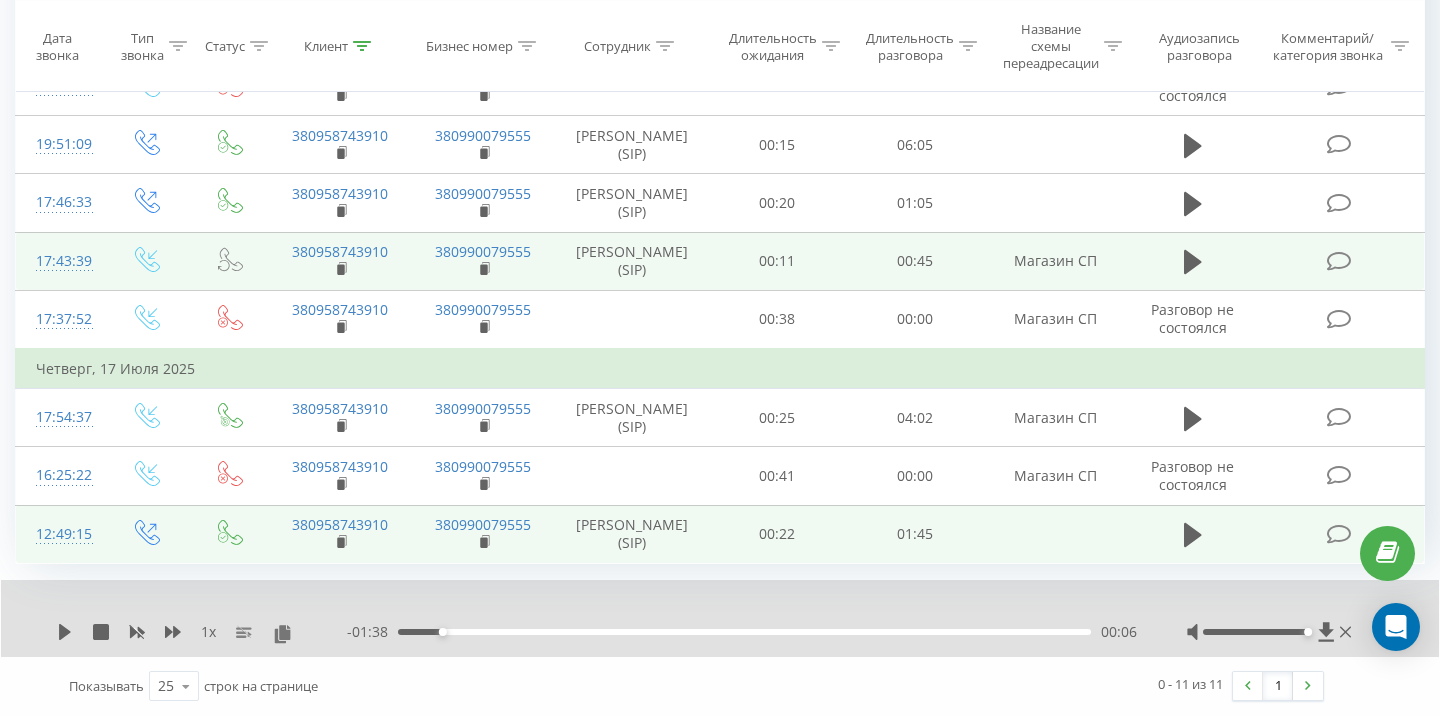 scroll, scrollTop: 578, scrollLeft: 0, axis: vertical 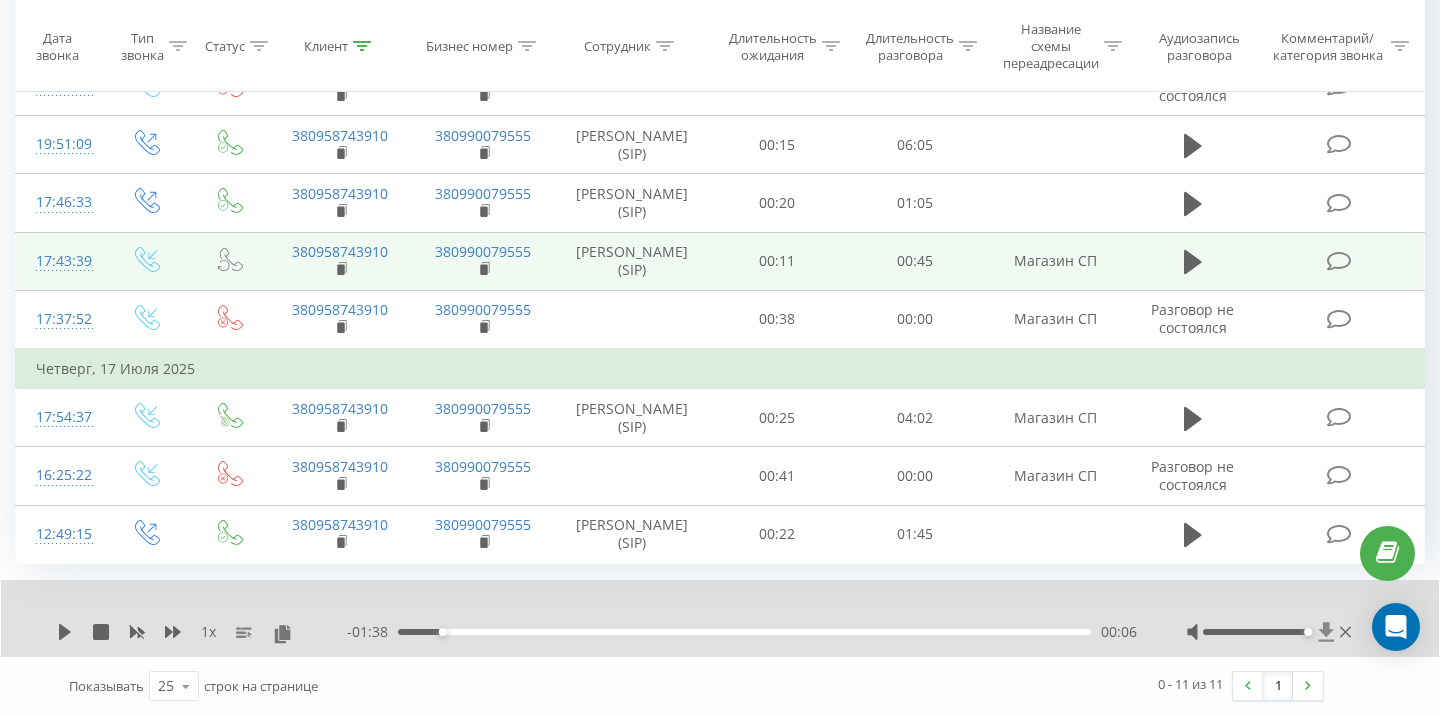 click 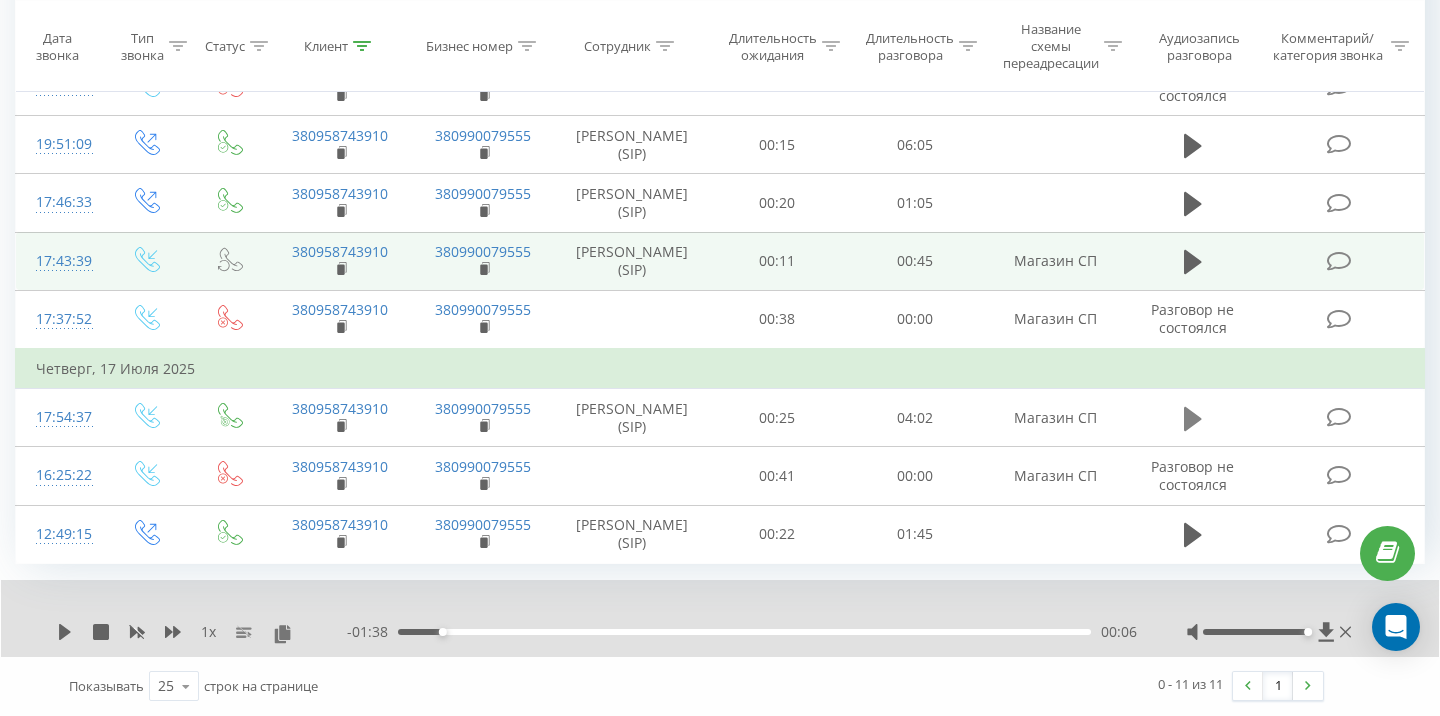 click at bounding box center (1193, 419) 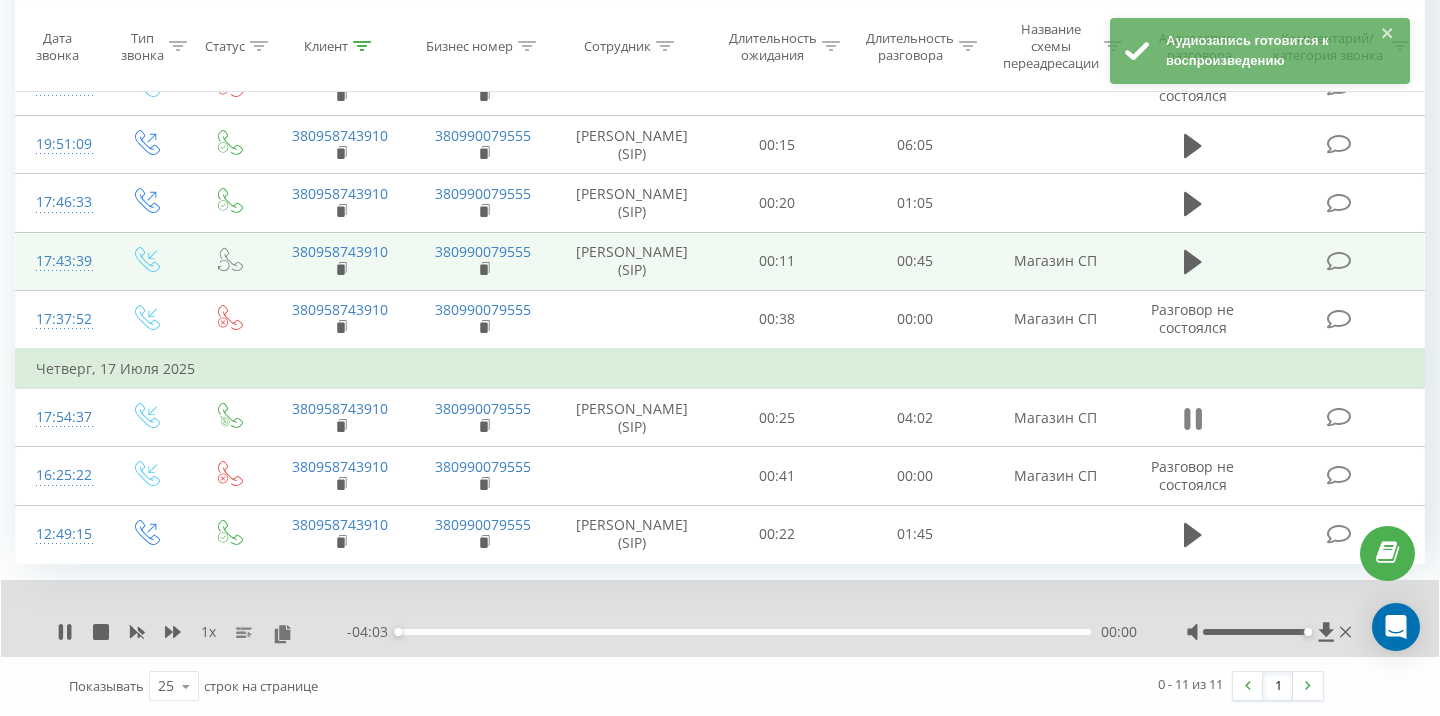 click 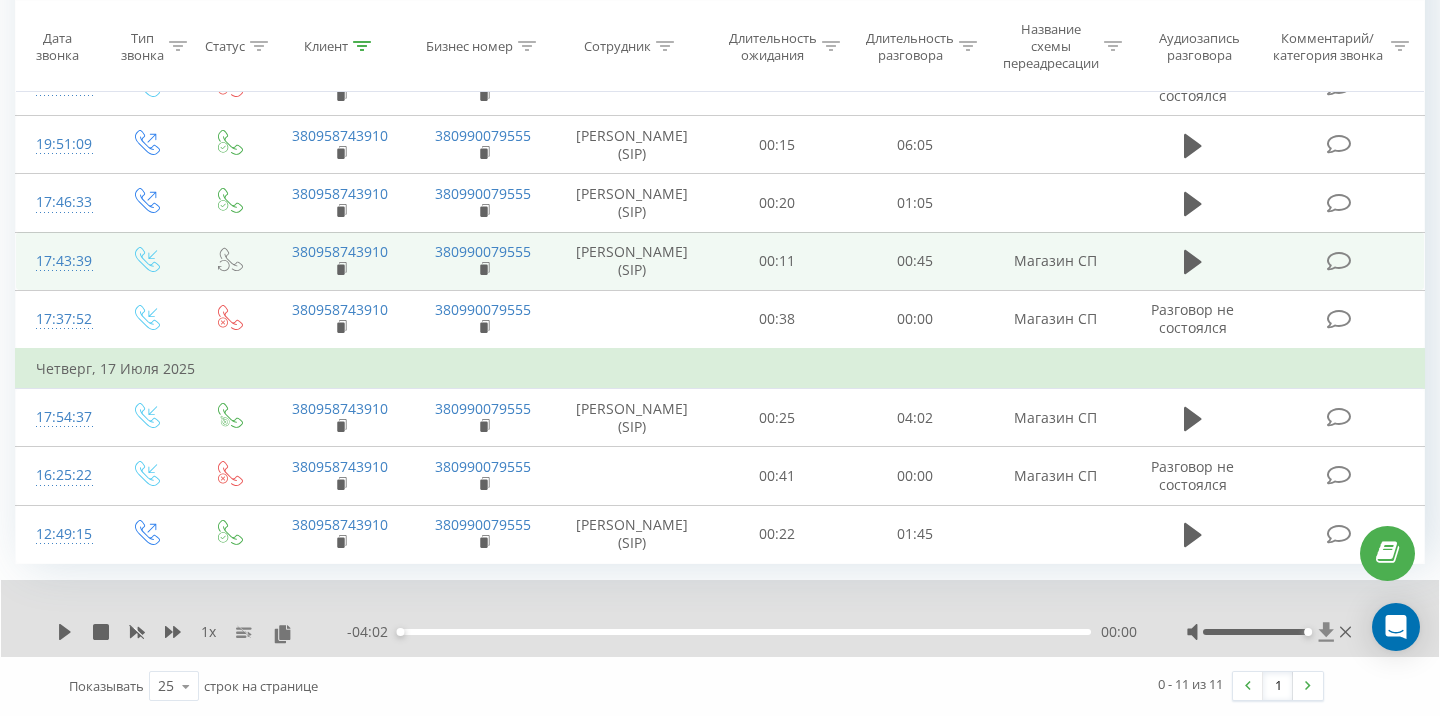 click 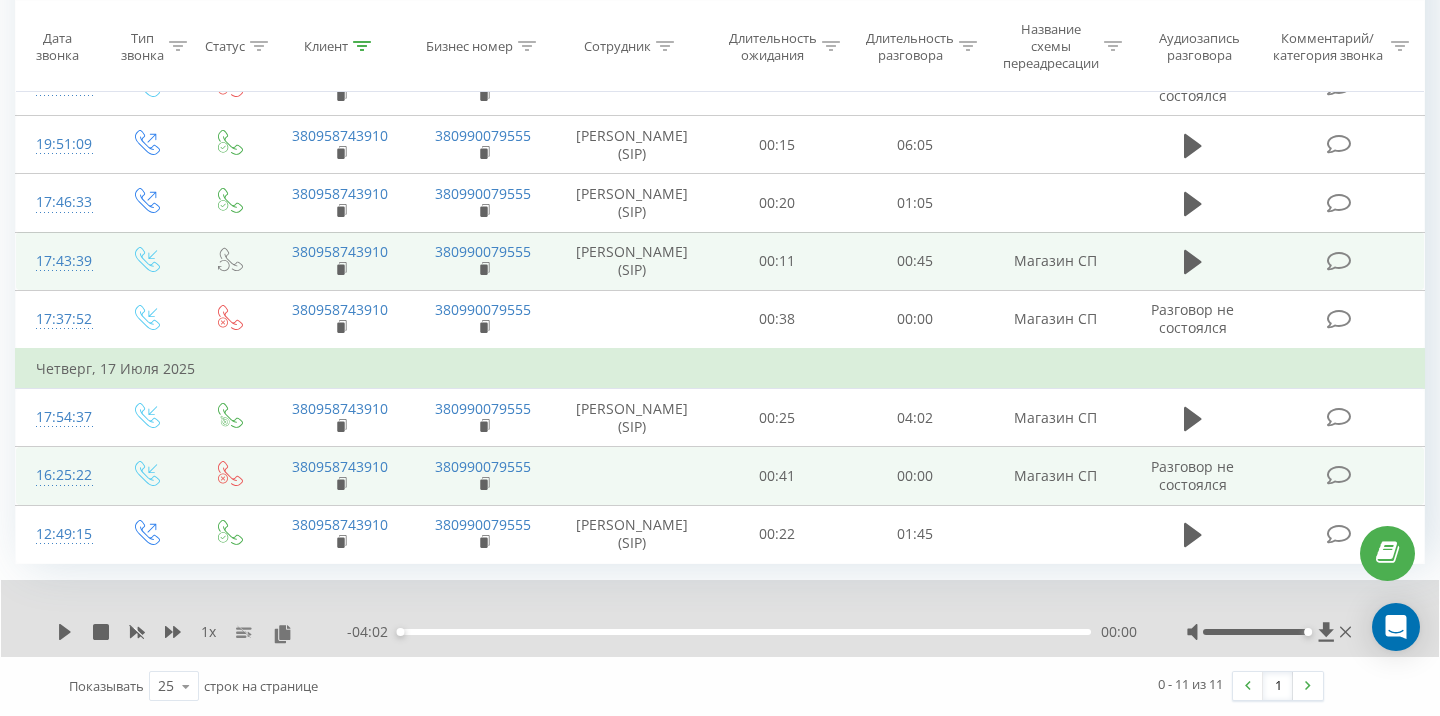 scroll, scrollTop: 578, scrollLeft: 0, axis: vertical 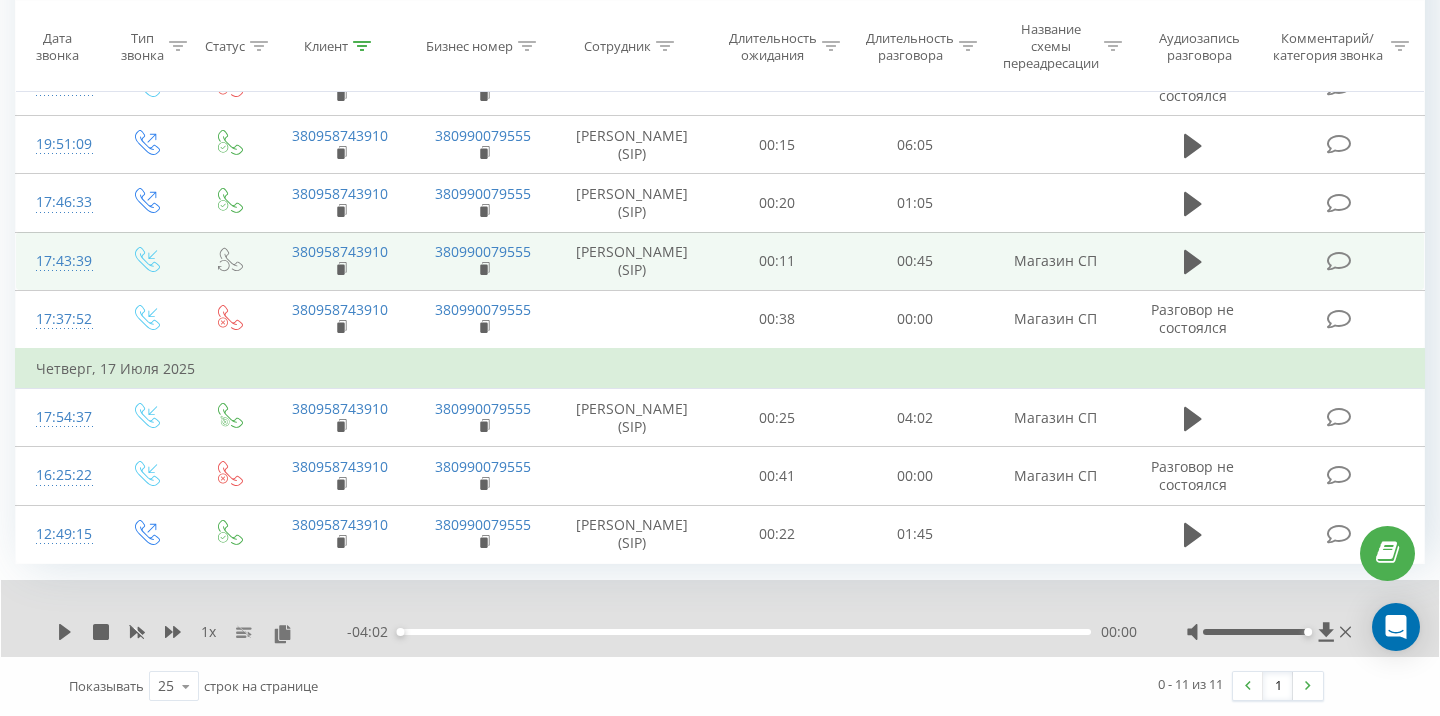 click on "1 x" at bounding box center [202, 632] 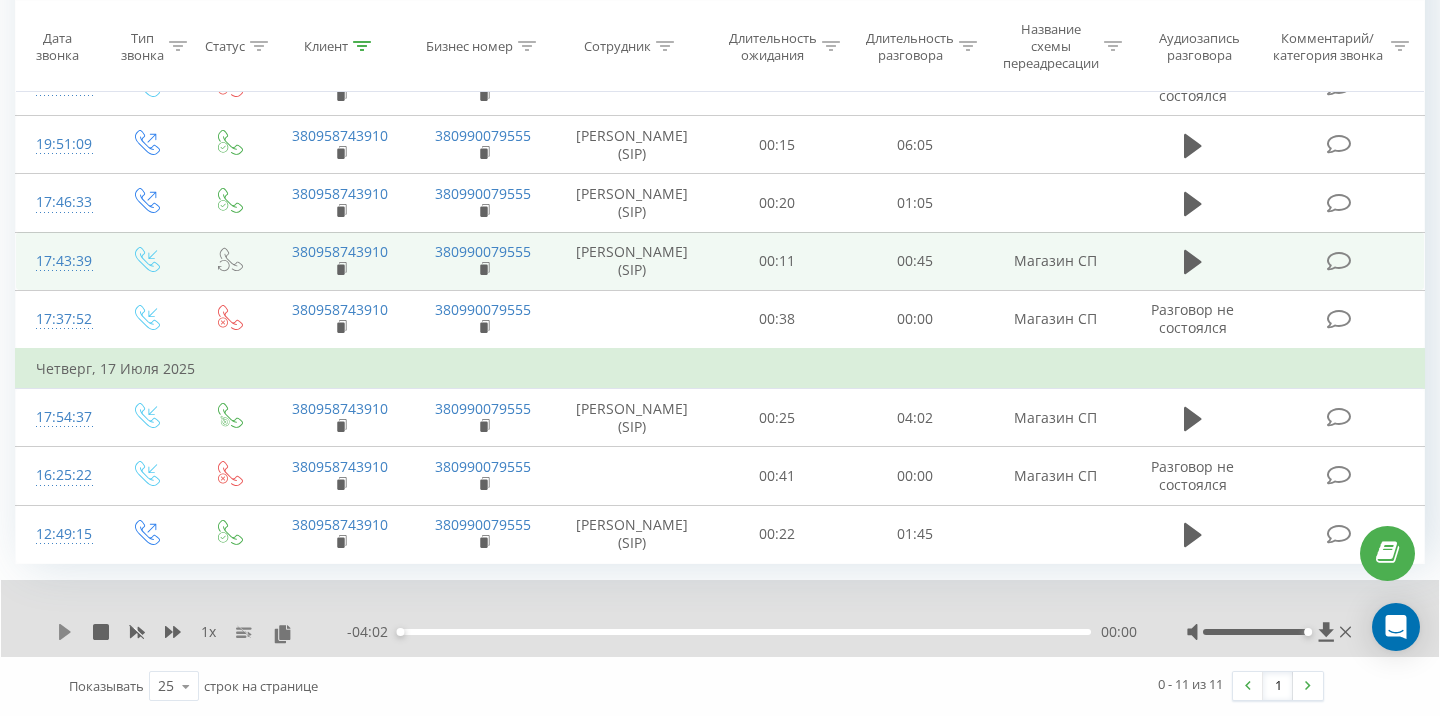 click 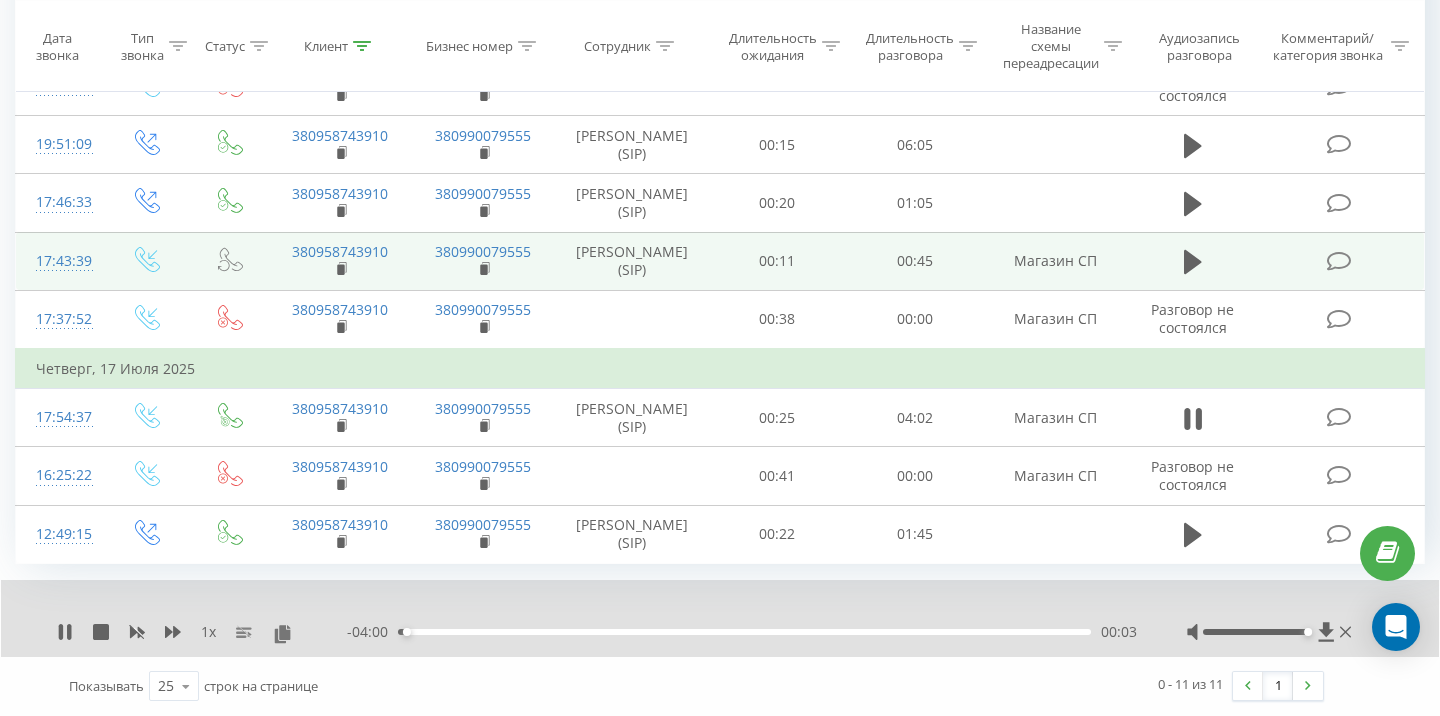 click on "1 x" at bounding box center (208, 632) 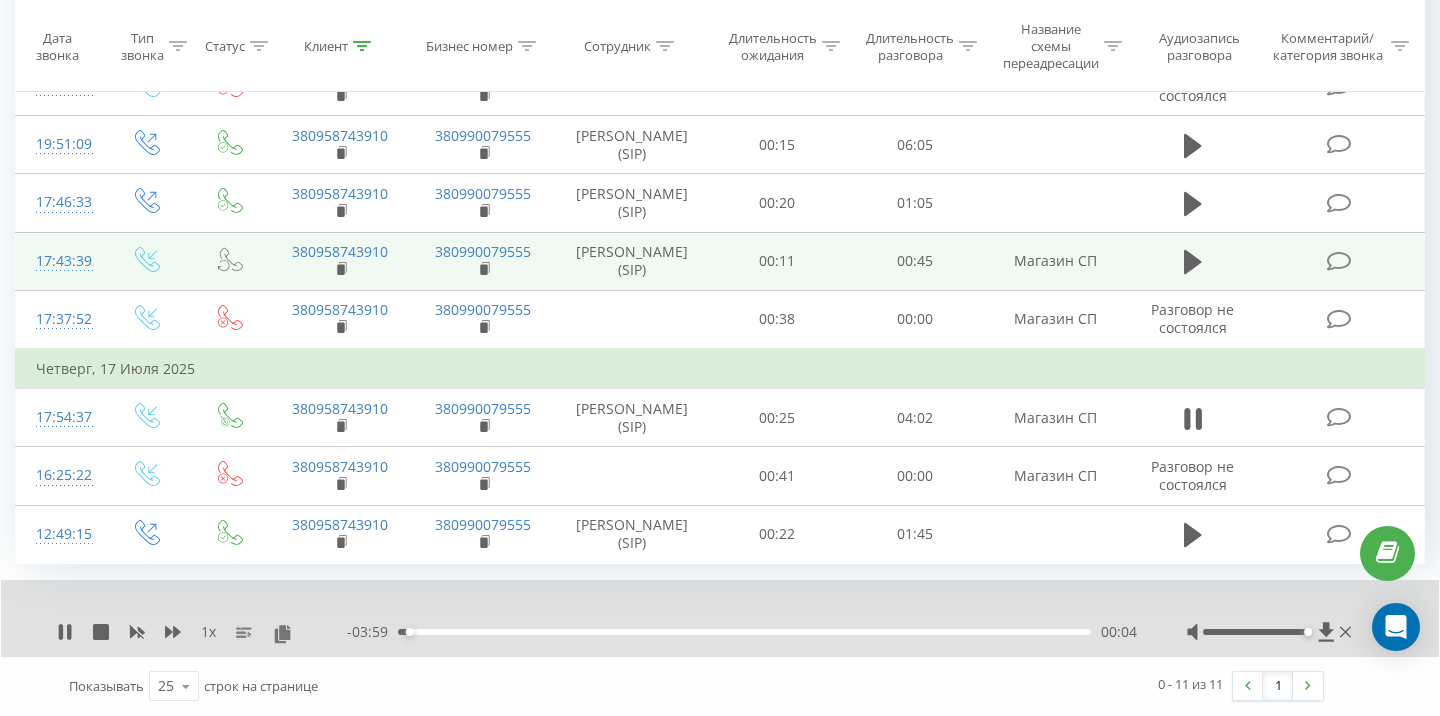 click on "1 x" at bounding box center [202, 632] 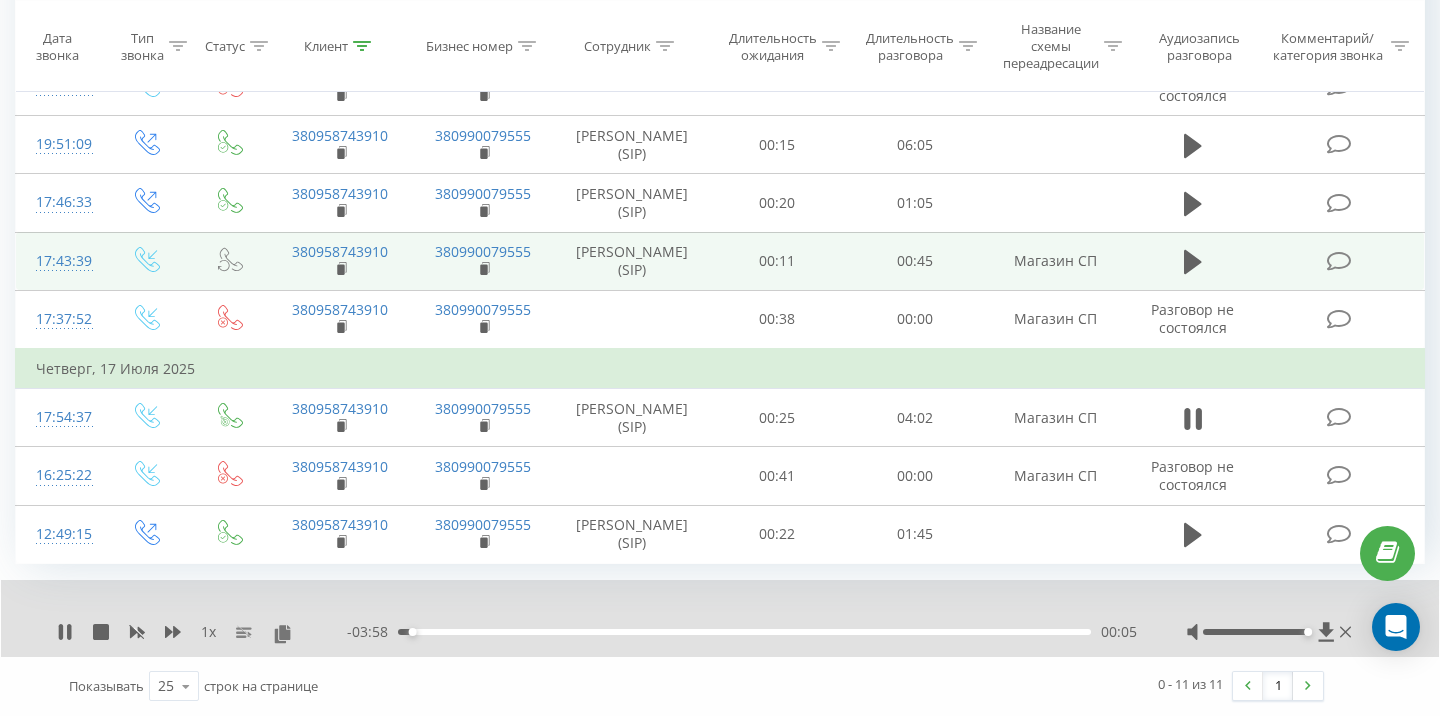 click on "1 x" at bounding box center [208, 632] 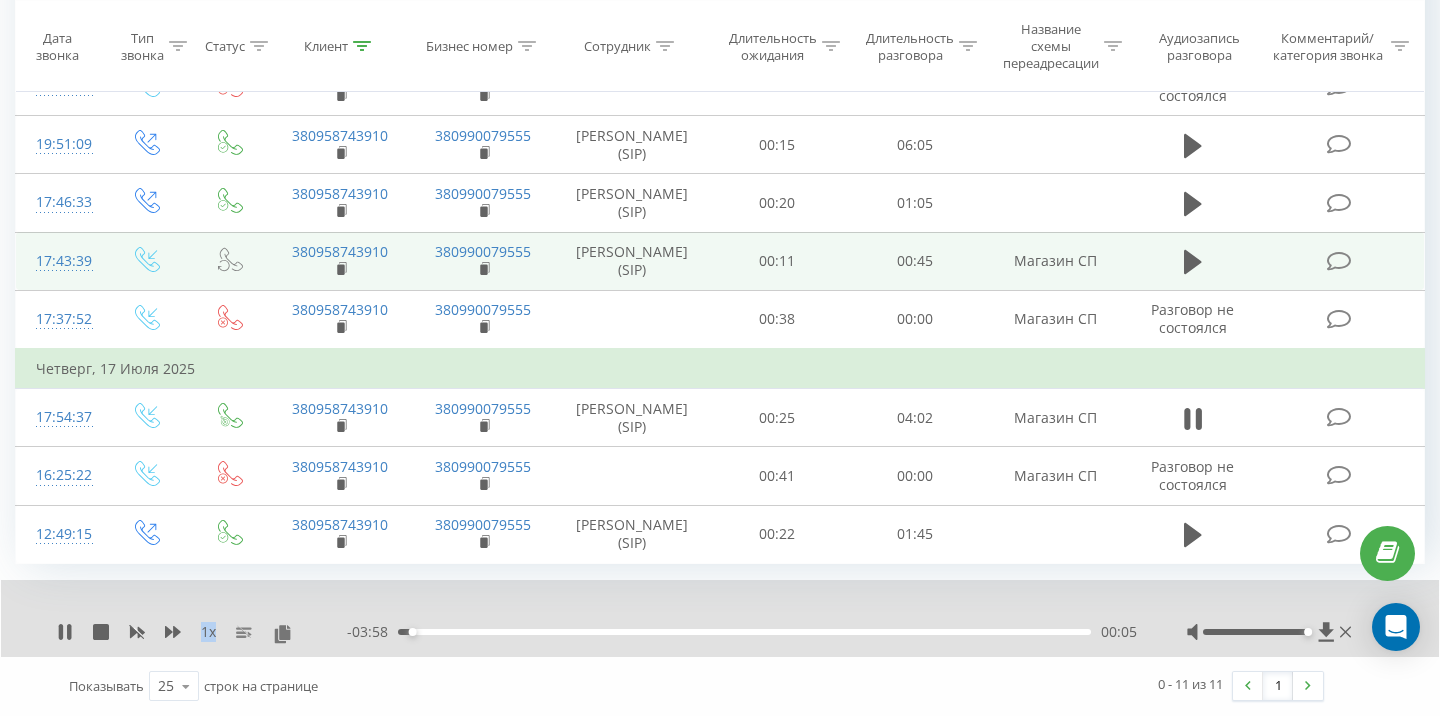click on "1 x" at bounding box center (208, 632) 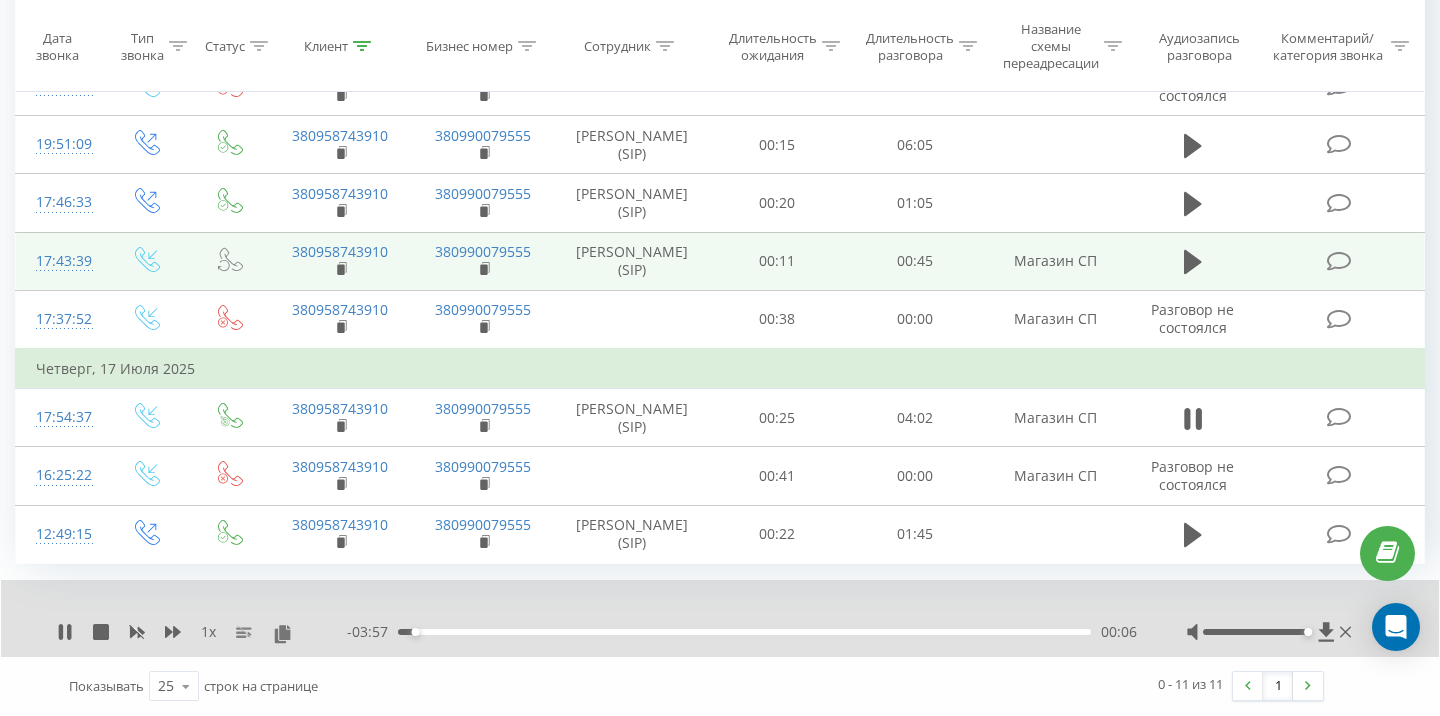 click on "1 x" at bounding box center [202, 632] 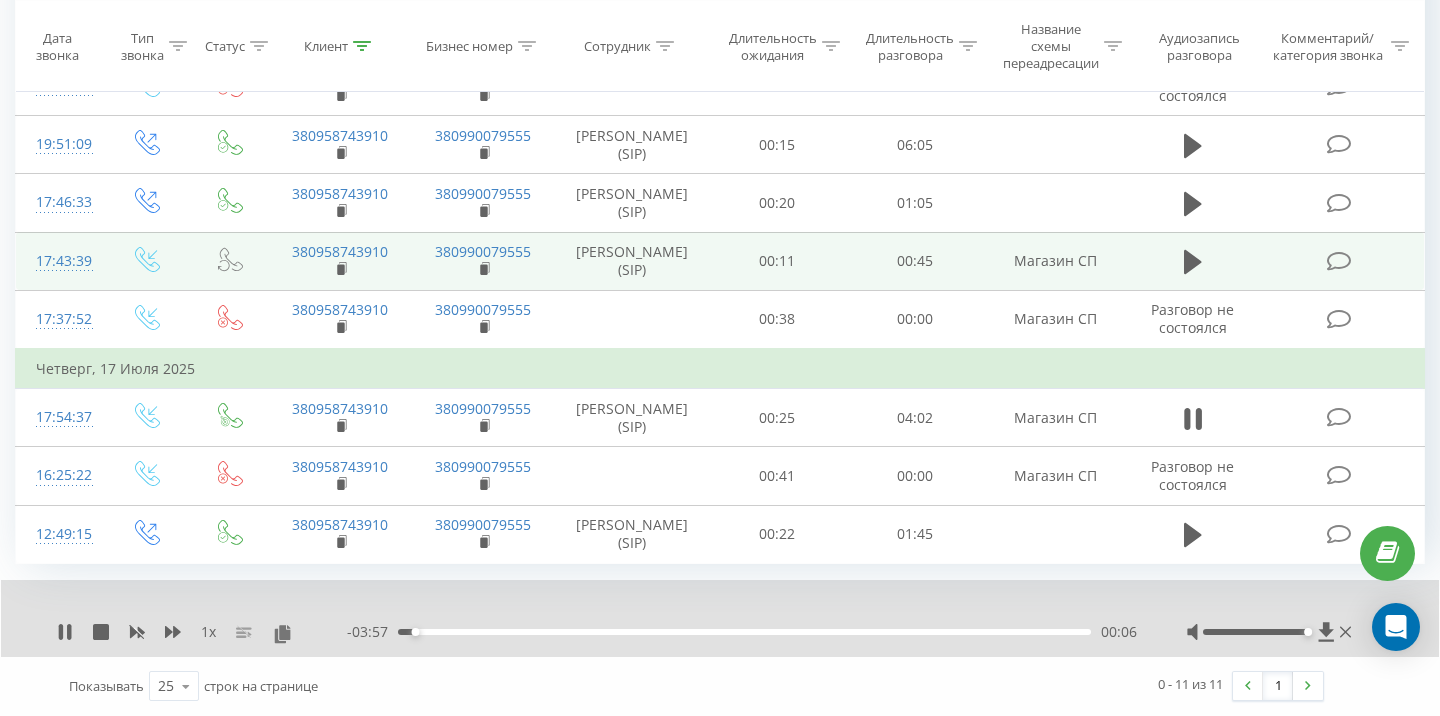 click 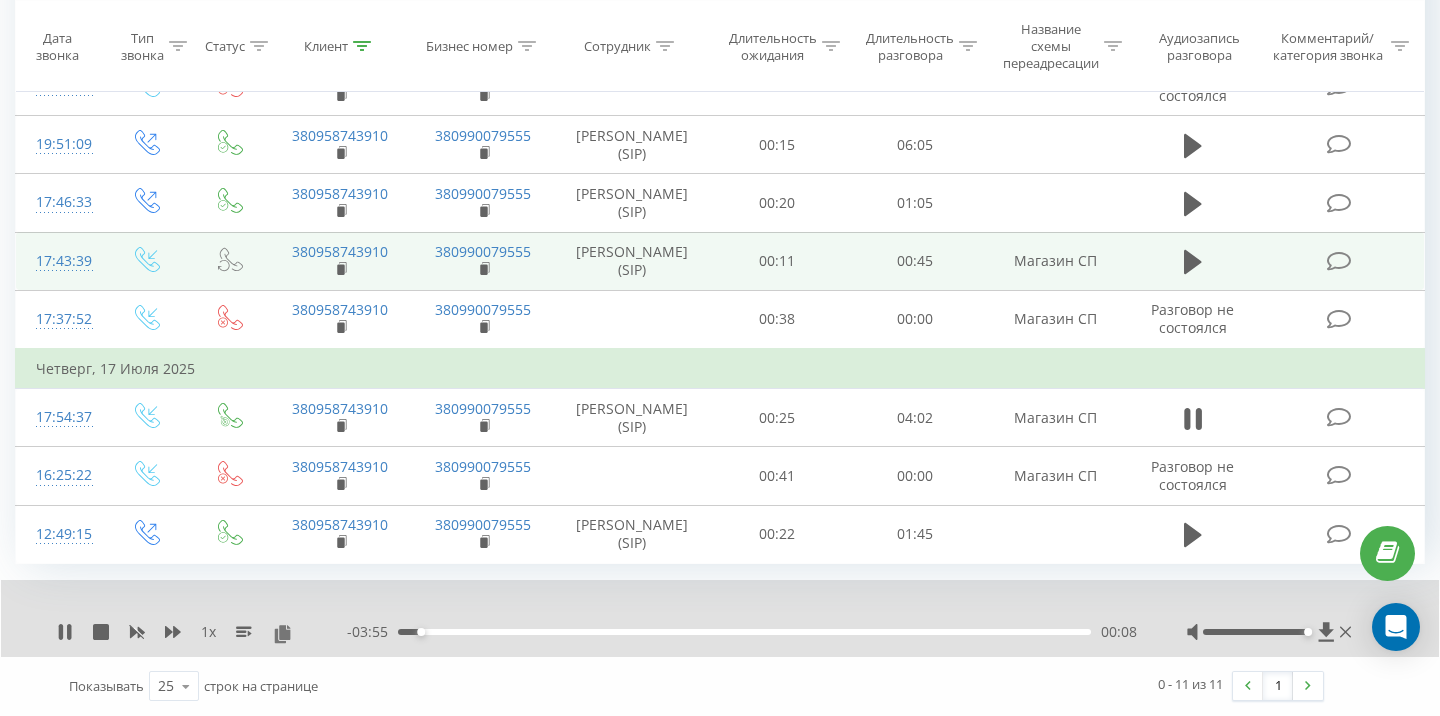 click at bounding box center (706, 606) 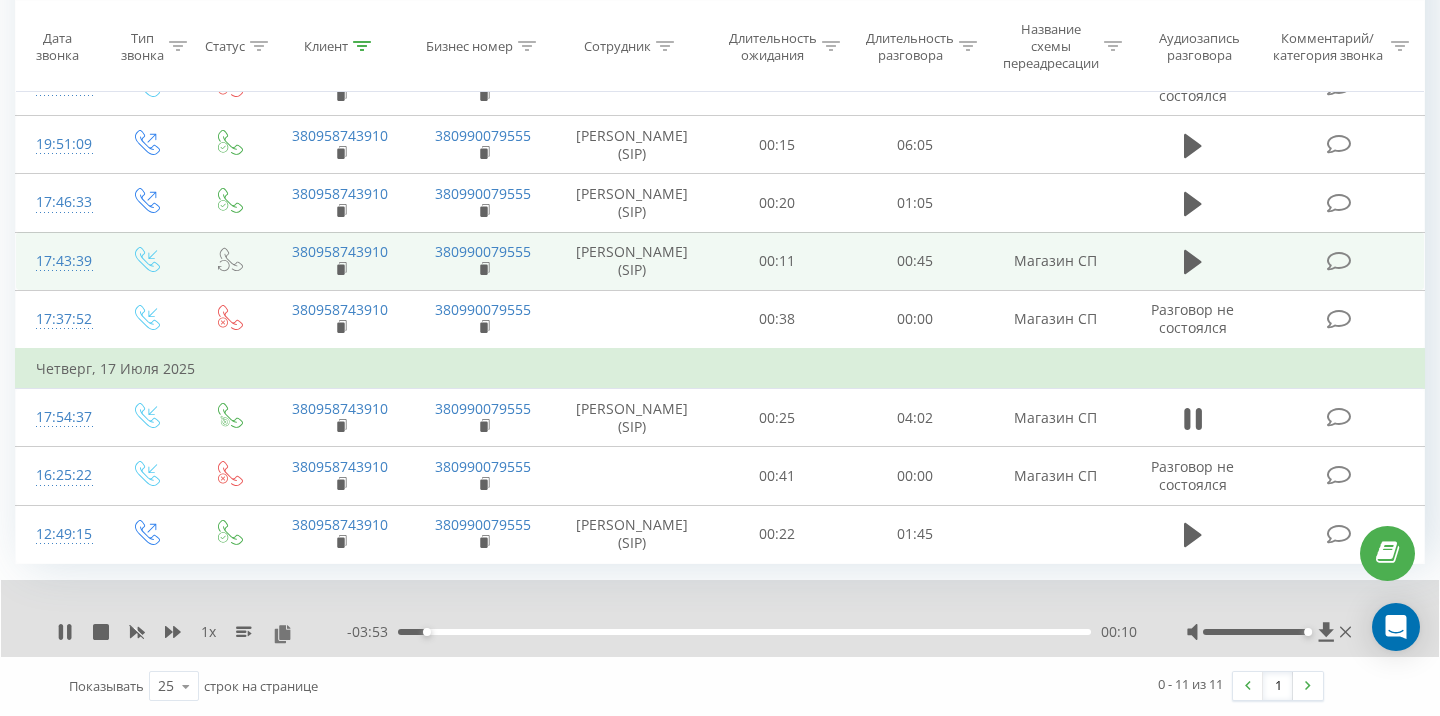 click on "- 03:53 00:10   00:10" at bounding box center (742, 632) 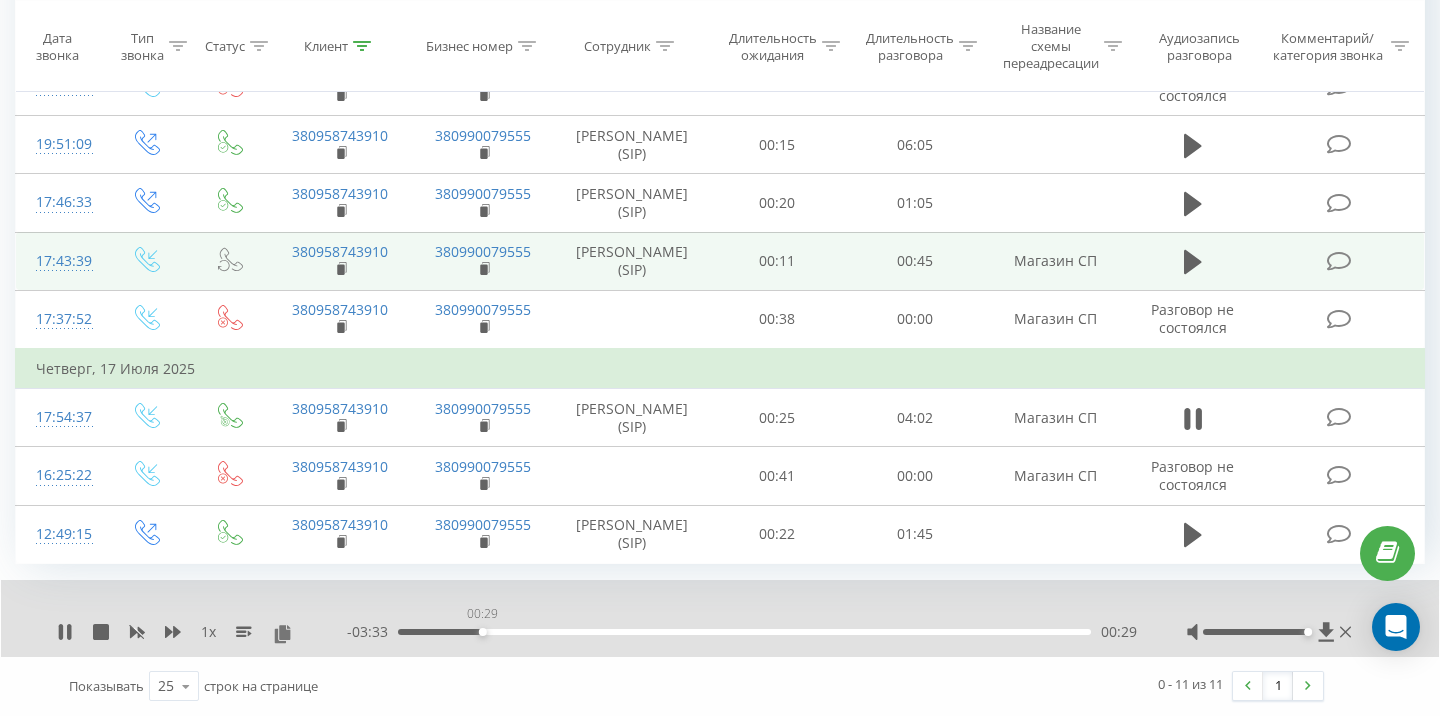 click on "00:29" at bounding box center [744, 632] 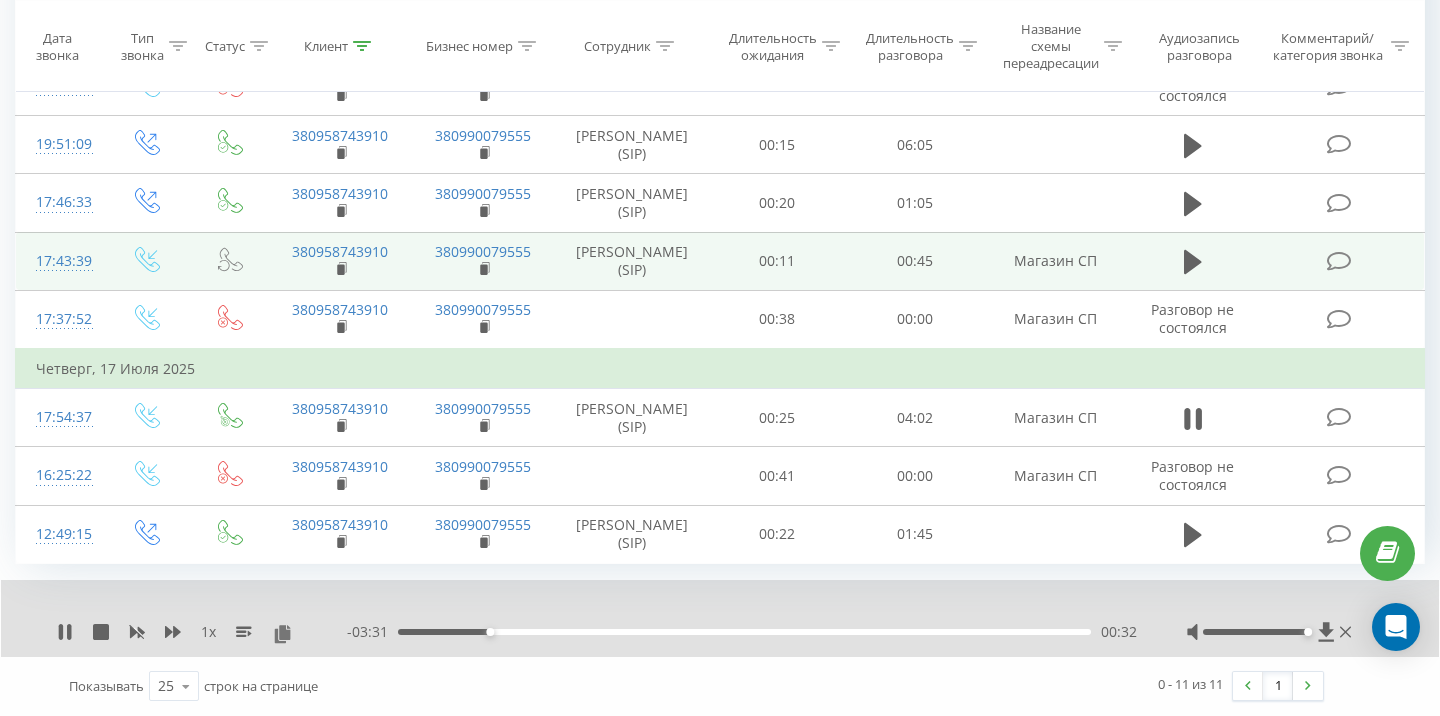 click on "00:32" at bounding box center [744, 632] 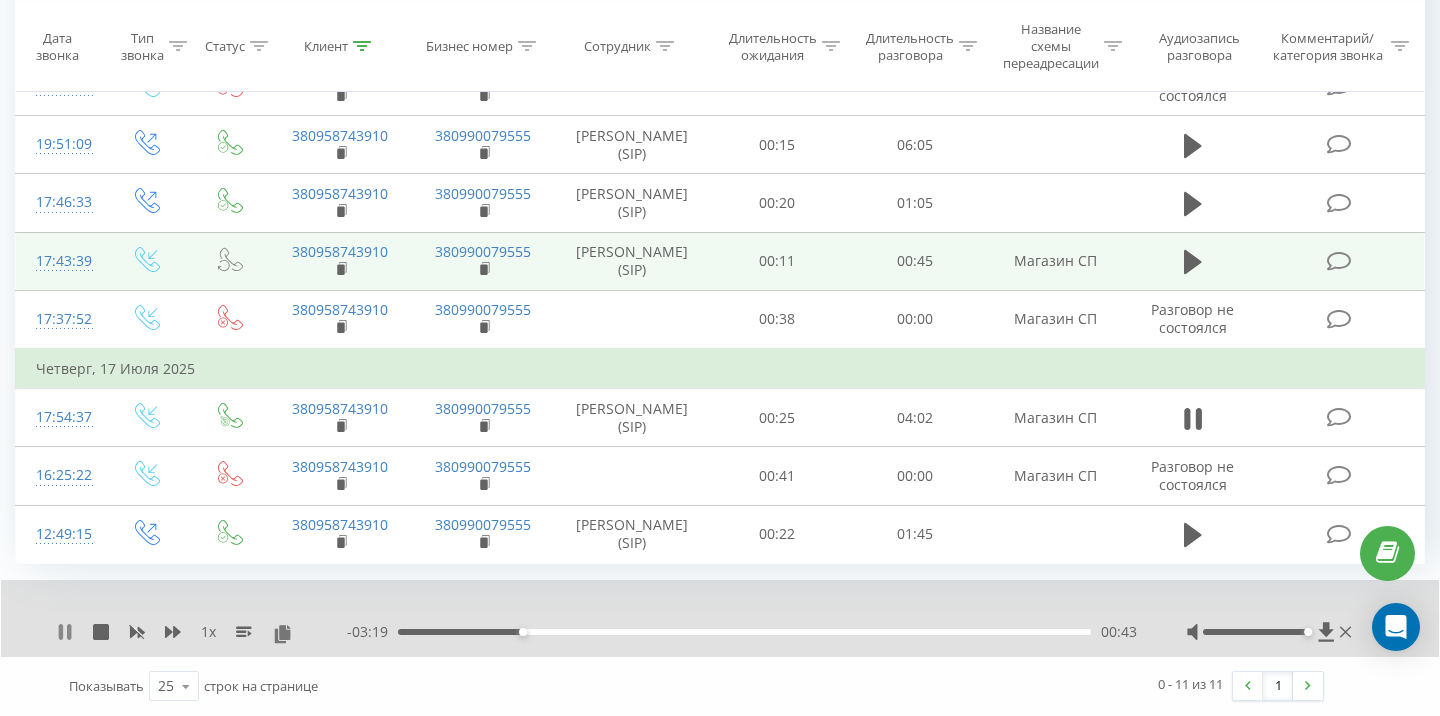 click 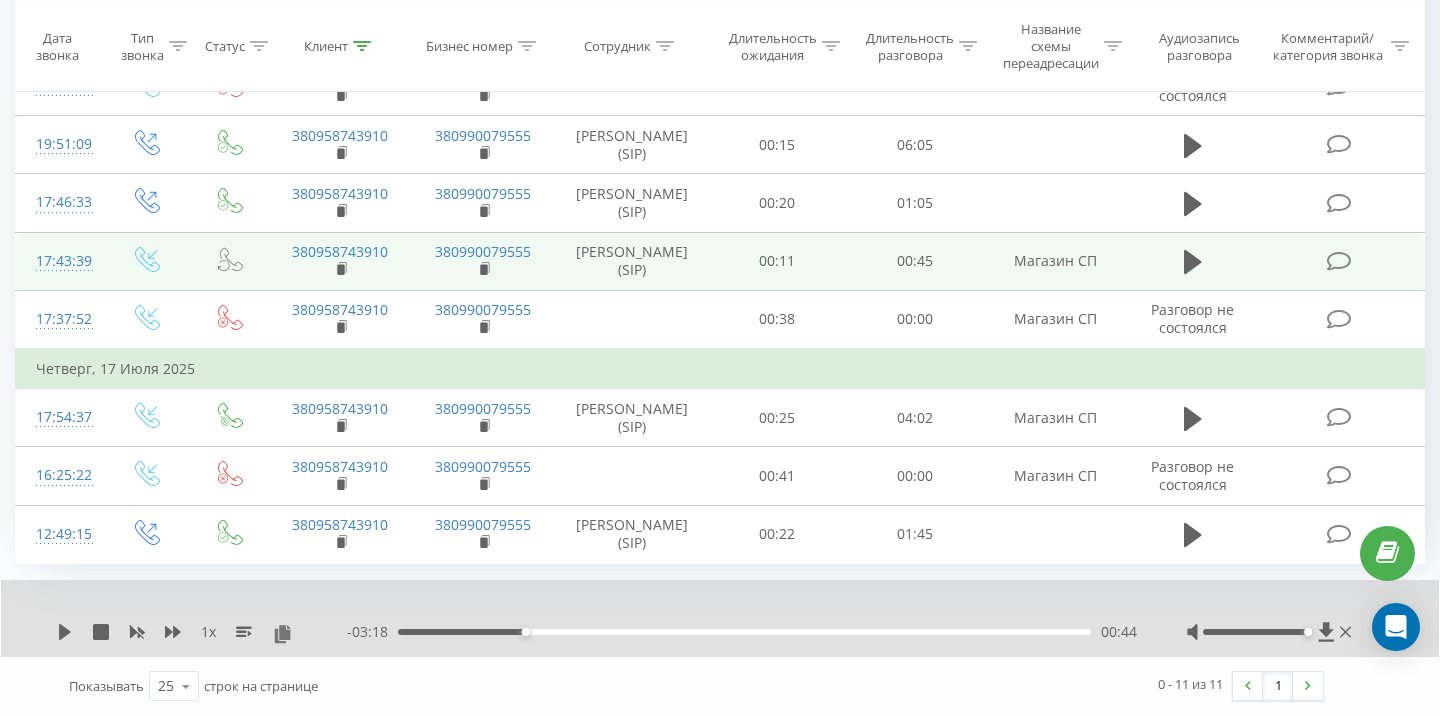 click 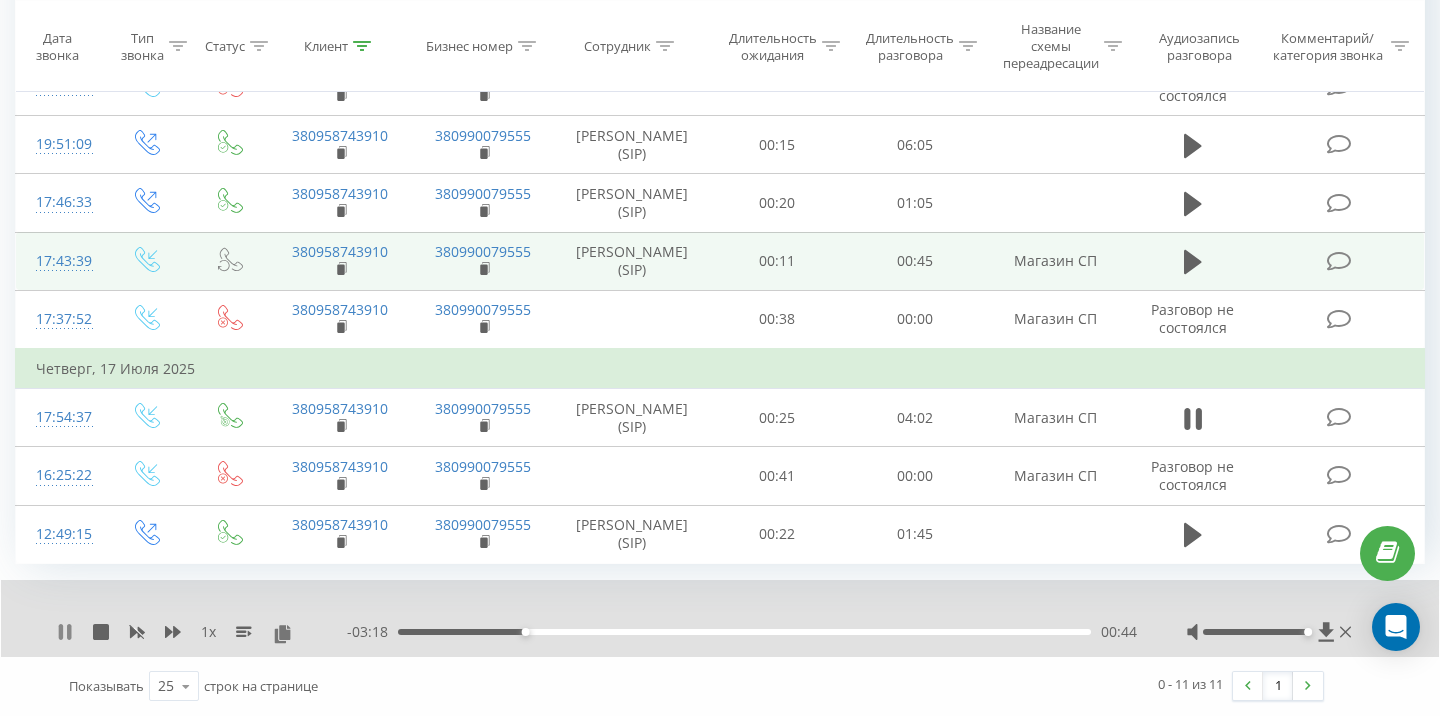 click 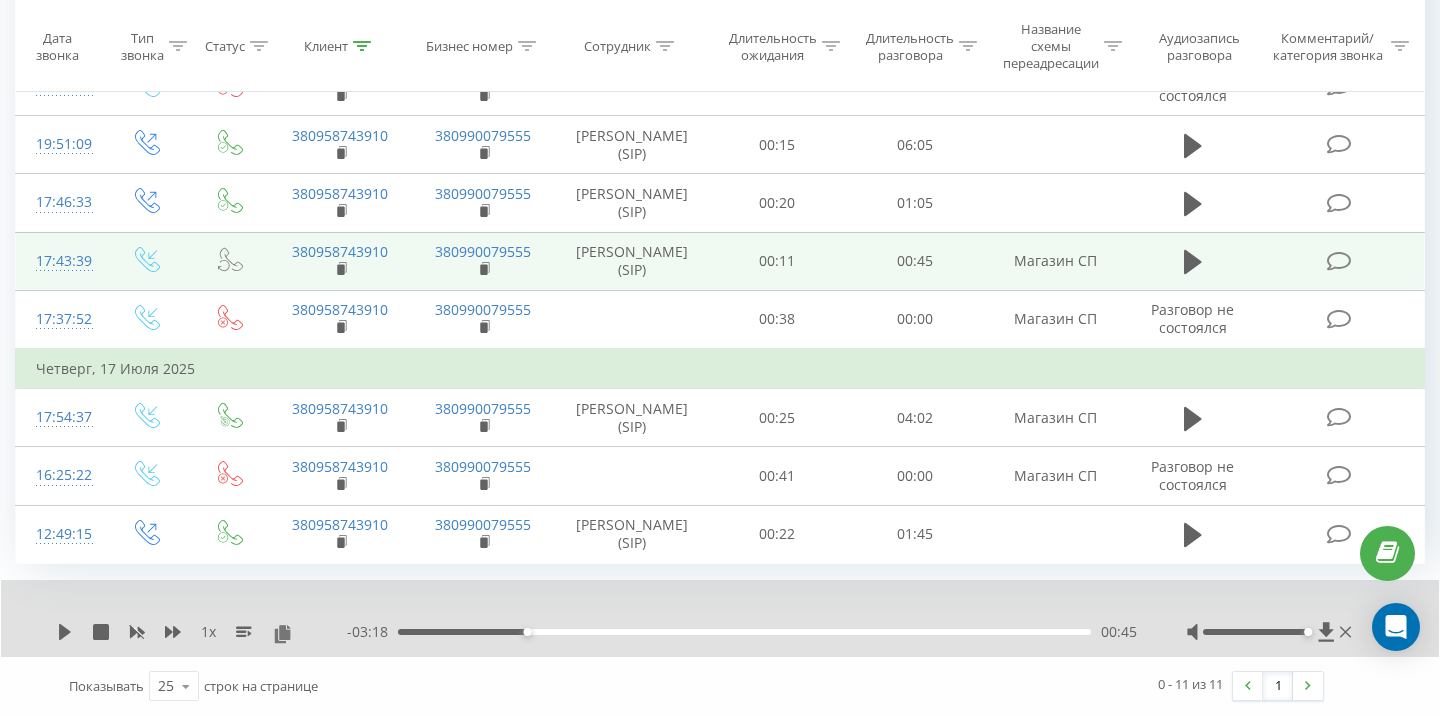 click on "1 x  - 03:18 00:45   00:45" at bounding box center (720, 618) 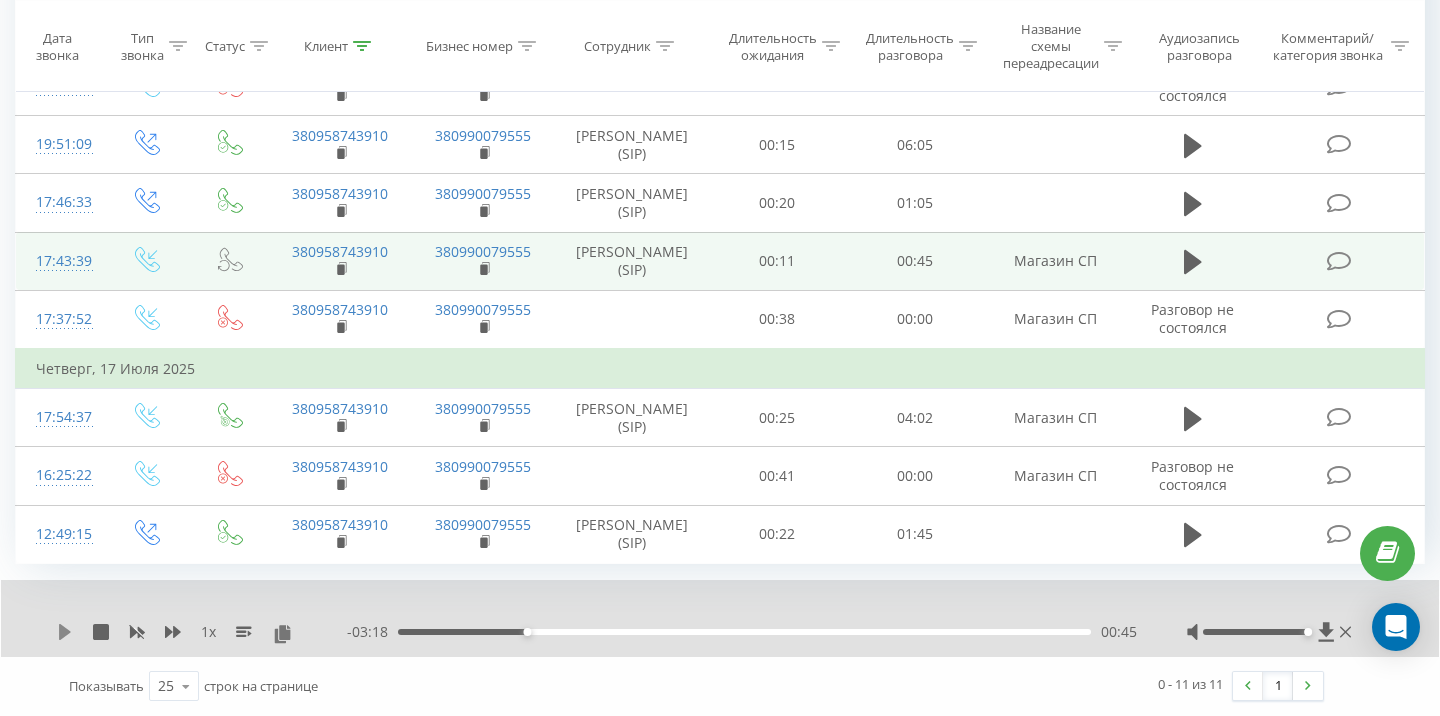 click 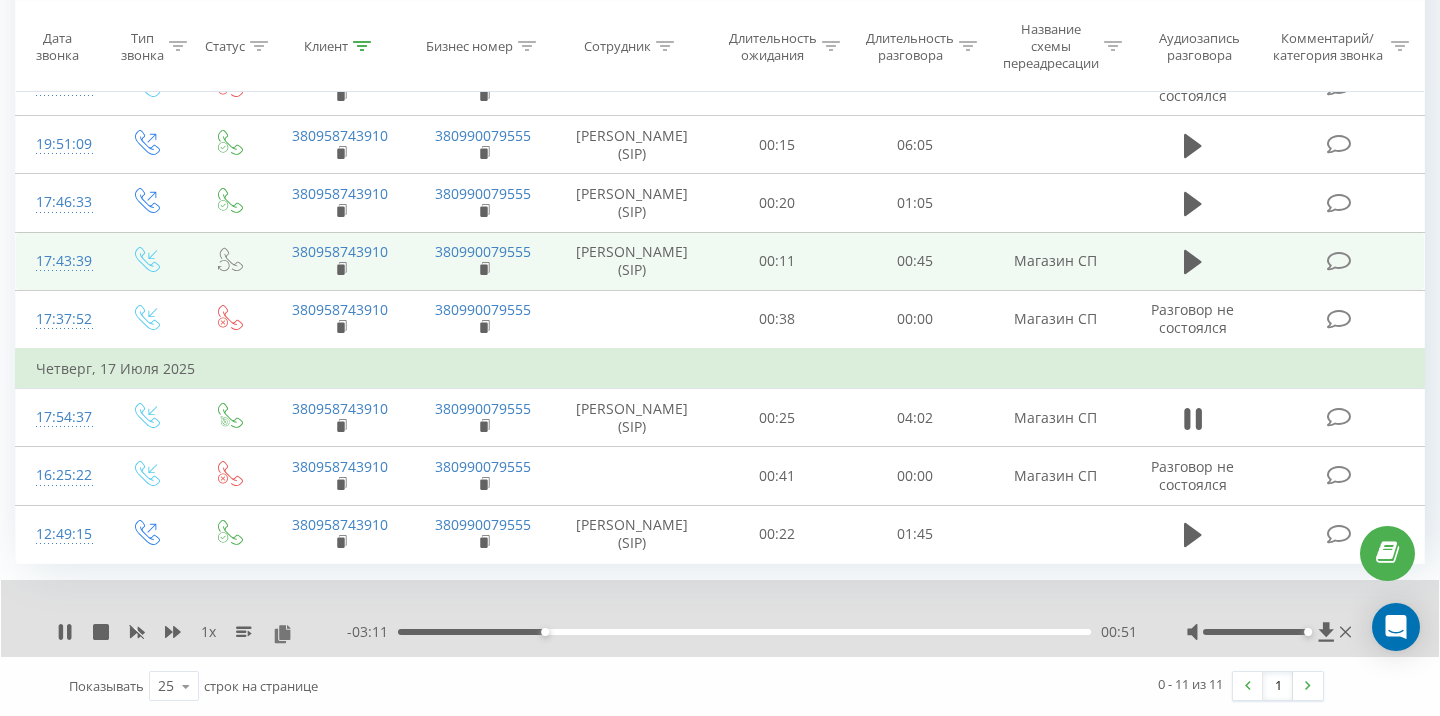 click on "- 03:11 00:51   00:51" at bounding box center (742, 632) 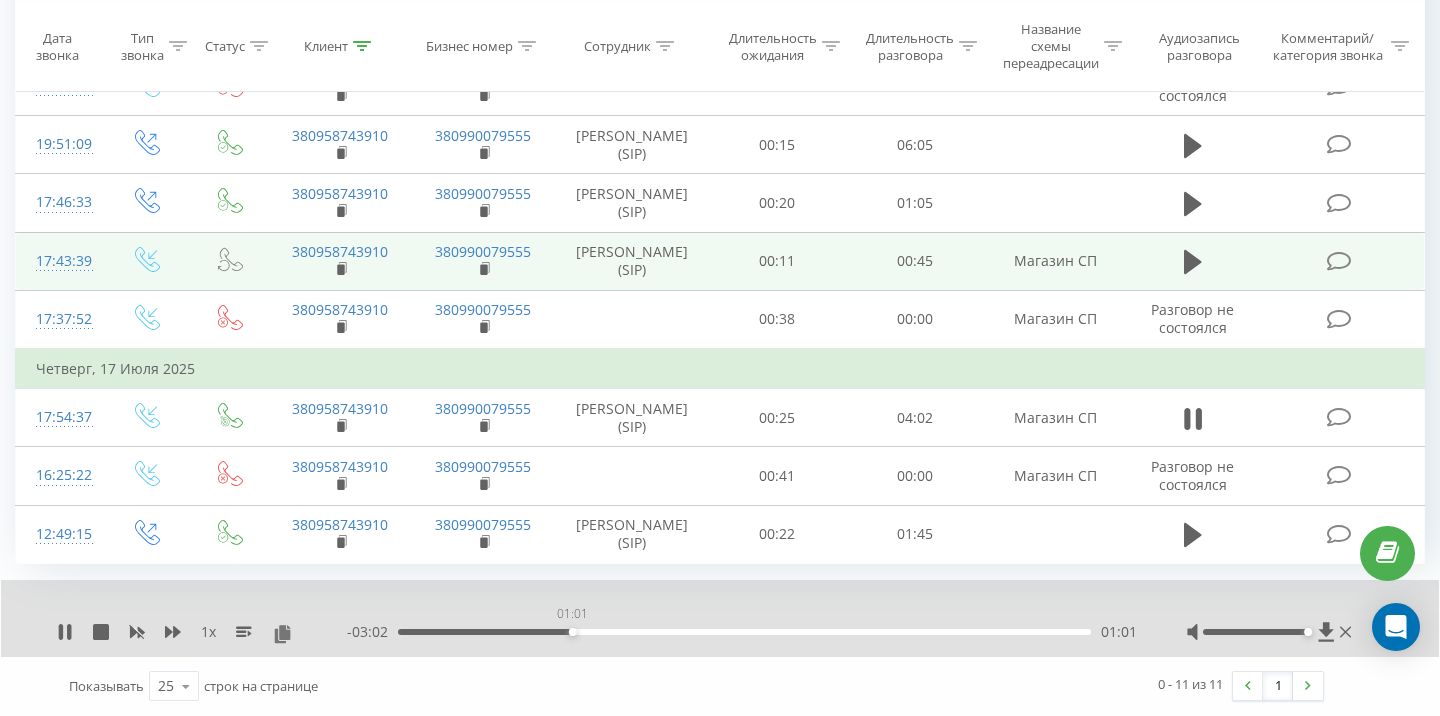 click on "01:01" at bounding box center [744, 632] 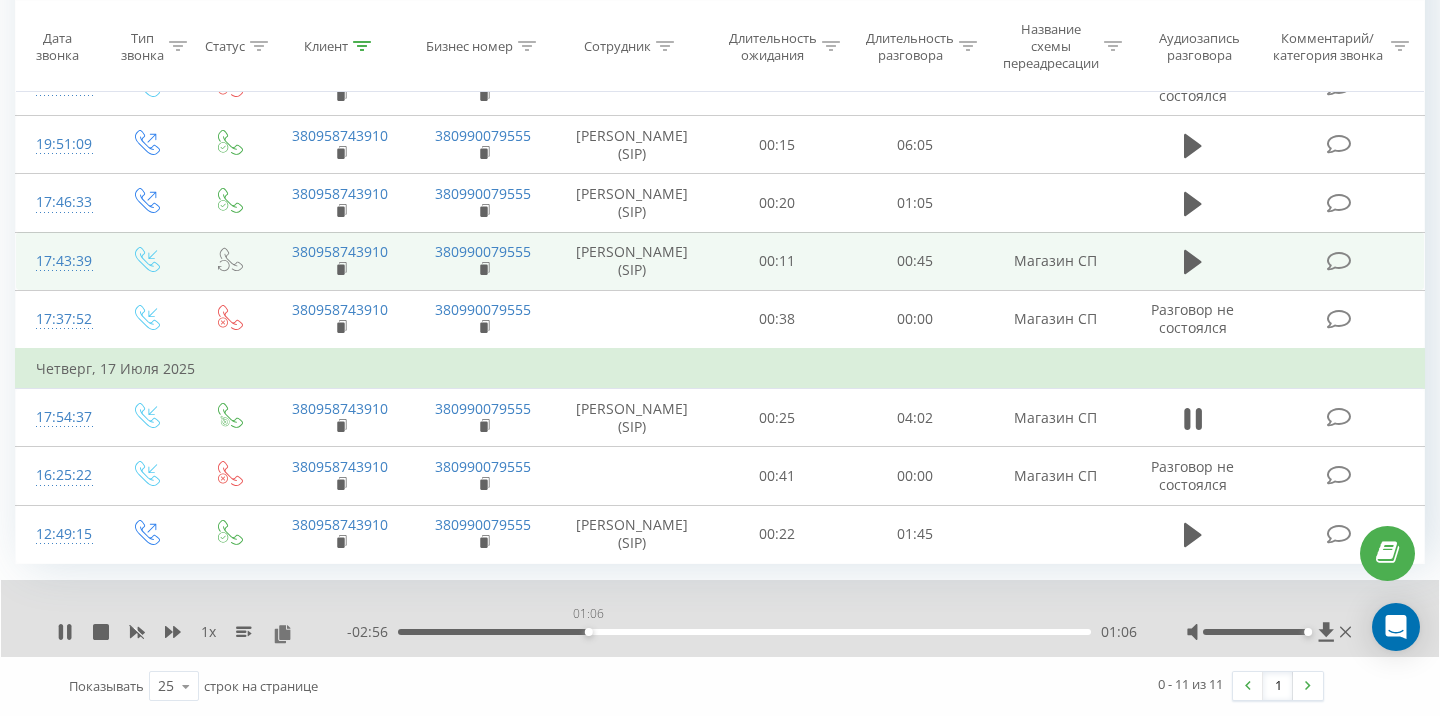 click on "01:06" at bounding box center [744, 632] 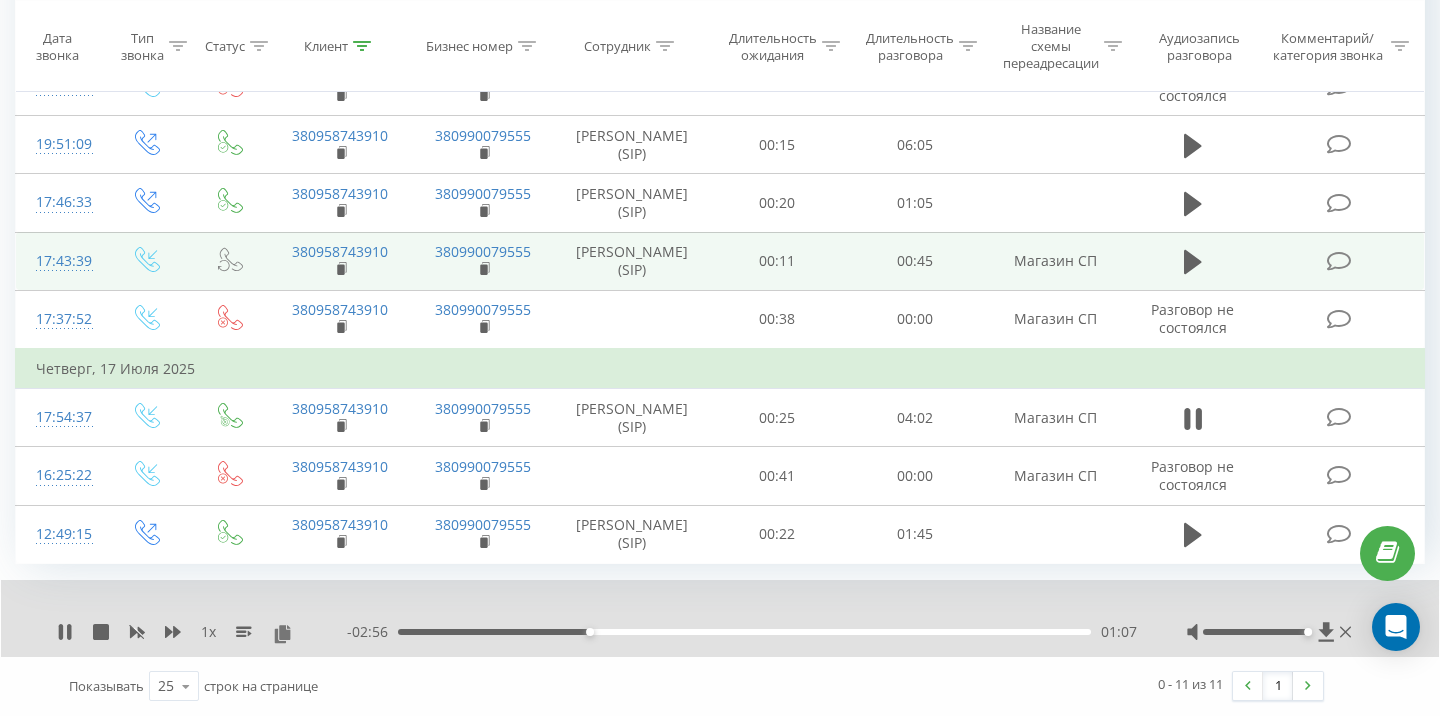 click on "01:07" at bounding box center (744, 632) 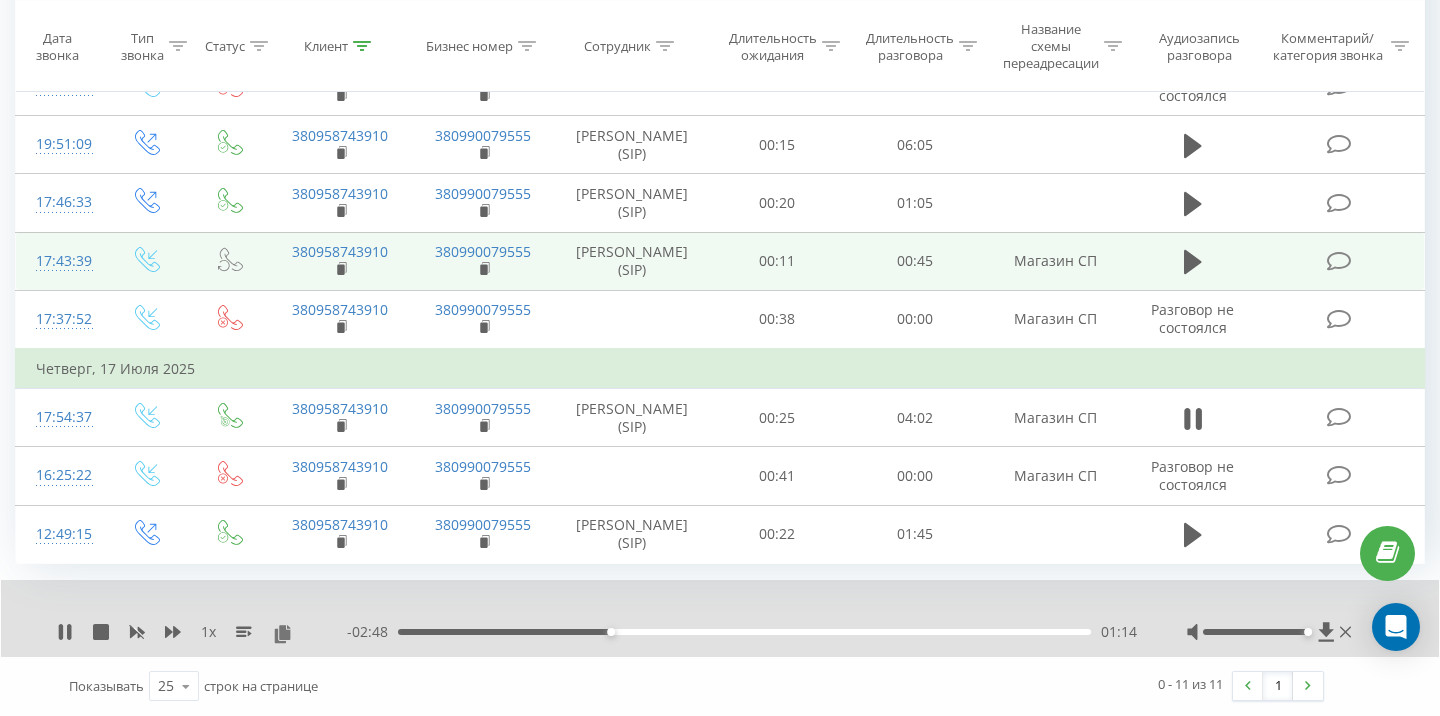 click on "- 02:48 01:14   01:14" at bounding box center [742, 632] 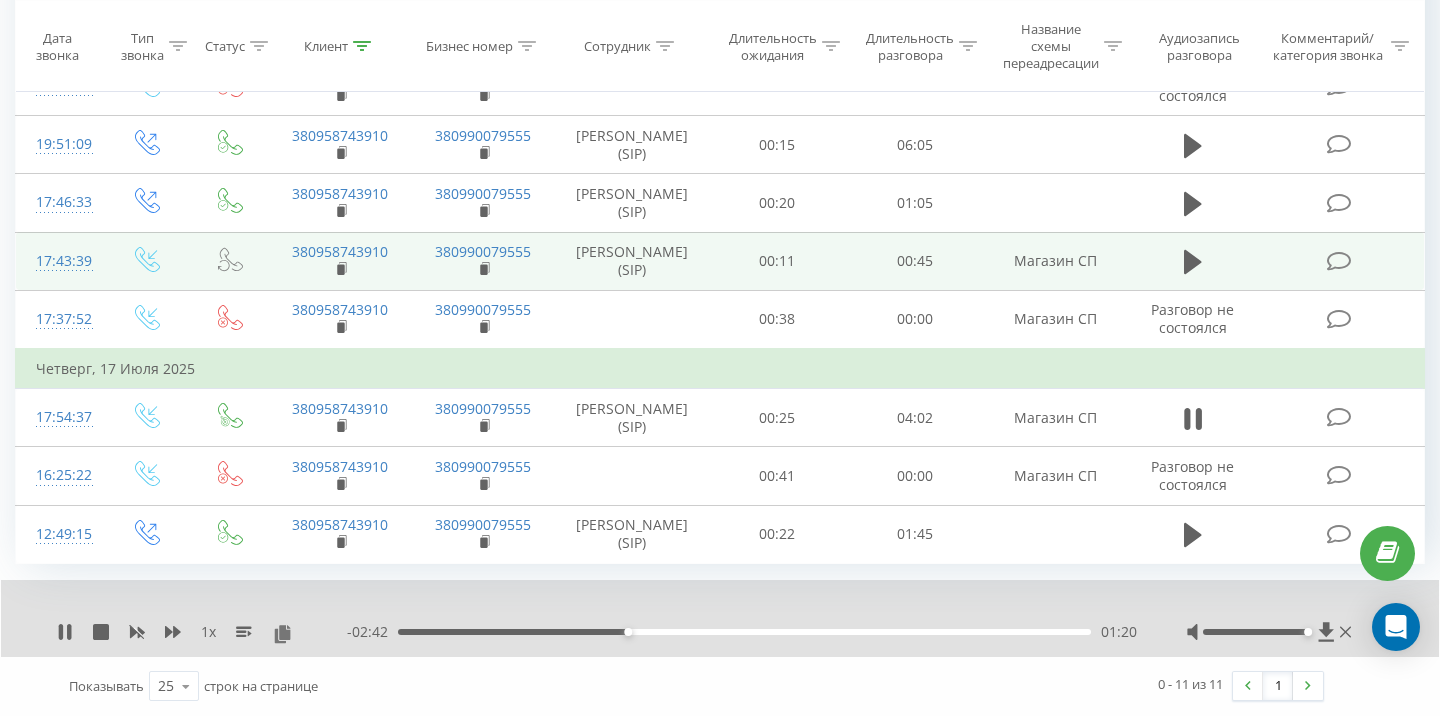 click on "01:20" at bounding box center [744, 632] 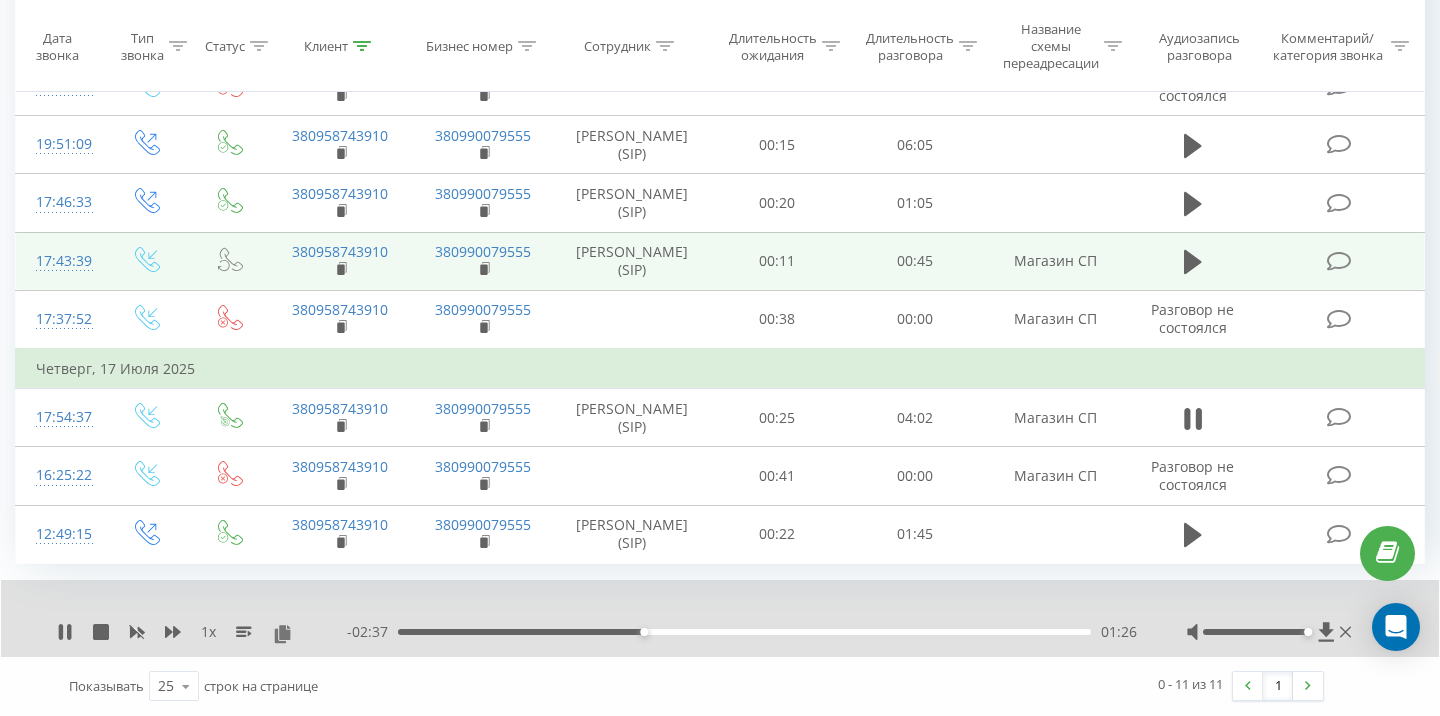 click on "01:26" at bounding box center [744, 632] 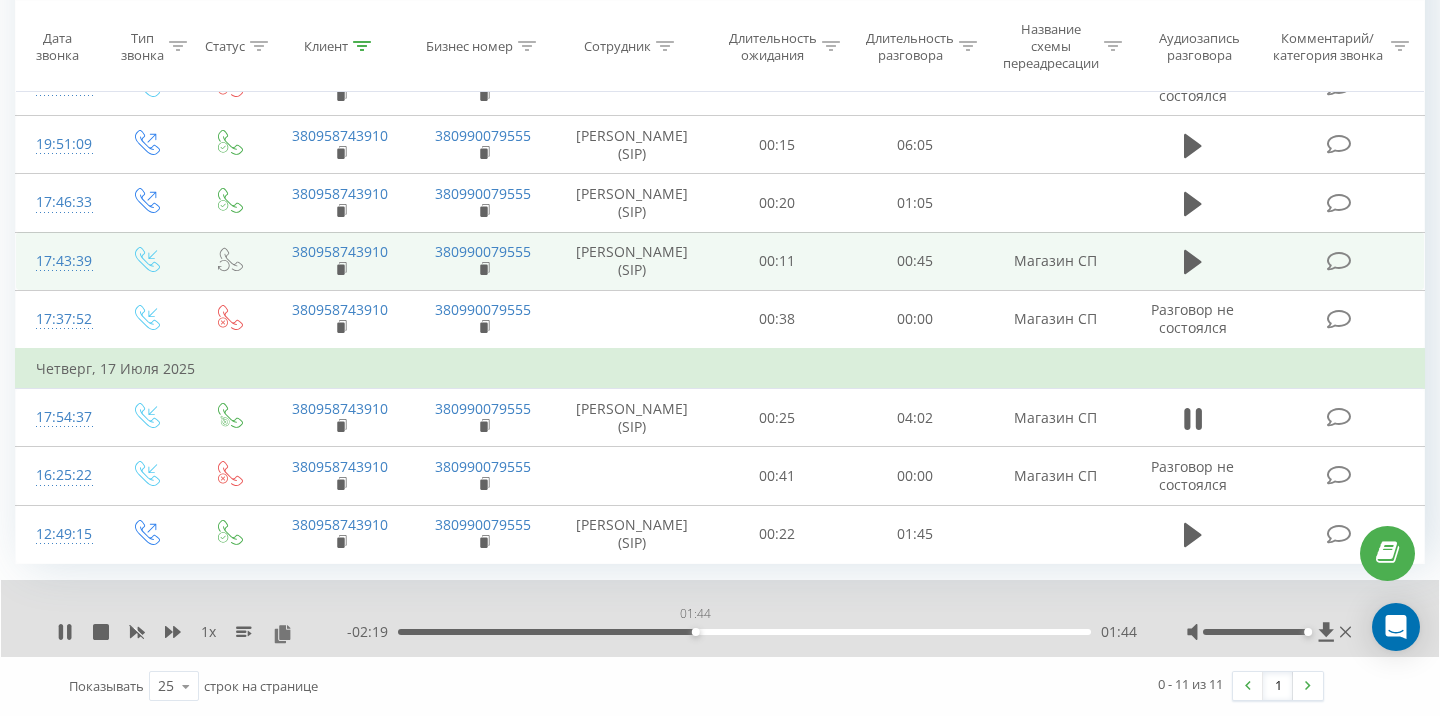 click on "01:44" at bounding box center [744, 632] 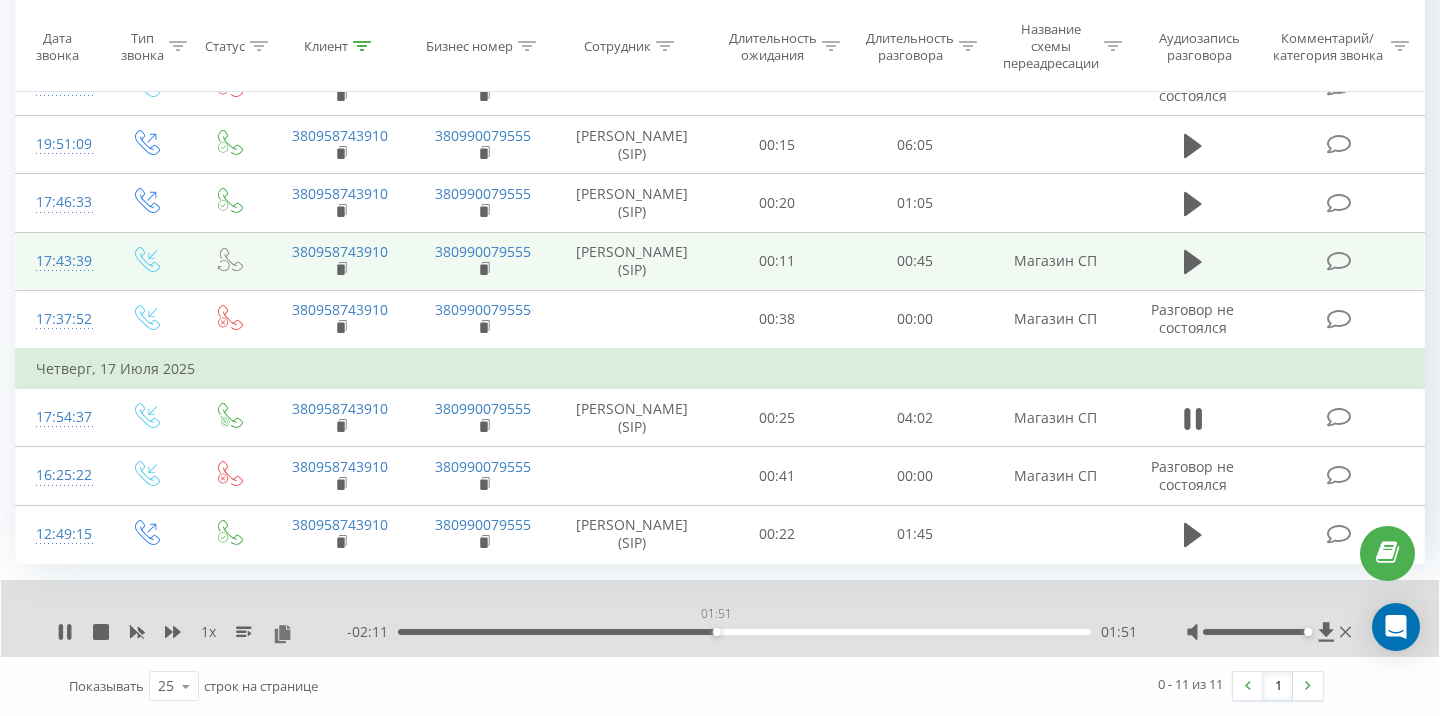 click on "01:51" at bounding box center (744, 632) 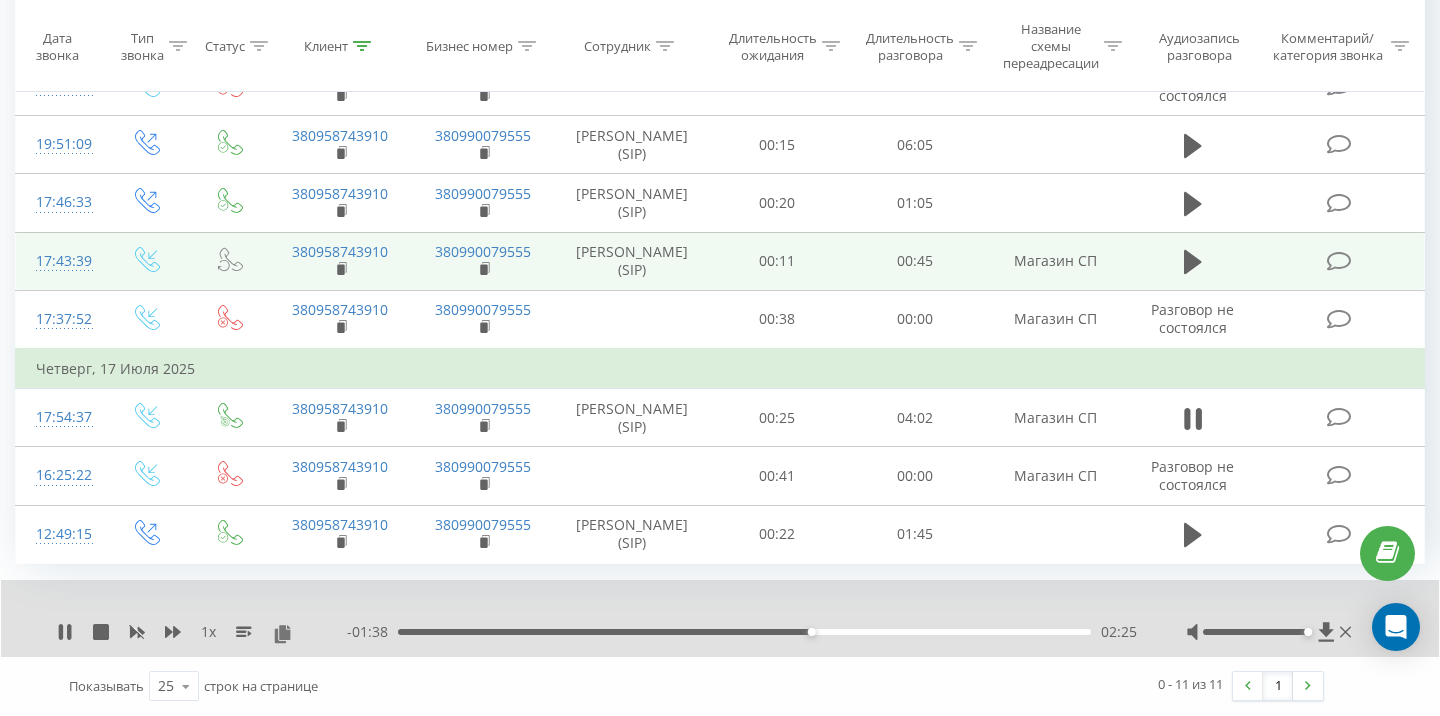 click on "1 x  - 01:38 02:25   02:25" at bounding box center (720, 618) 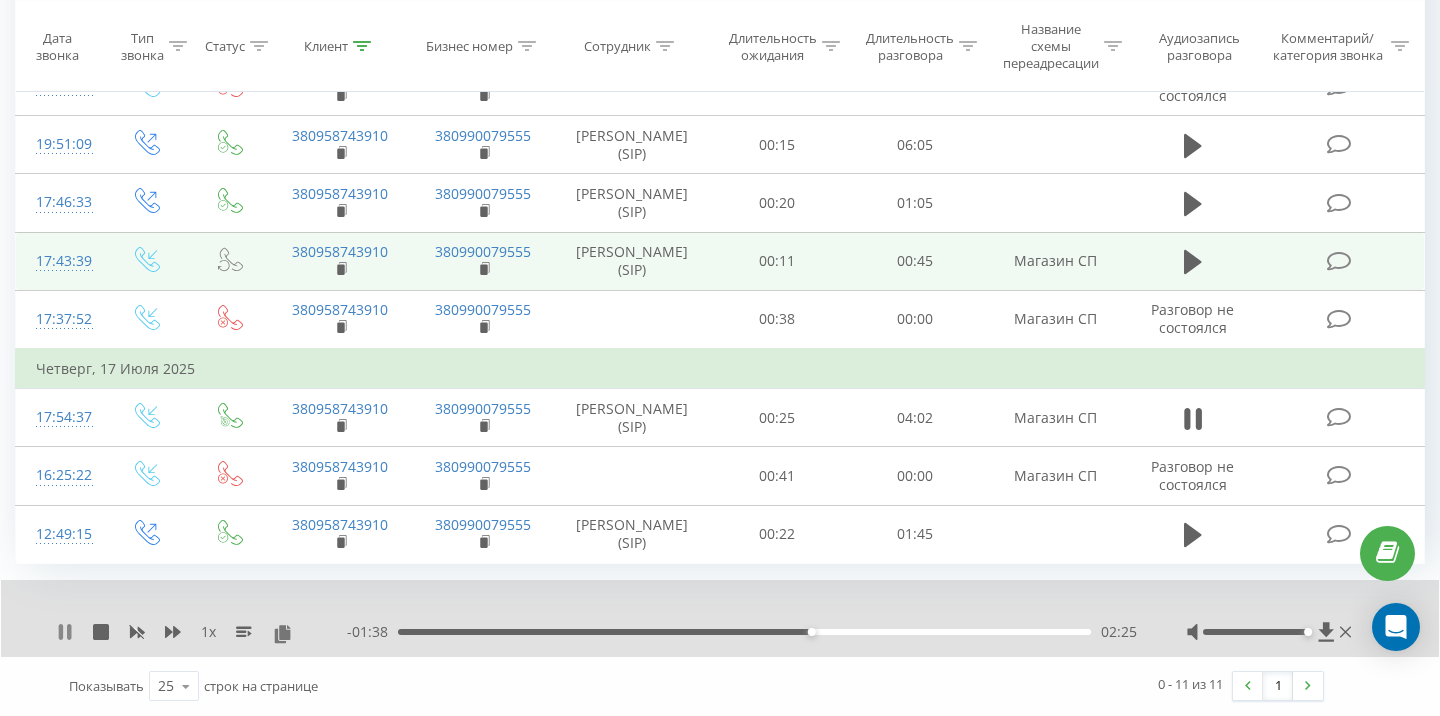 click 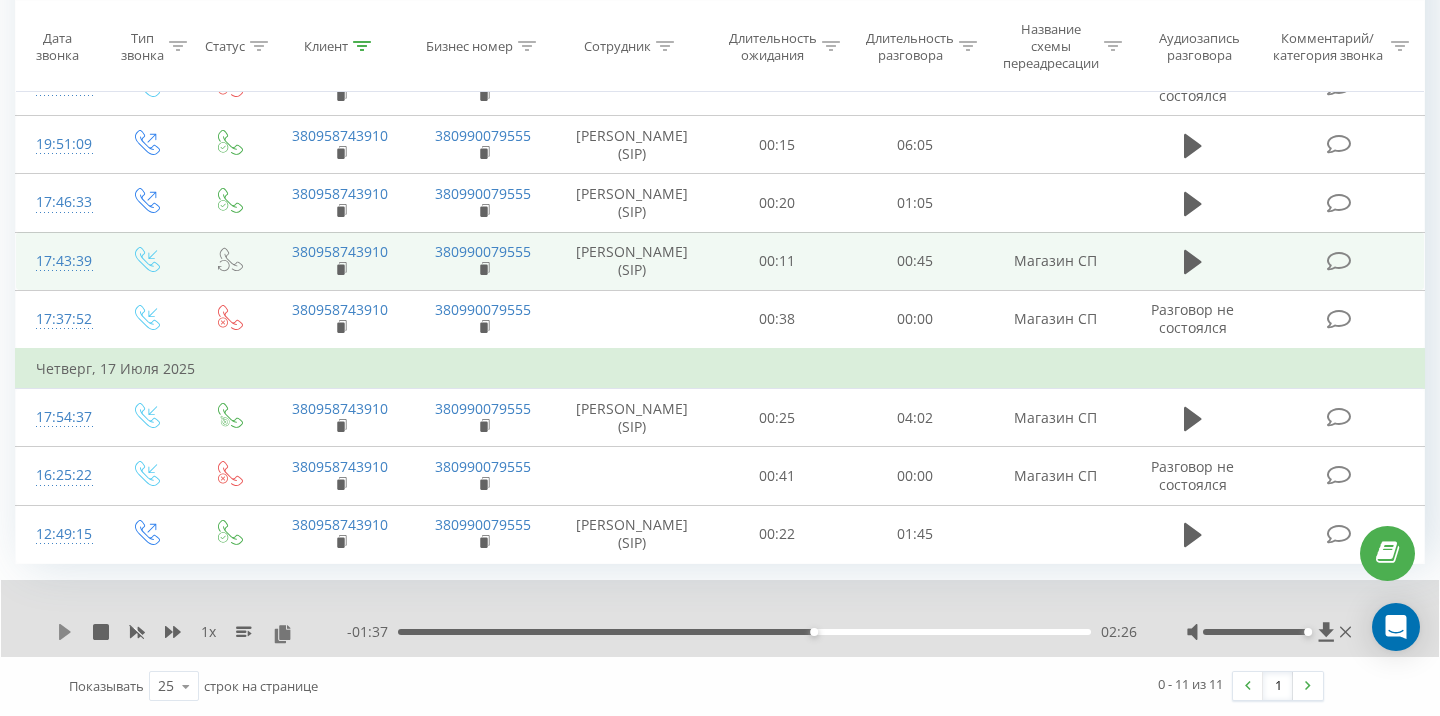 click 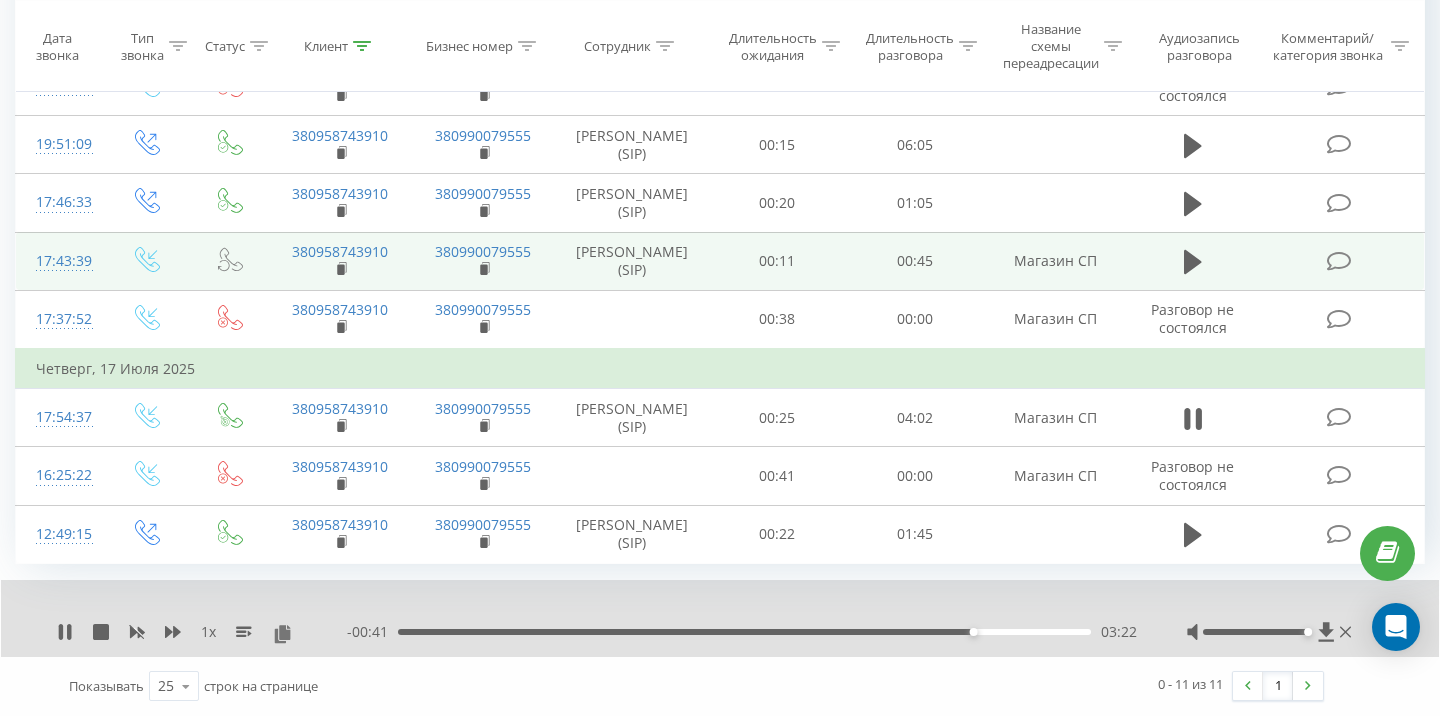 click on "- 00:41 03:22   03:22" at bounding box center (742, 632) 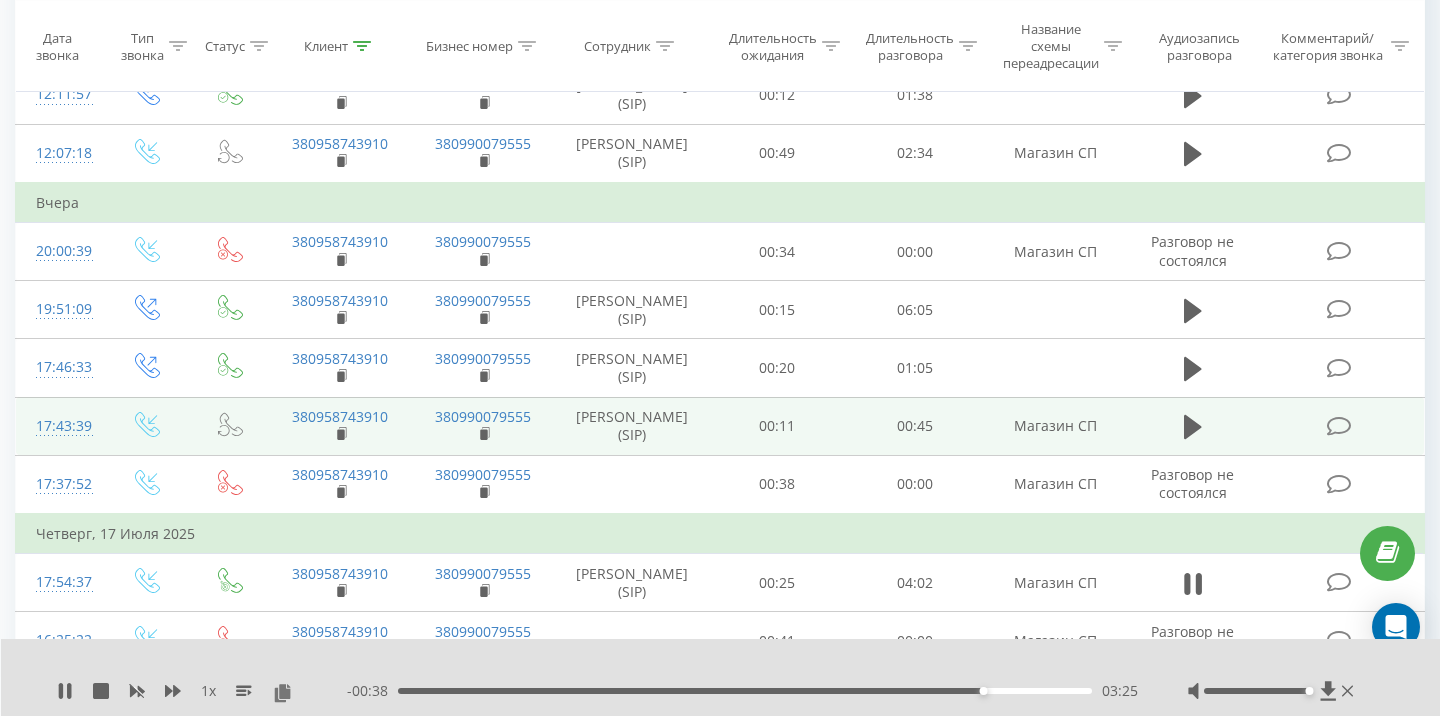 scroll, scrollTop: 303, scrollLeft: 0, axis: vertical 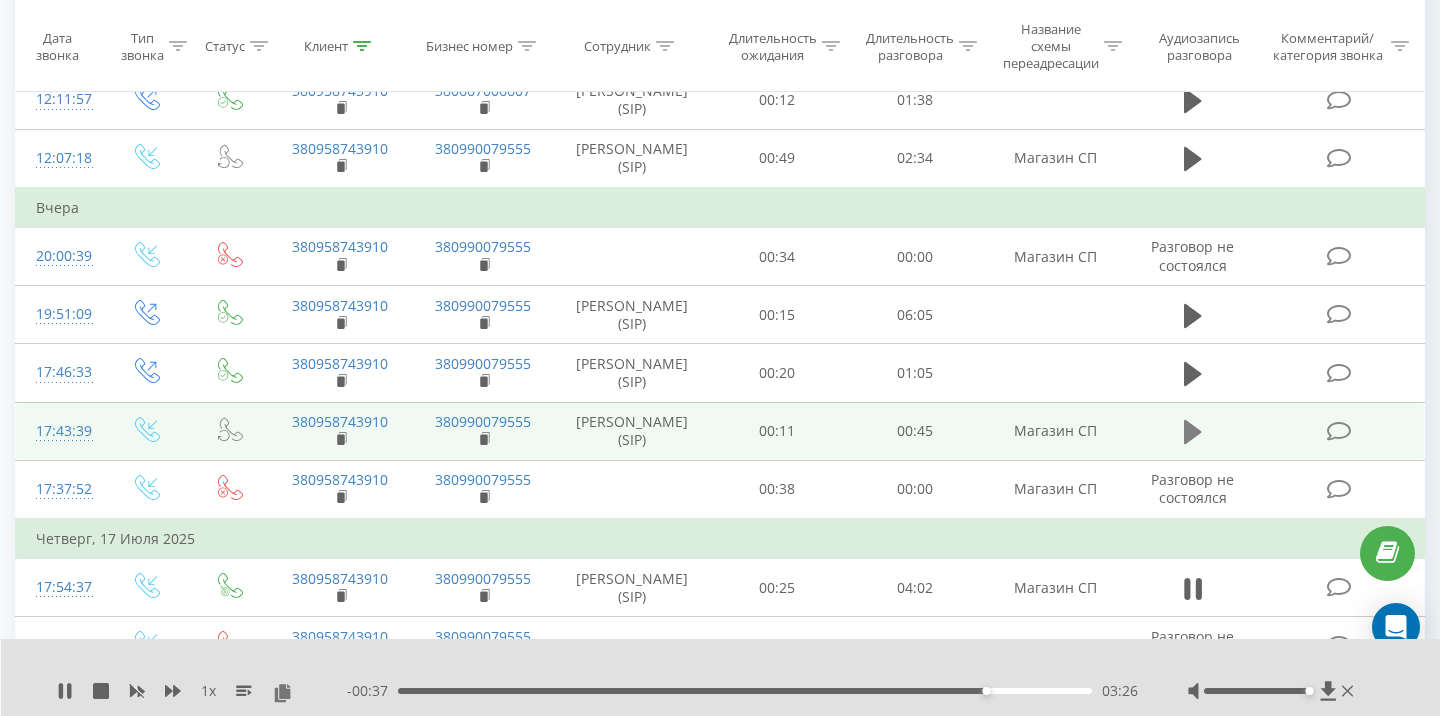 click at bounding box center (1193, 432) 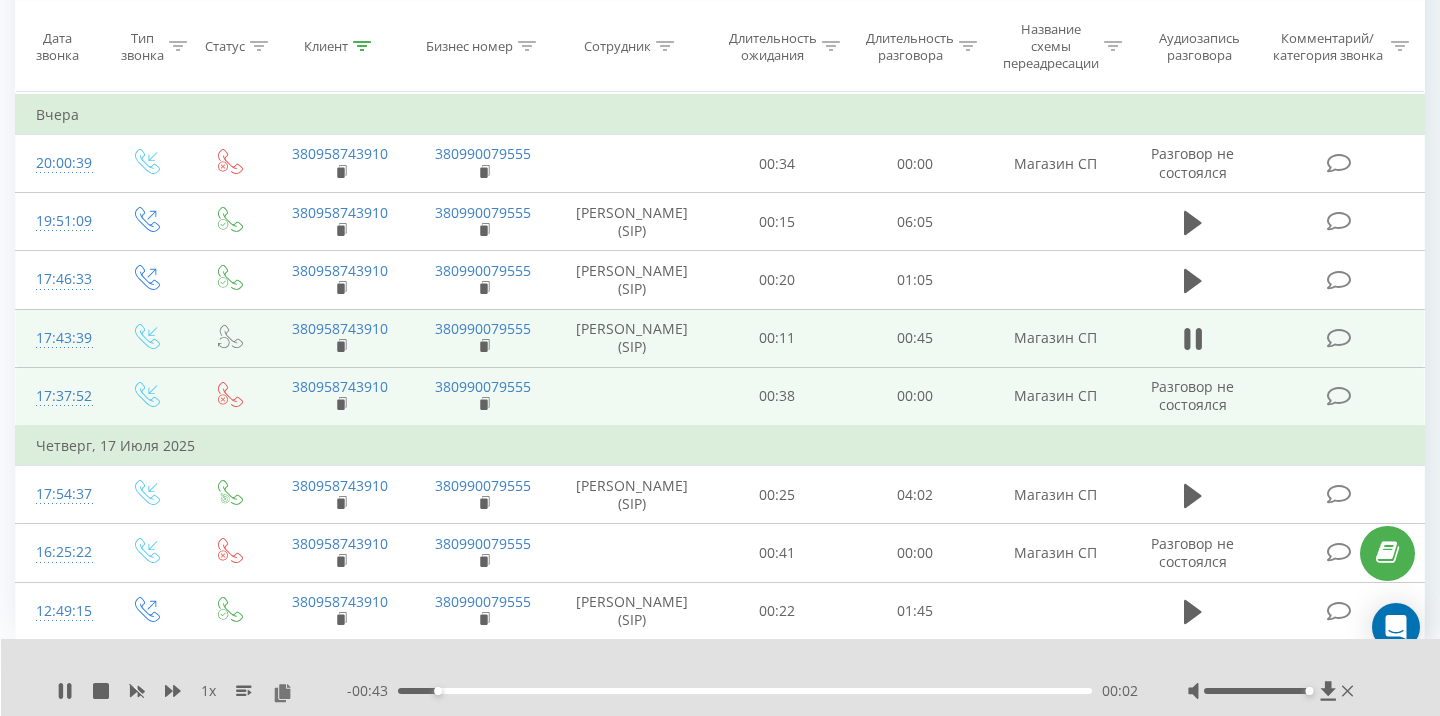 scroll, scrollTop: 375, scrollLeft: 0, axis: vertical 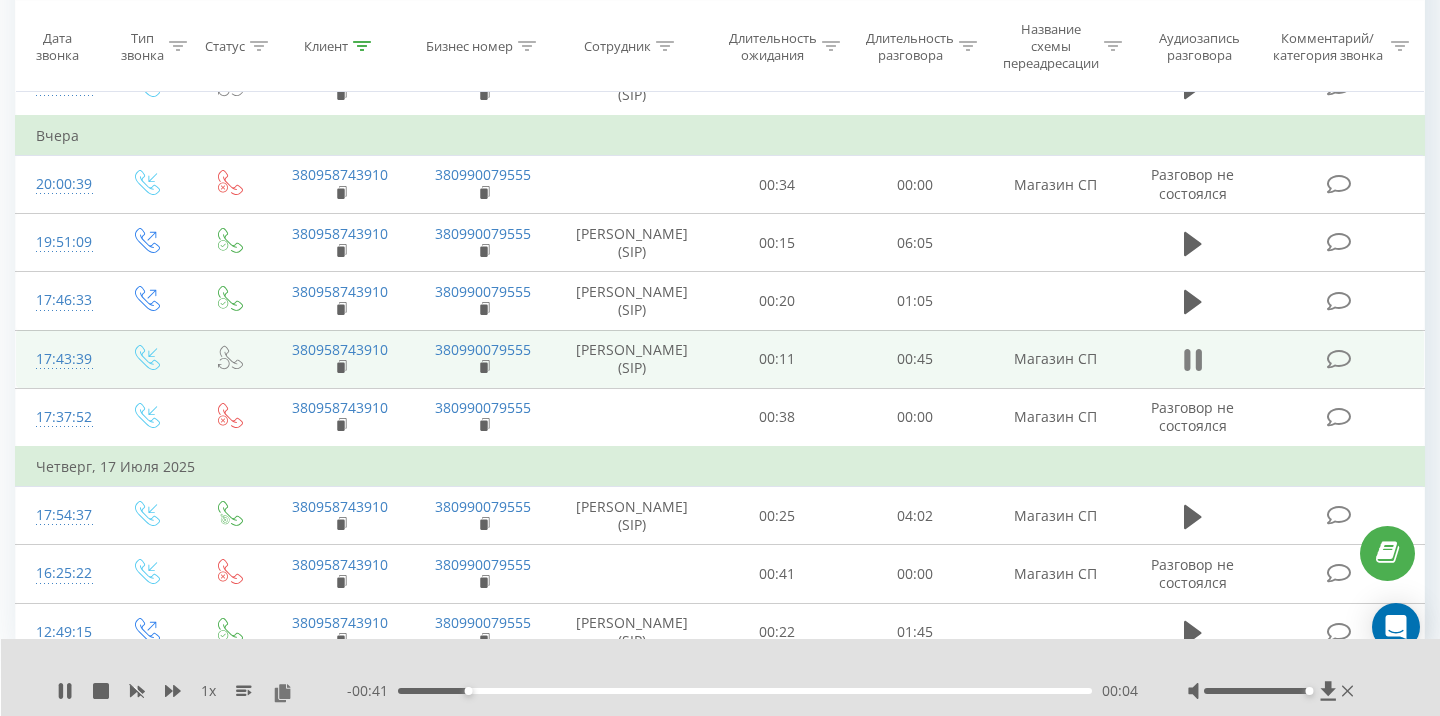 click 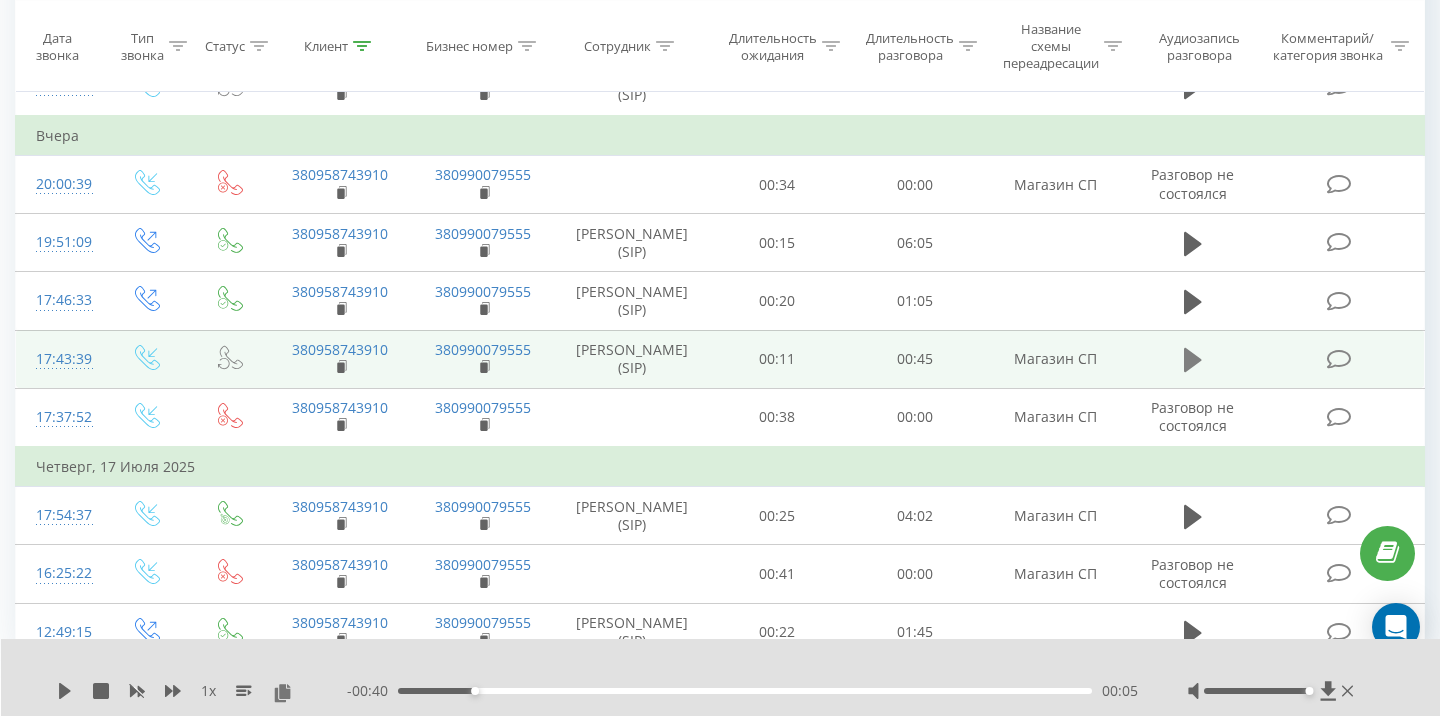 click 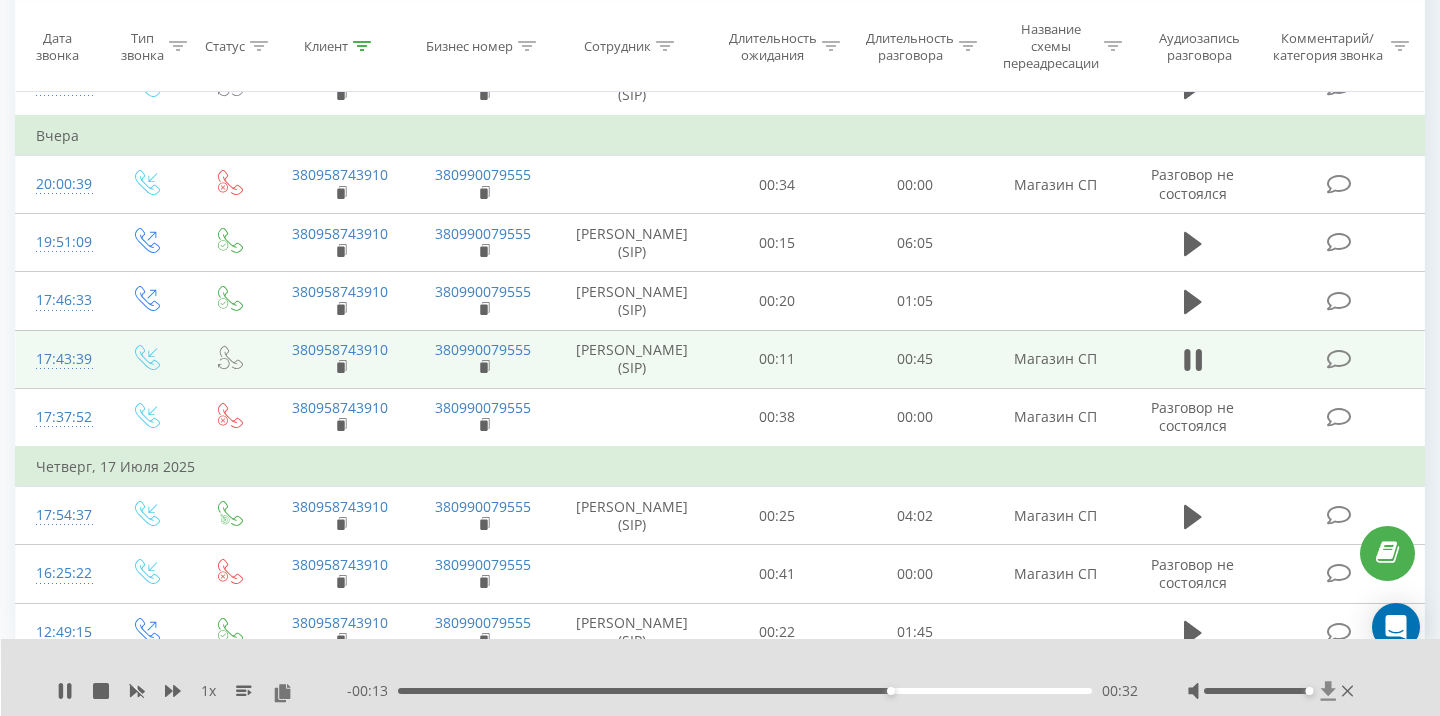 click 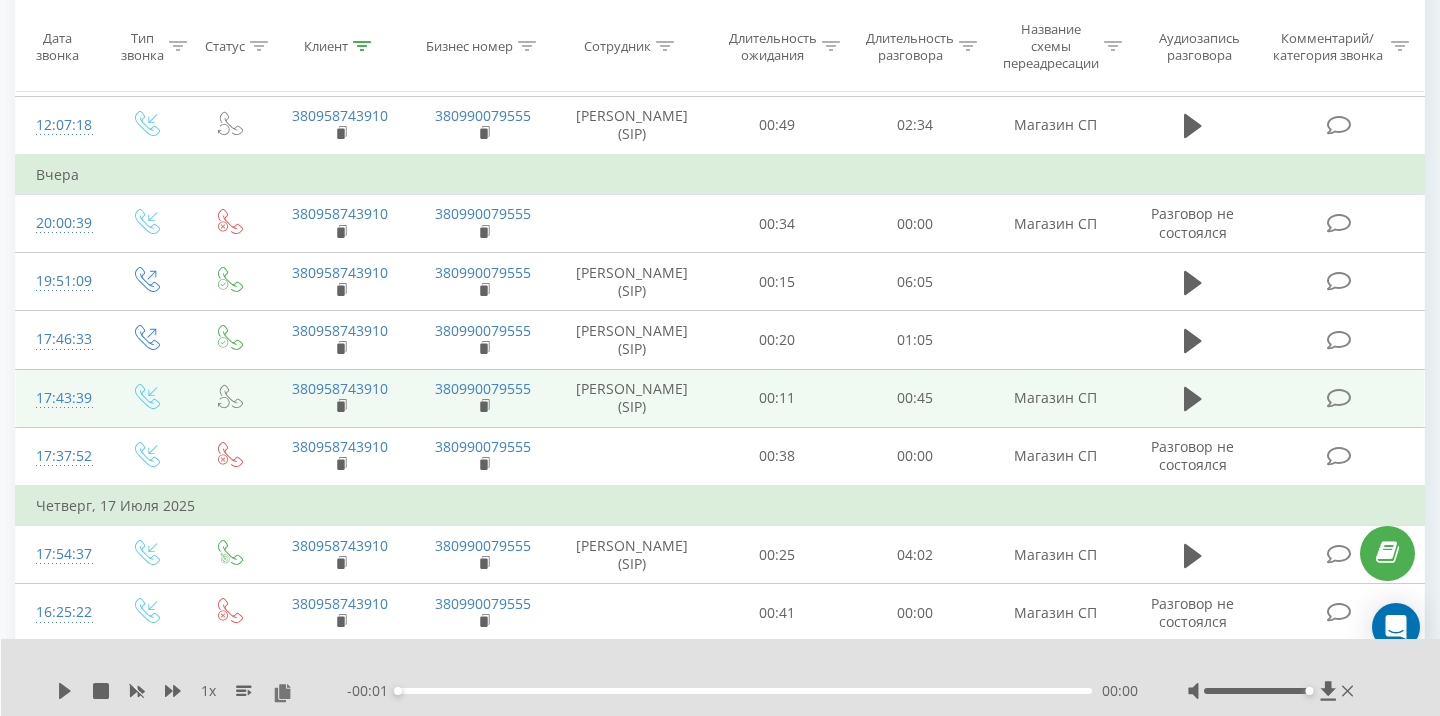 scroll, scrollTop: 332, scrollLeft: 0, axis: vertical 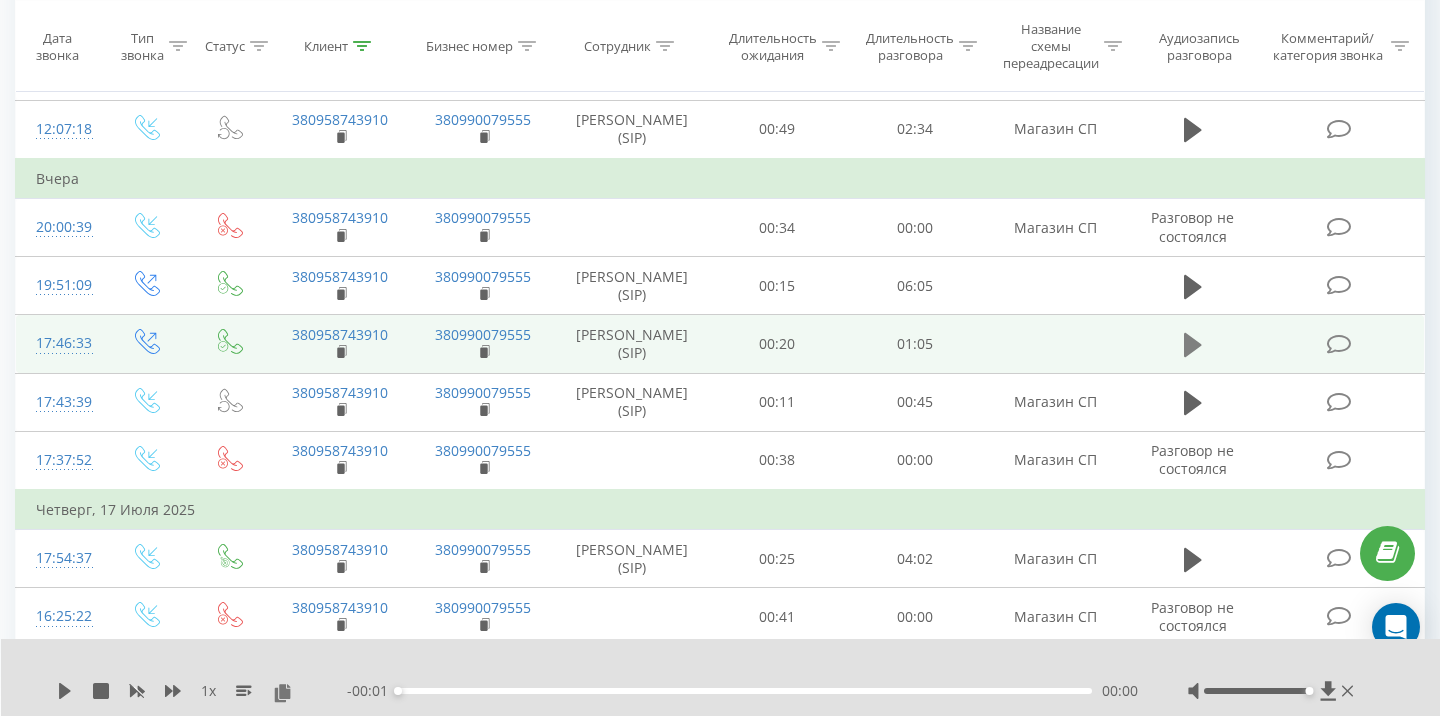 click 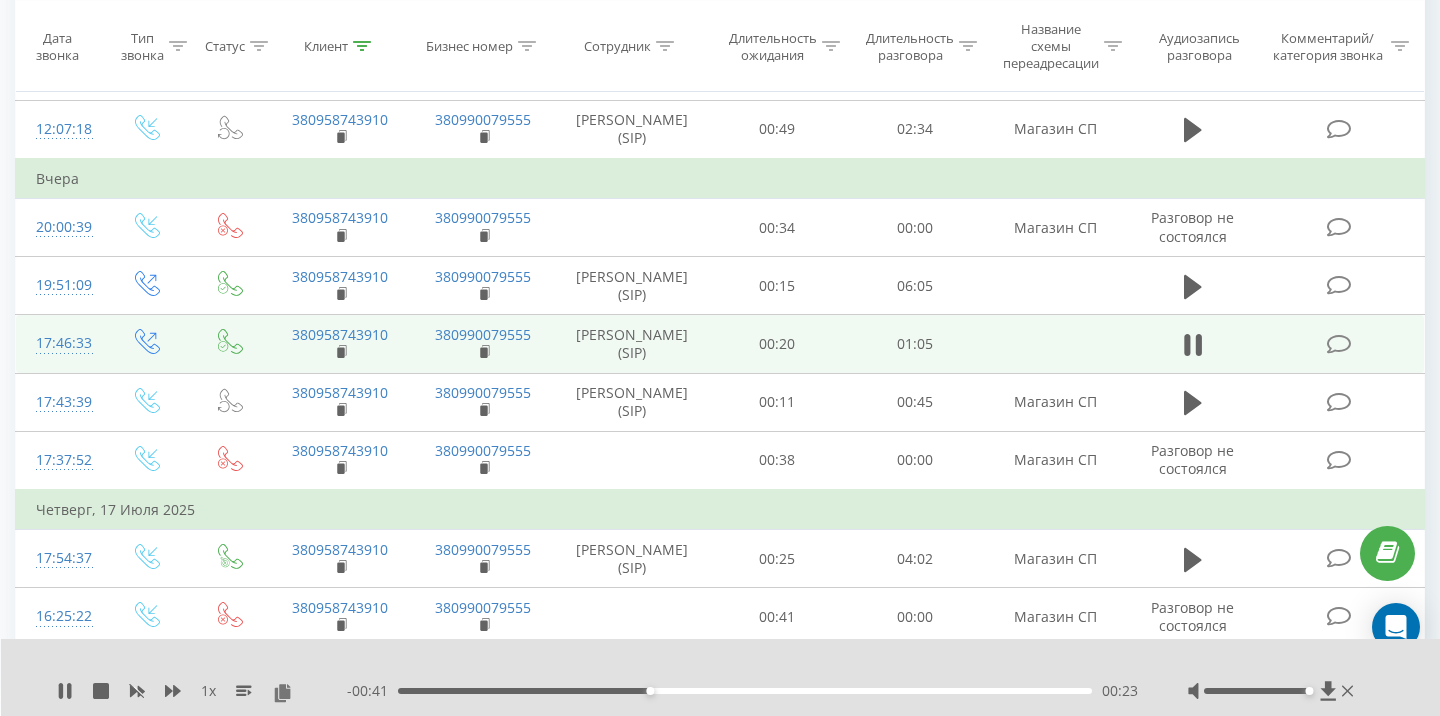 click 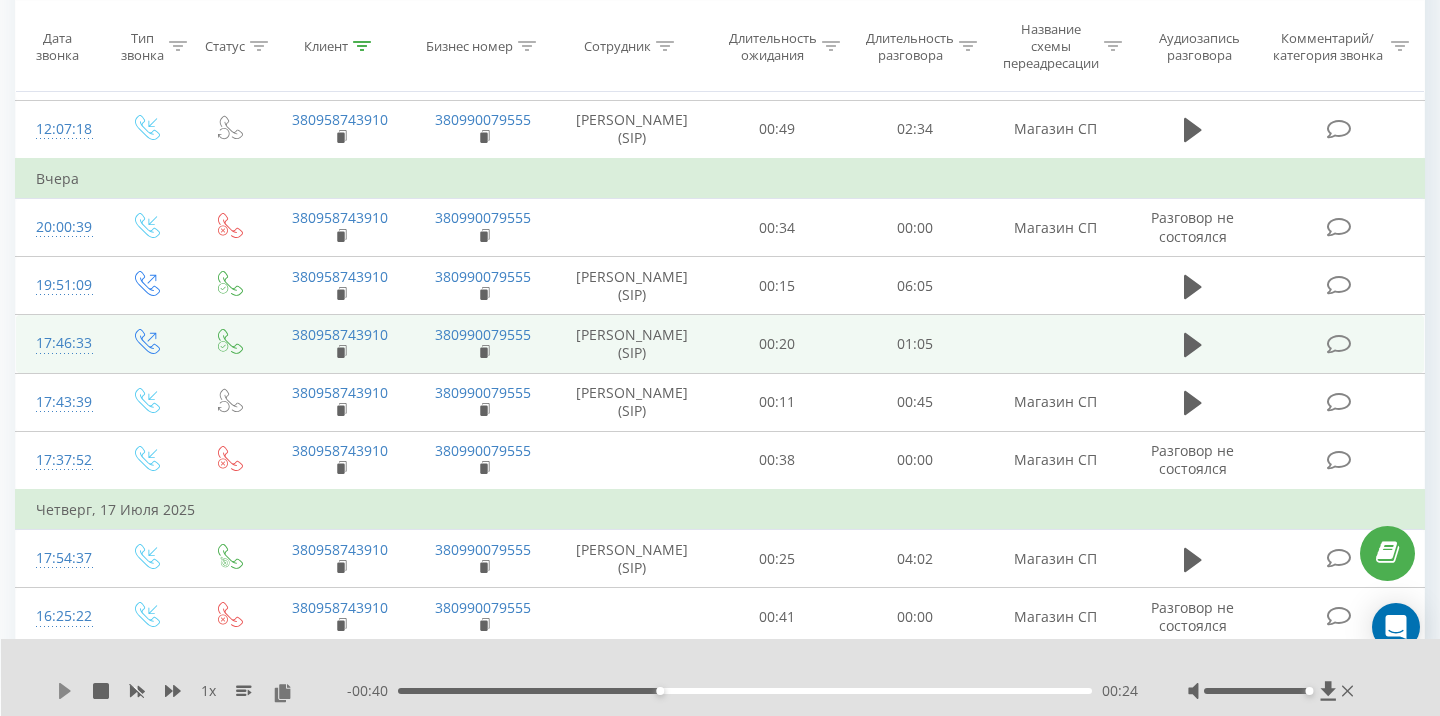 click 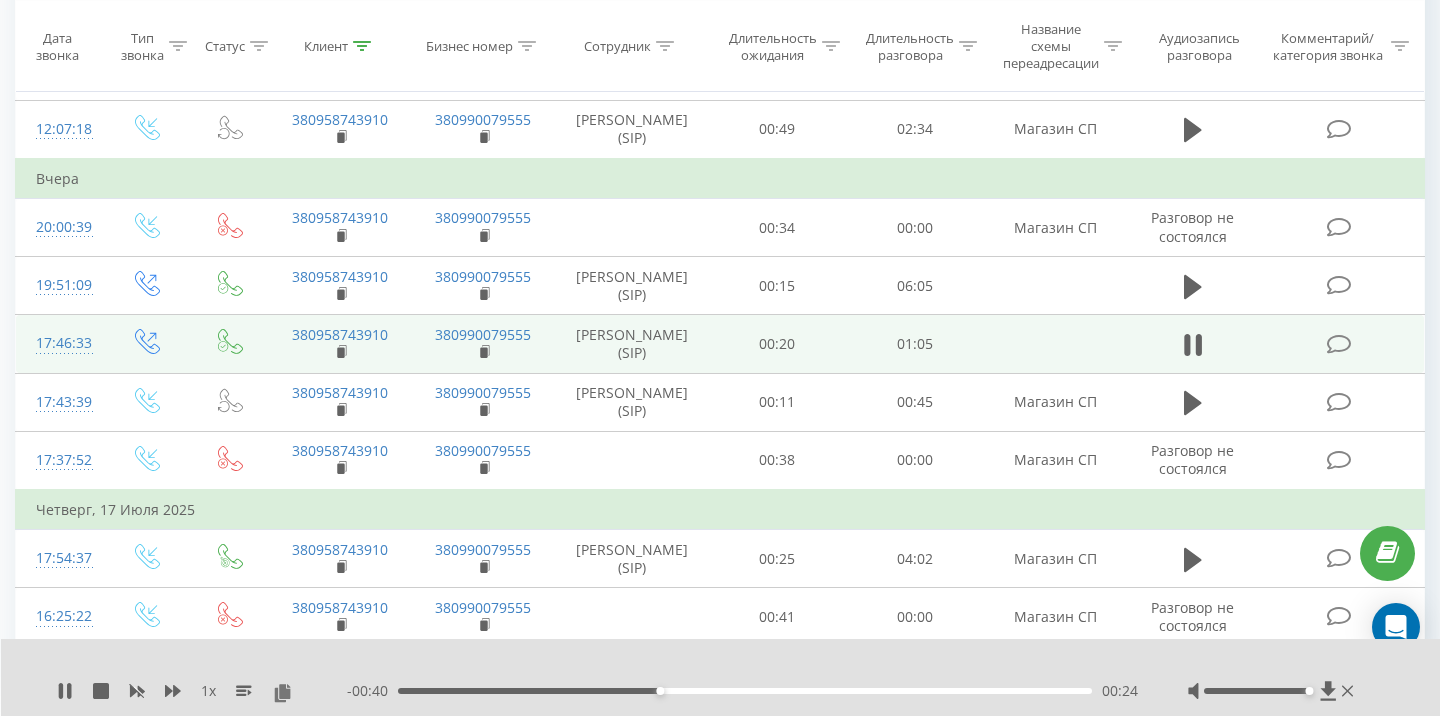 click 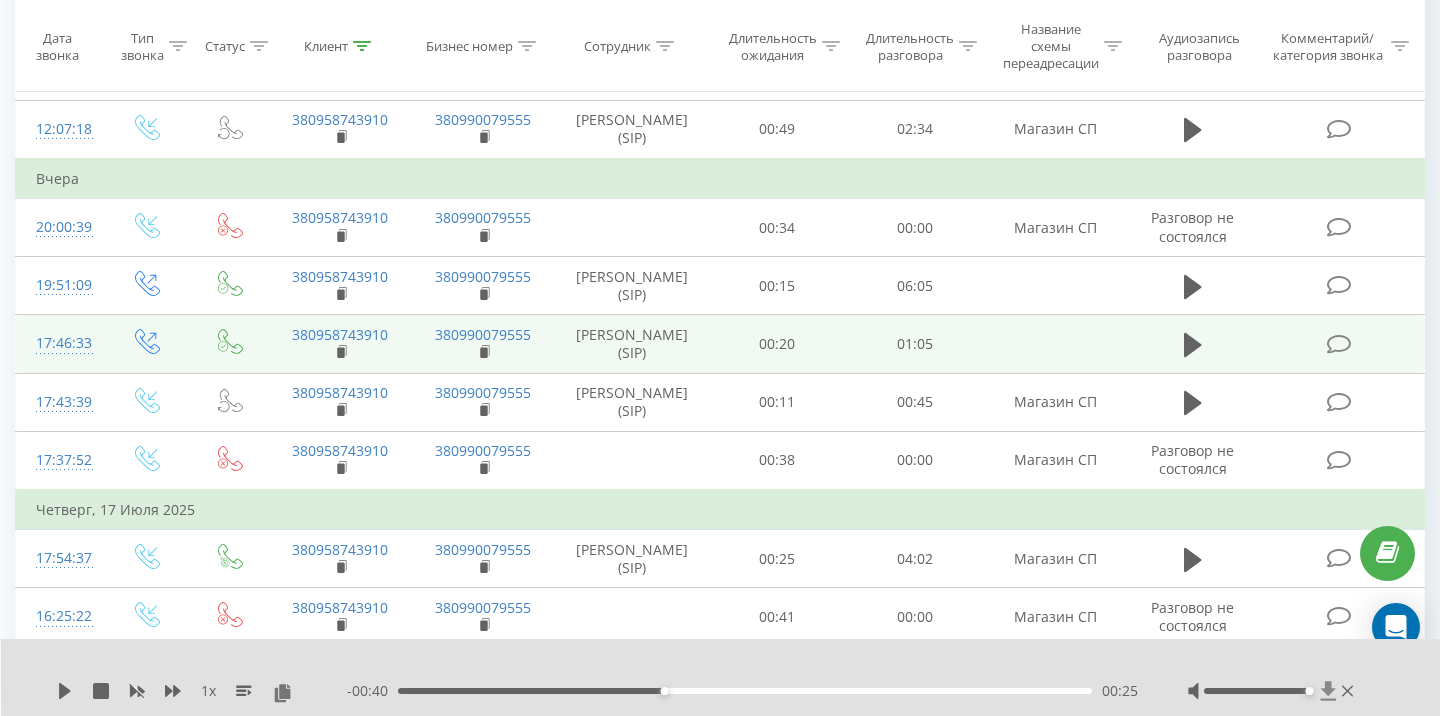 click 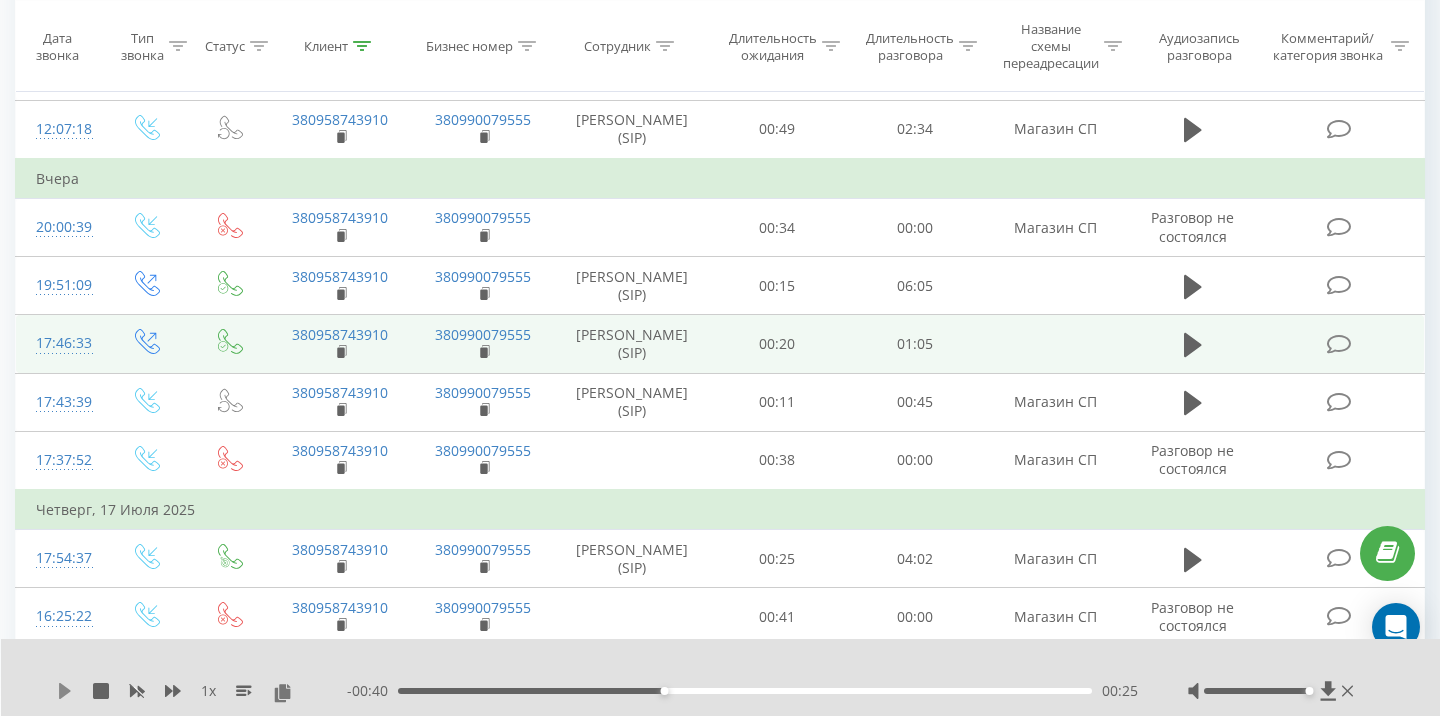 click 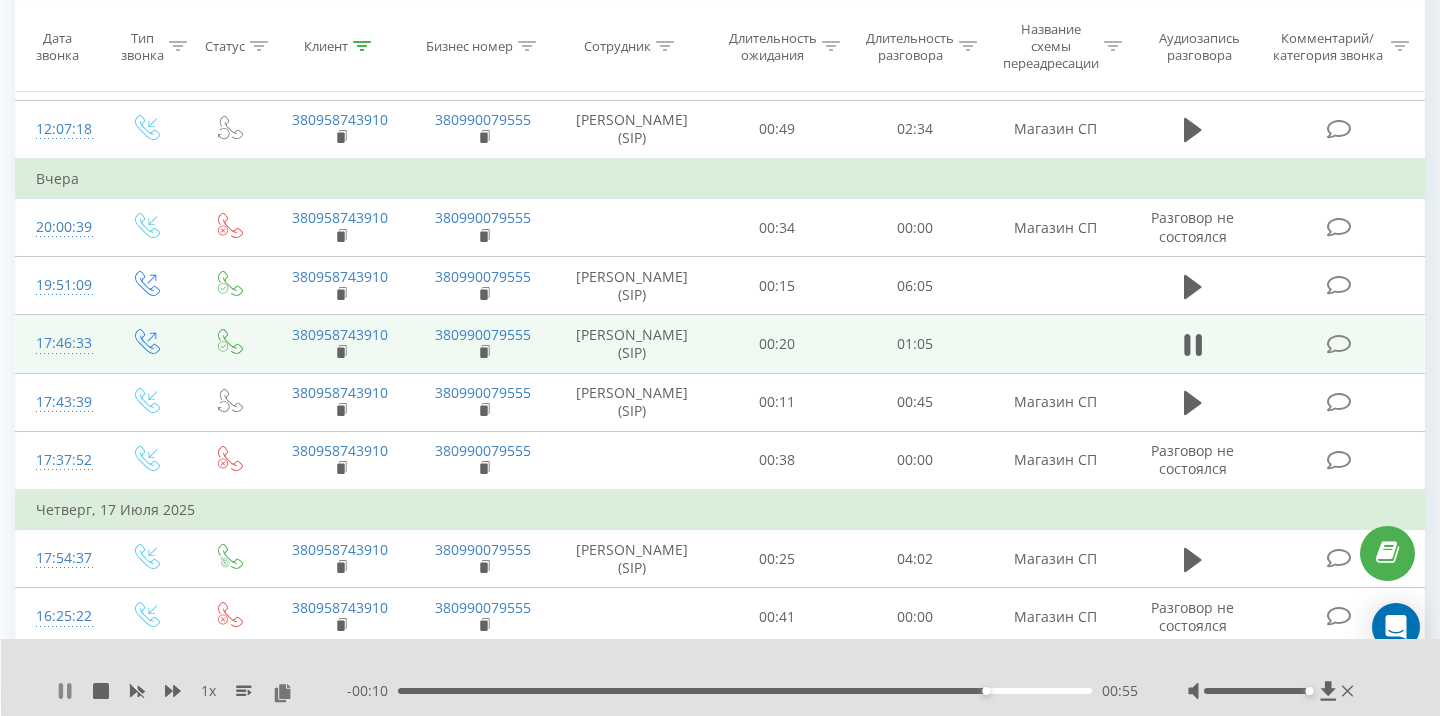 click 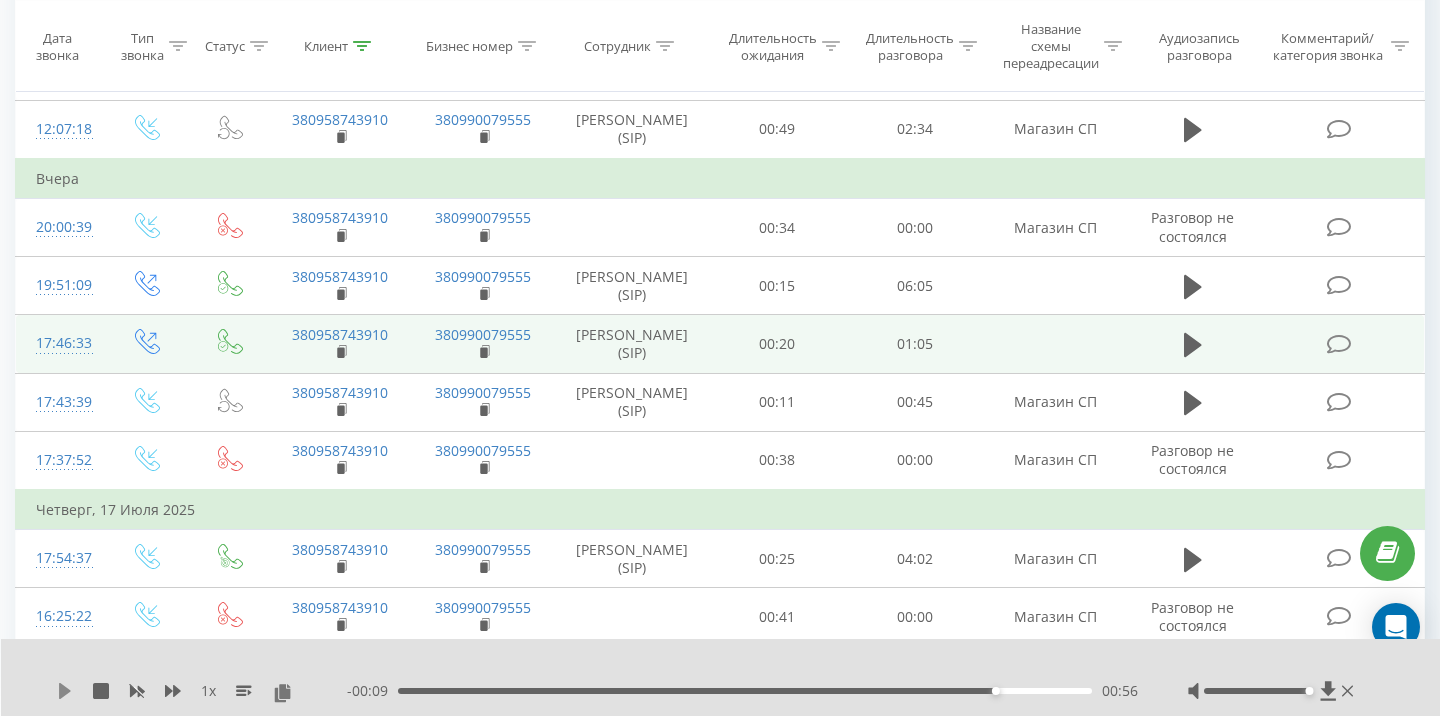 click 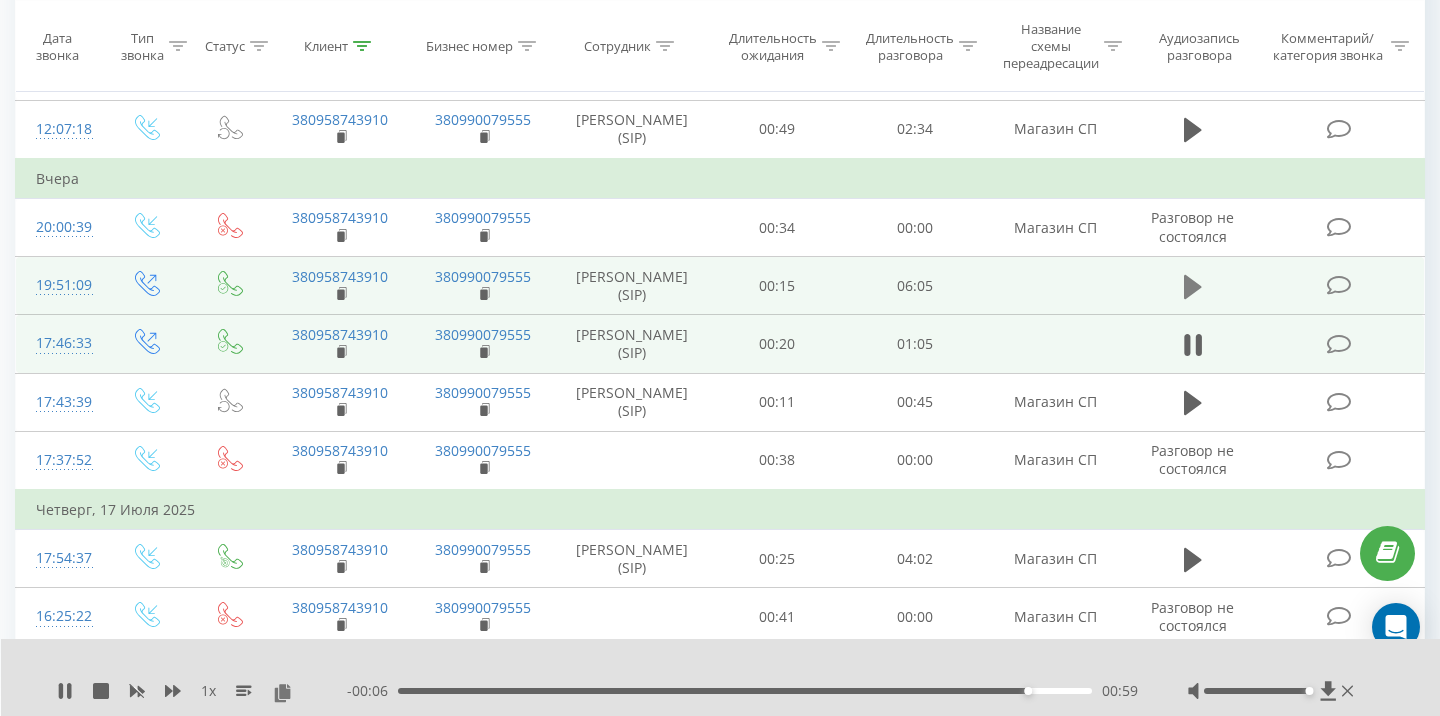 click at bounding box center [1193, 287] 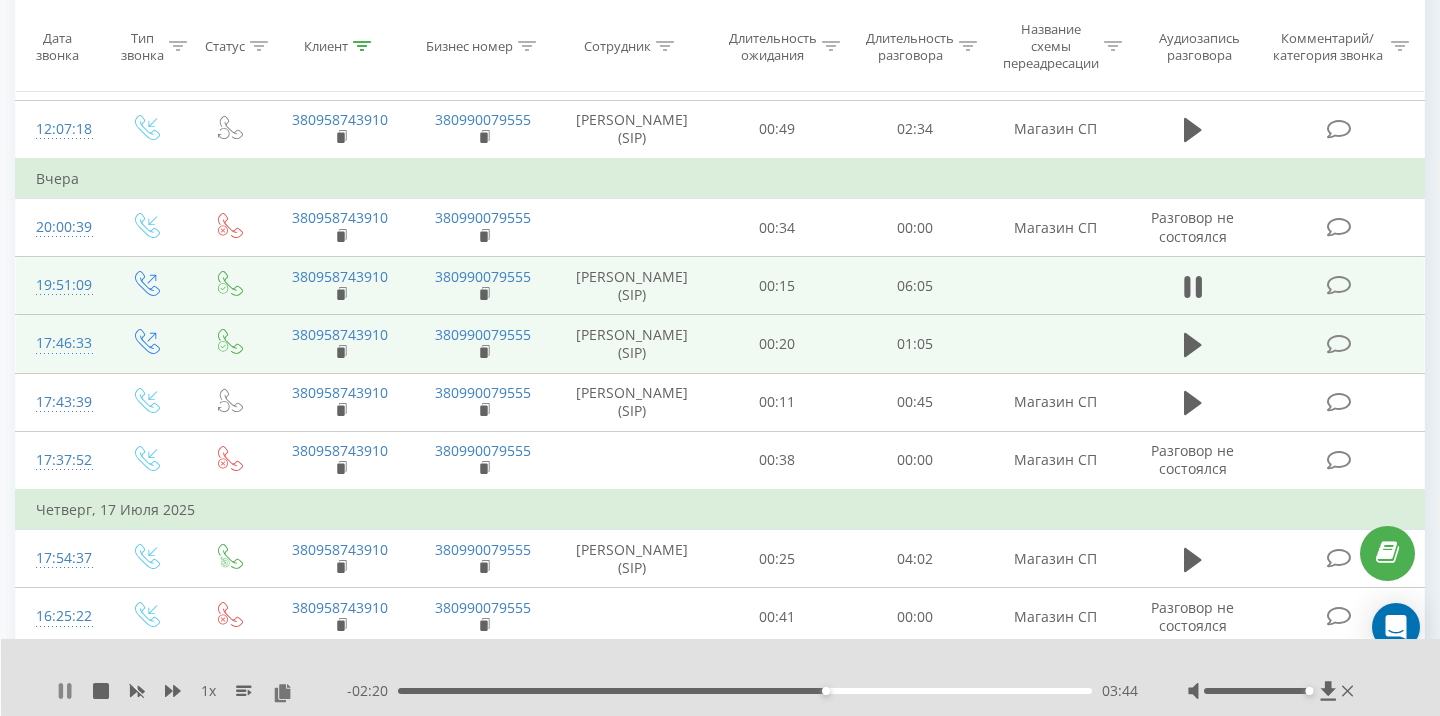 click 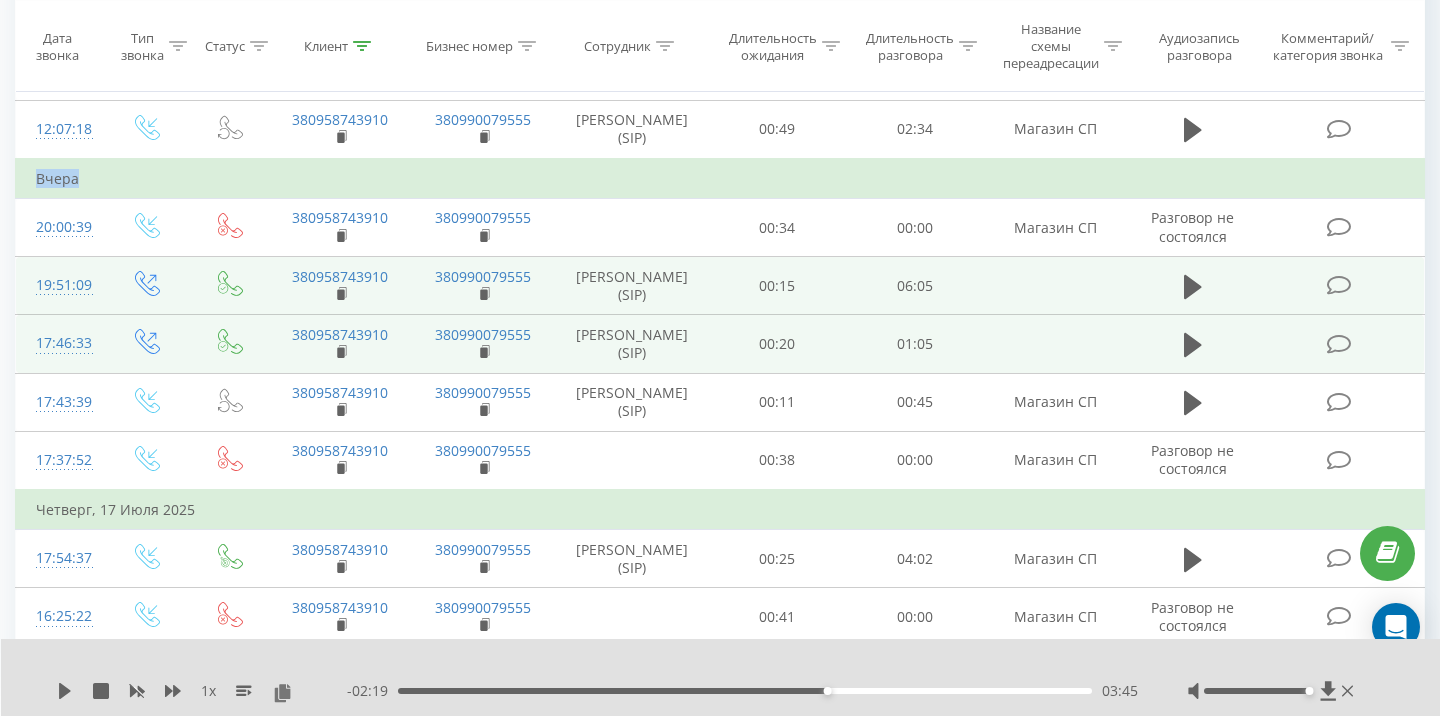 drag, startPoint x: 36, startPoint y: 209, endPoint x: 78, endPoint y: 209, distance: 42 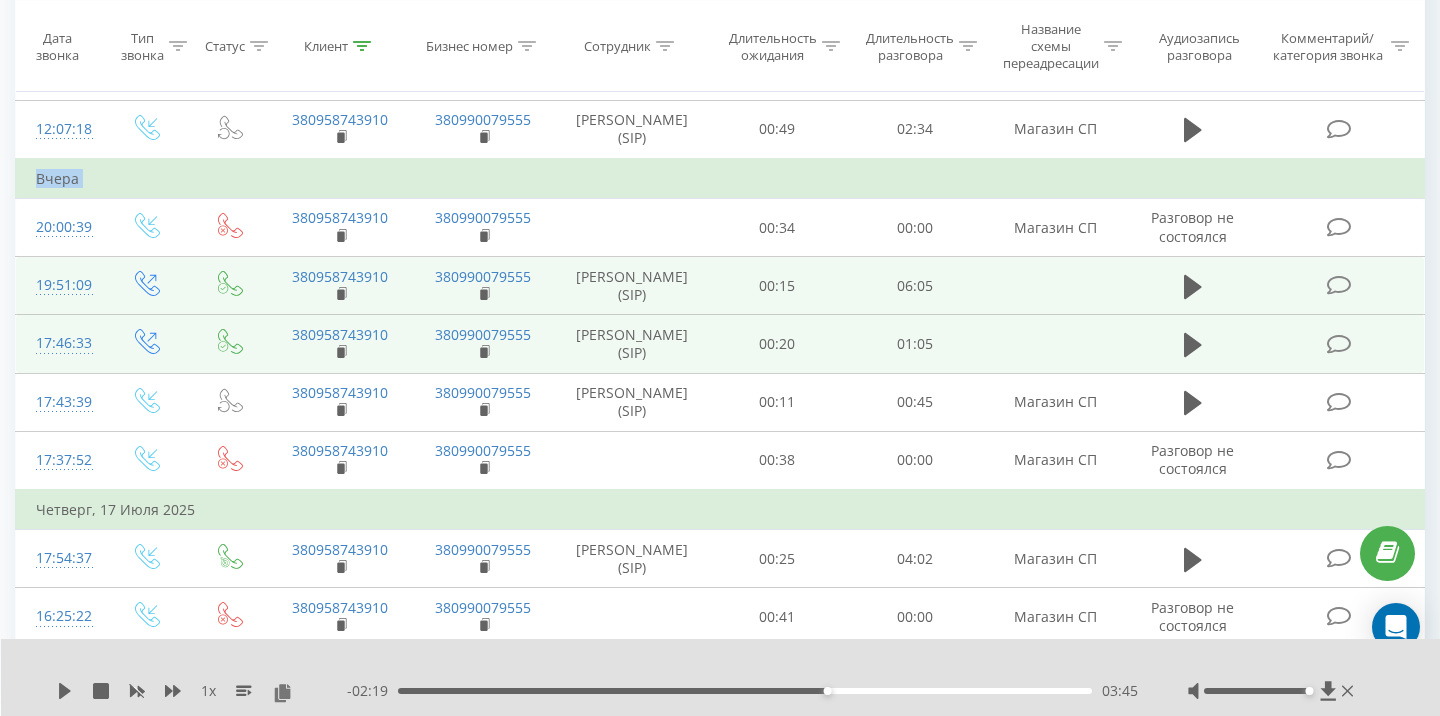 drag, startPoint x: 36, startPoint y: 209, endPoint x: 77, endPoint y: 209, distance: 41 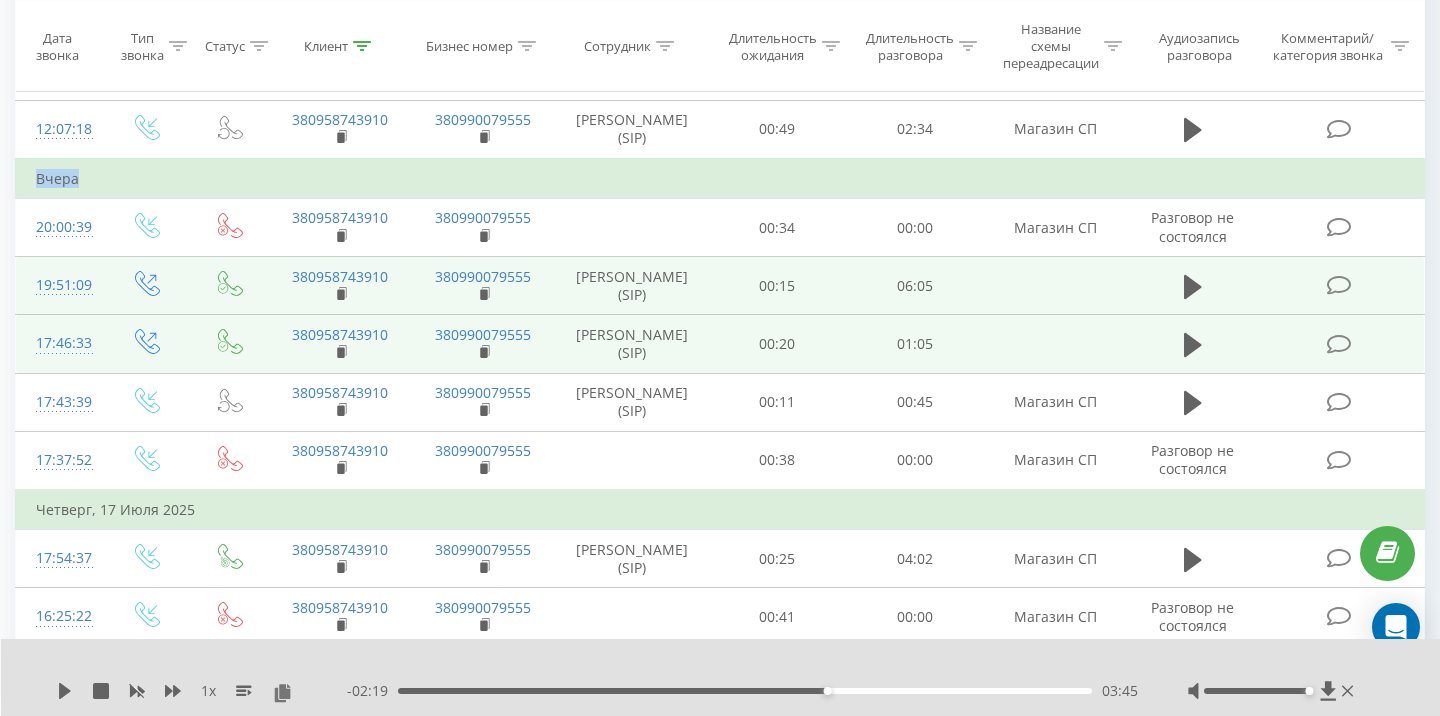 drag, startPoint x: 80, startPoint y: 209, endPoint x: 36, endPoint y: 209, distance: 44 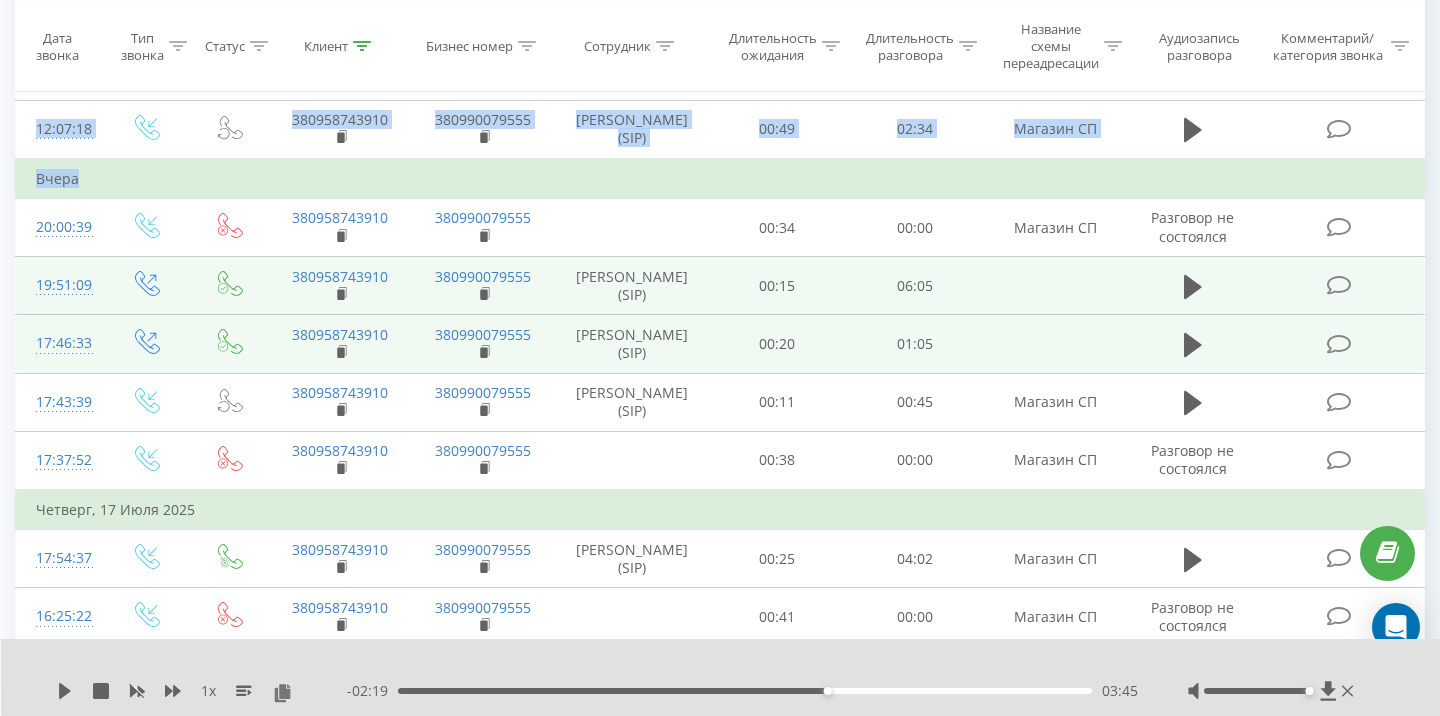 drag, startPoint x: 79, startPoint y: 220, endPoint x: 1, endPoint y: 220, distance: 78 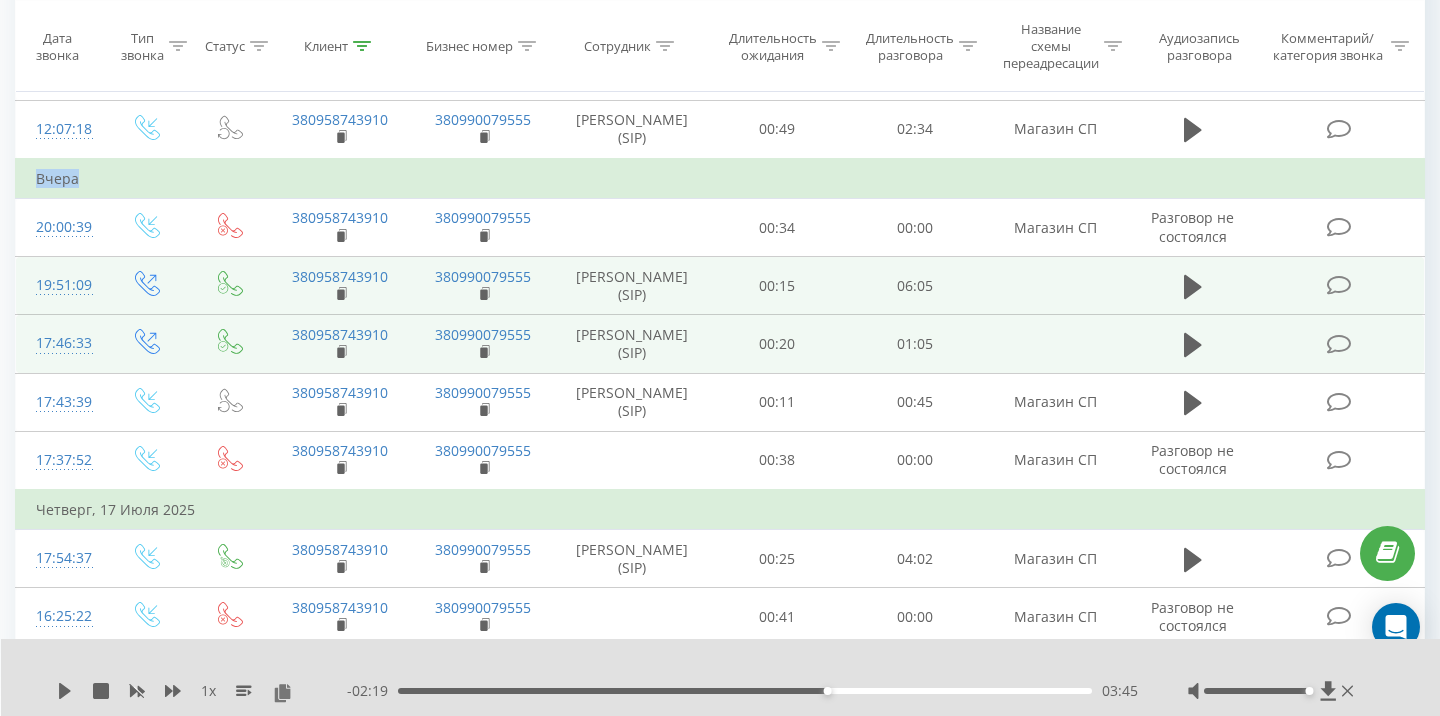 drag, startPoint x: 21, startPoint y: 216, endPoint x: 87, endPoint y: 216, distance: 66 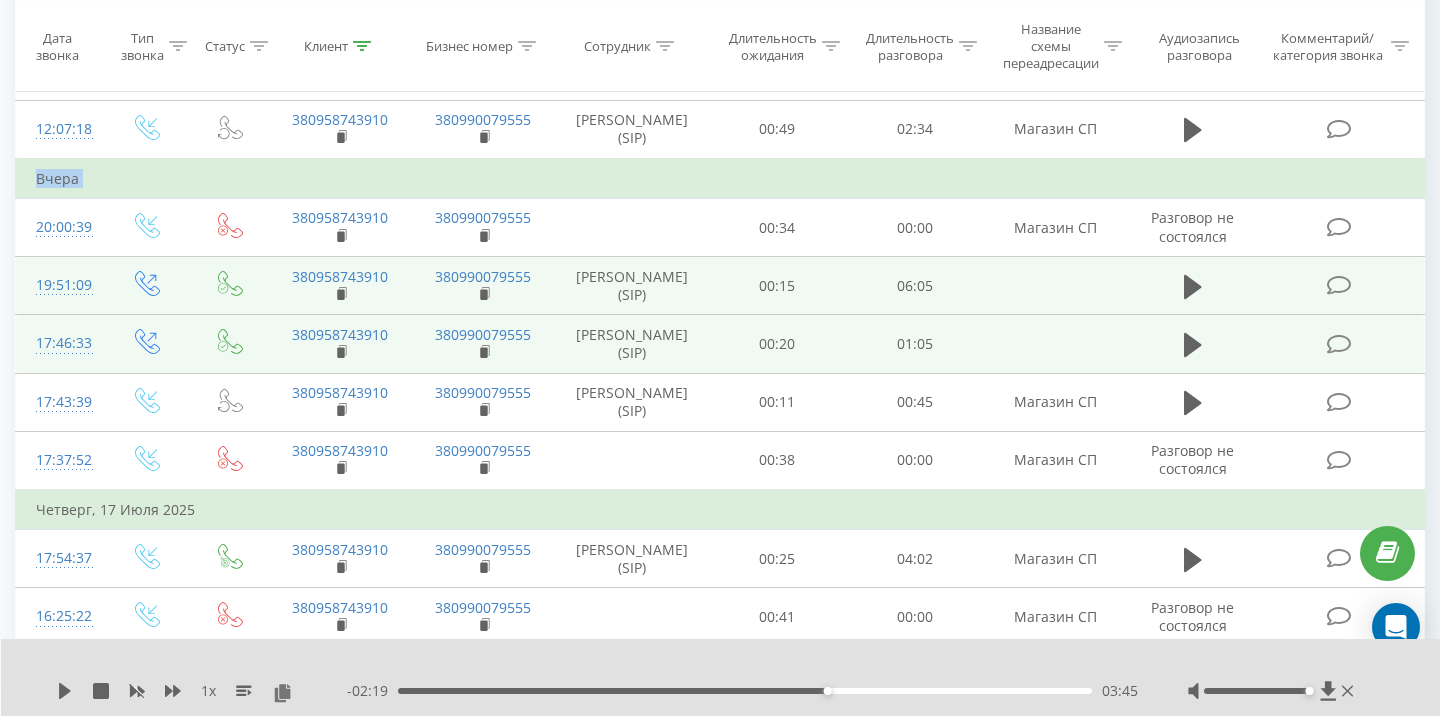 drag, startPoint x: 32, startPoint y: 207, endPoint x: 97, endPoint y: 207, distance: 65 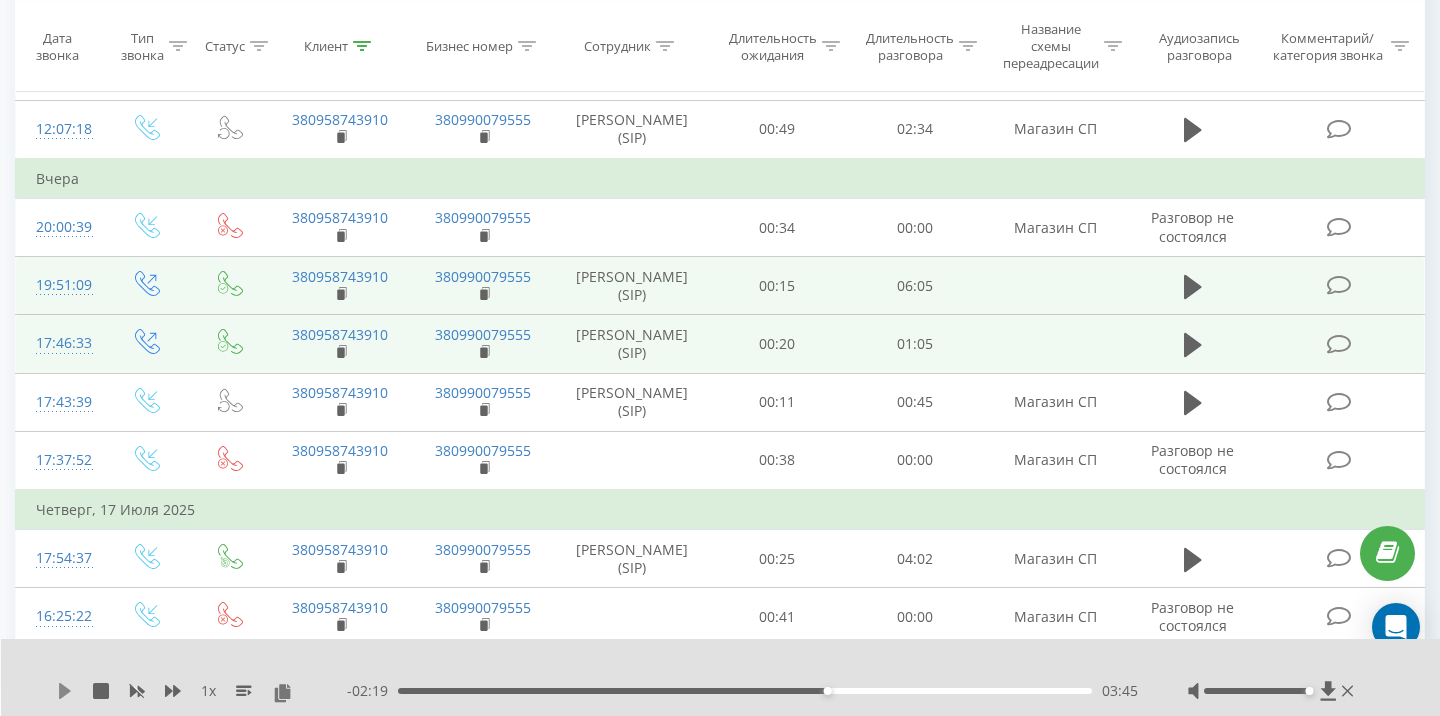 click 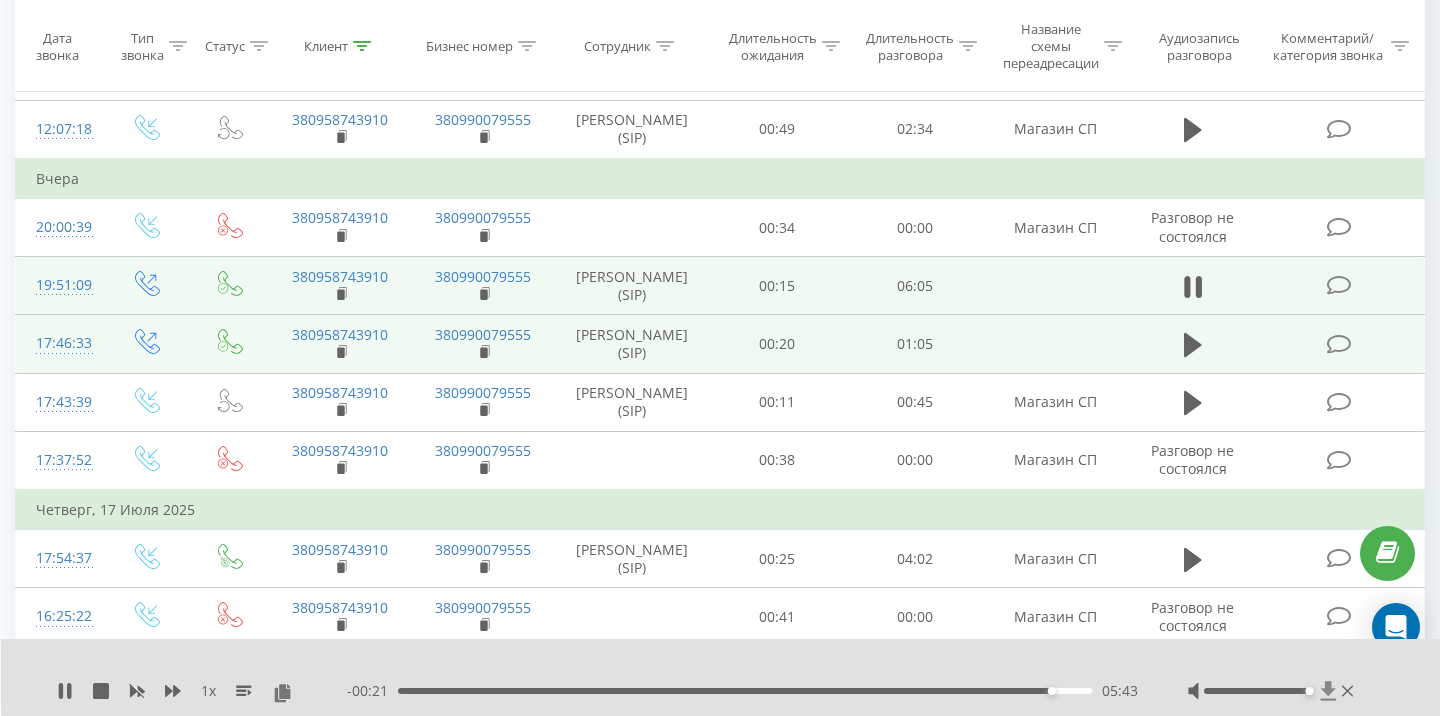 click 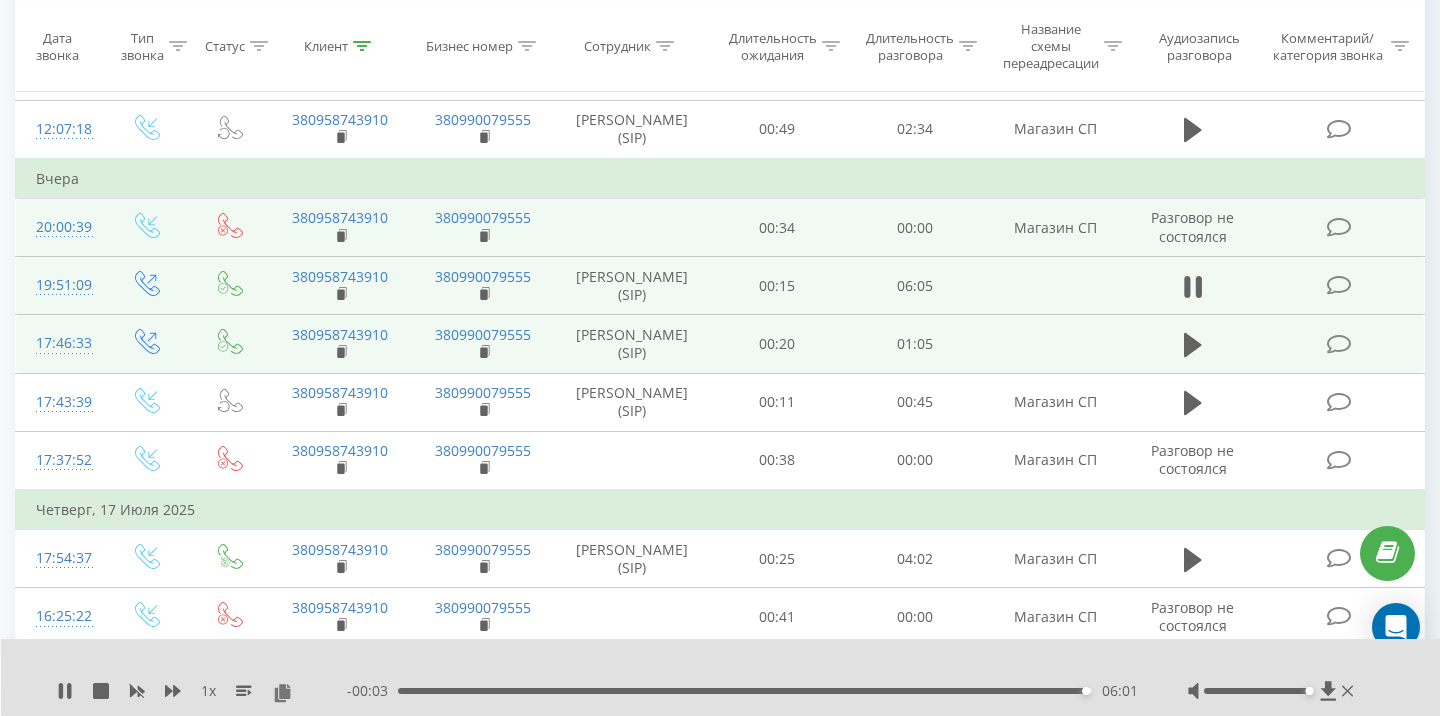 scroll, scrollTop: 268, scrollLeft: 0, axis: vertical 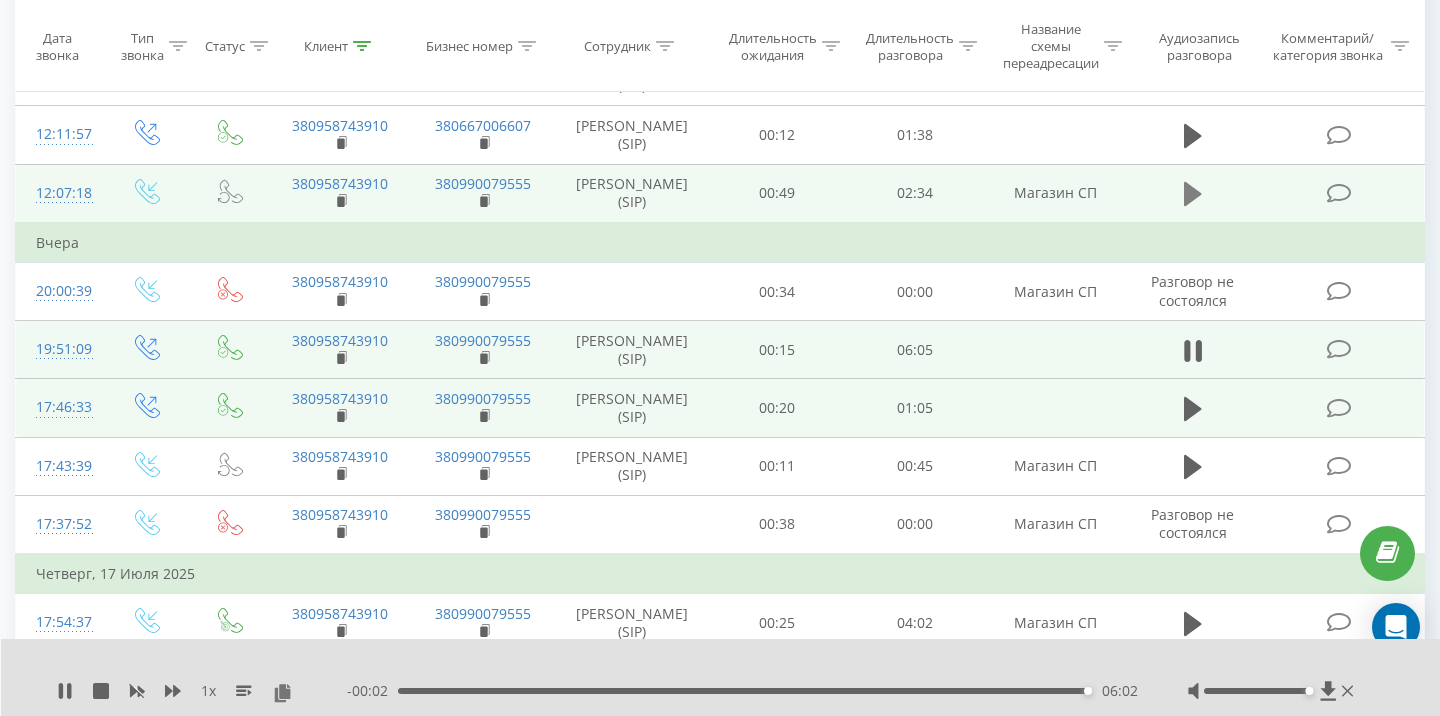 click 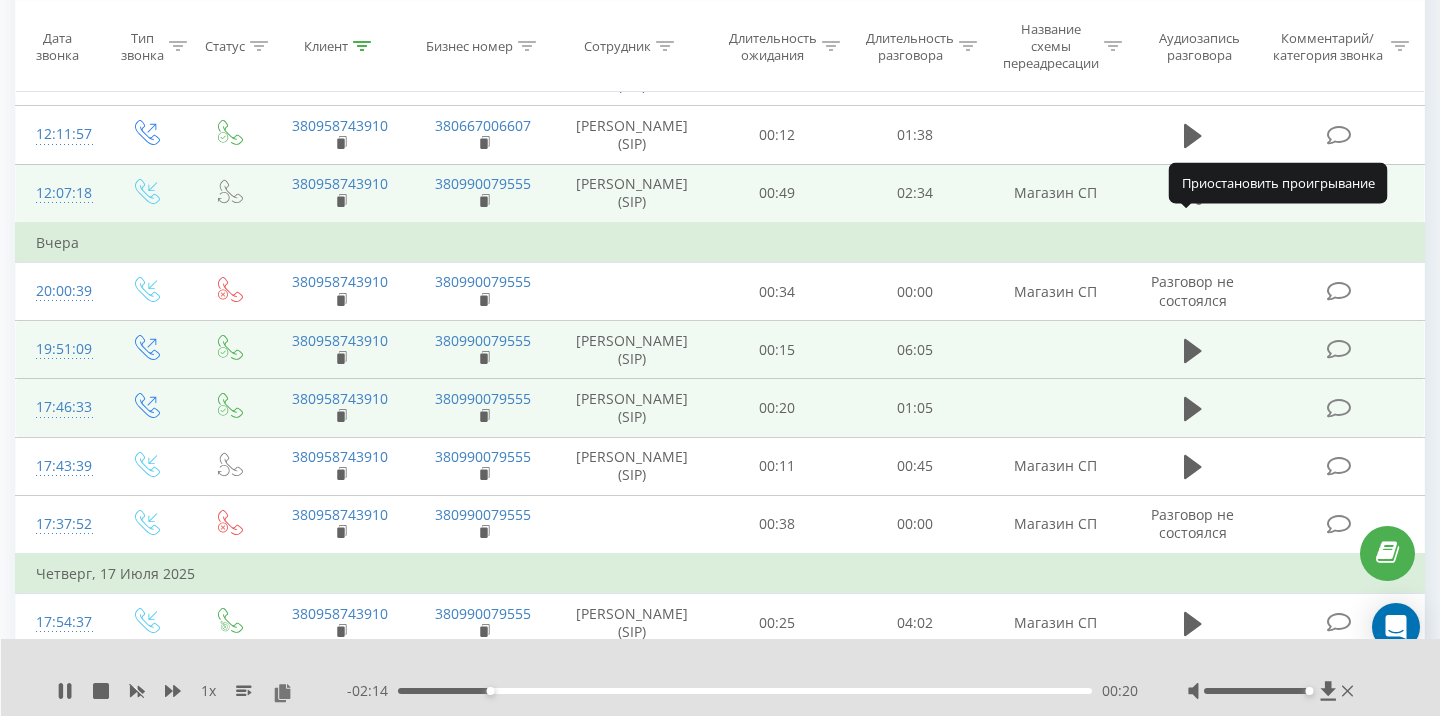 click 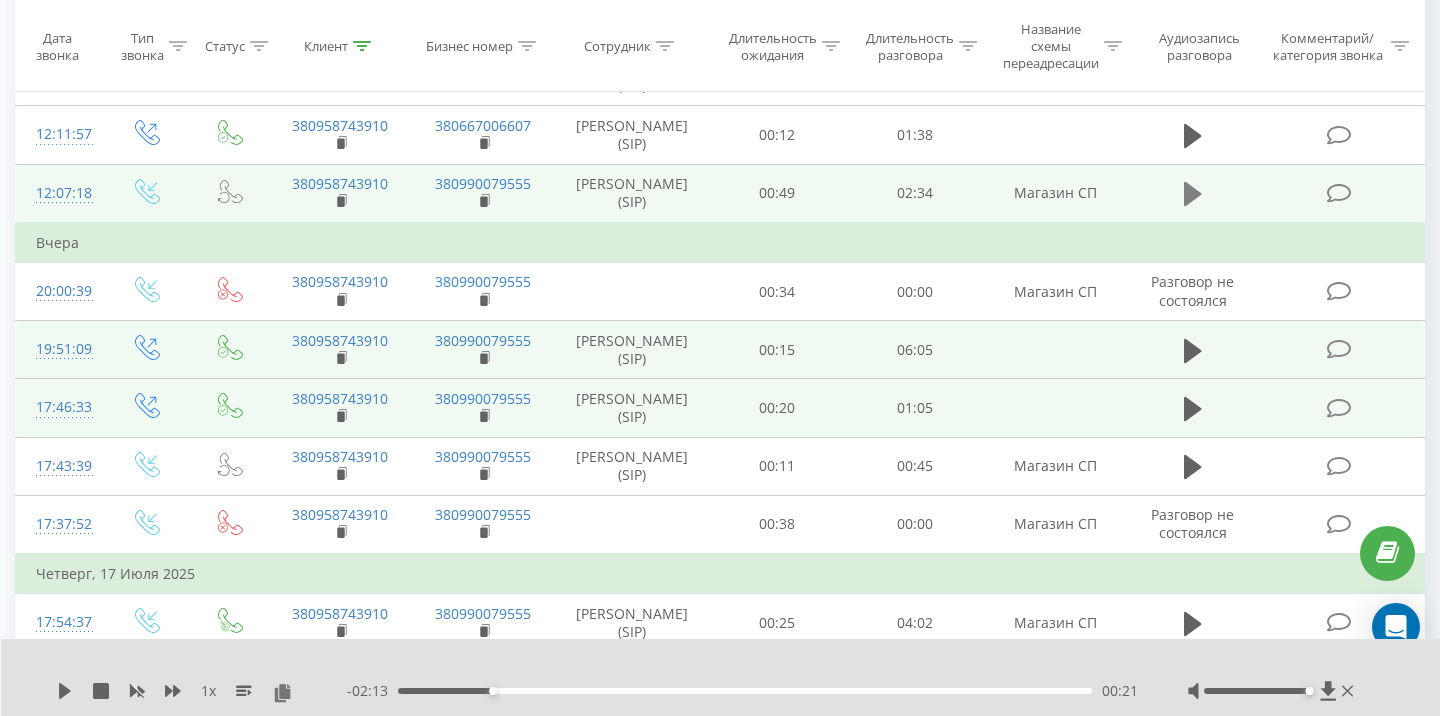 click 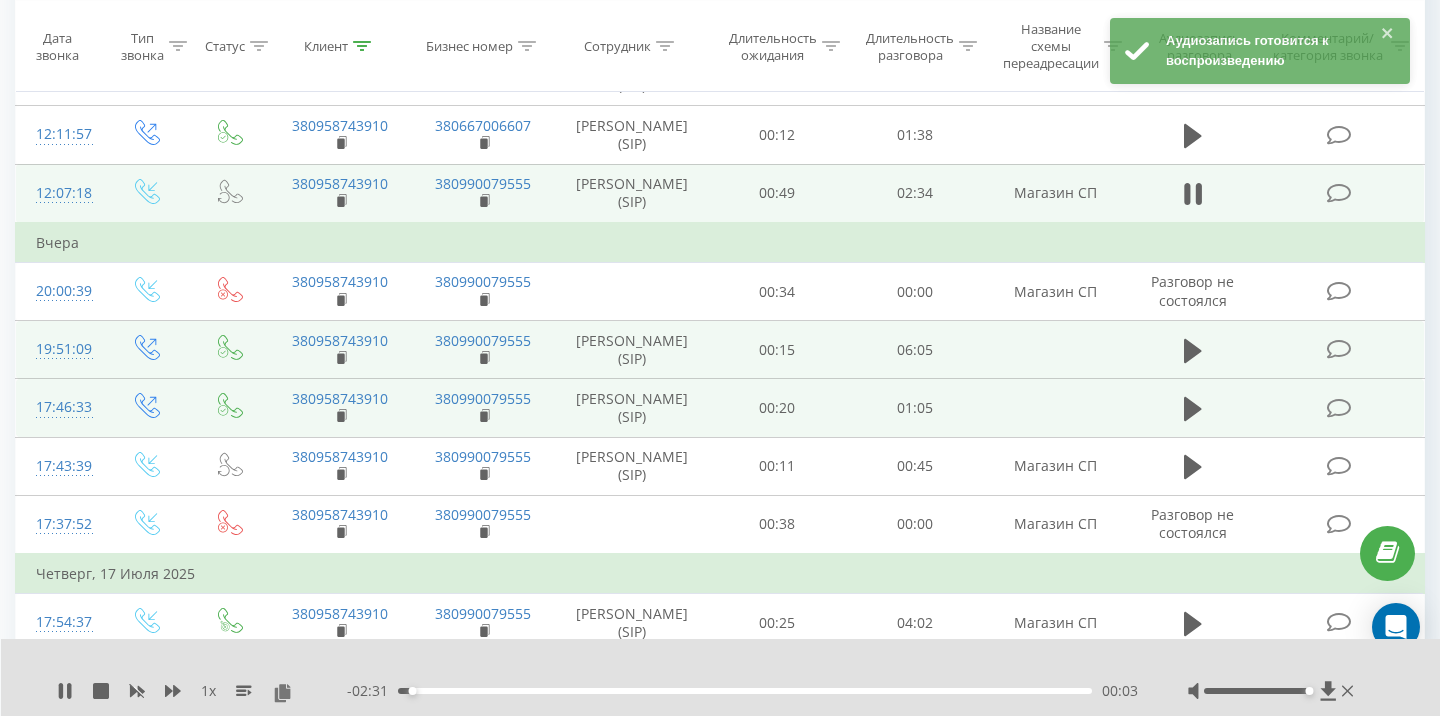 drag, startPoint x: 409, startPoint y: 695, endPoint x: 397, endPoint y: 695, distance: 12 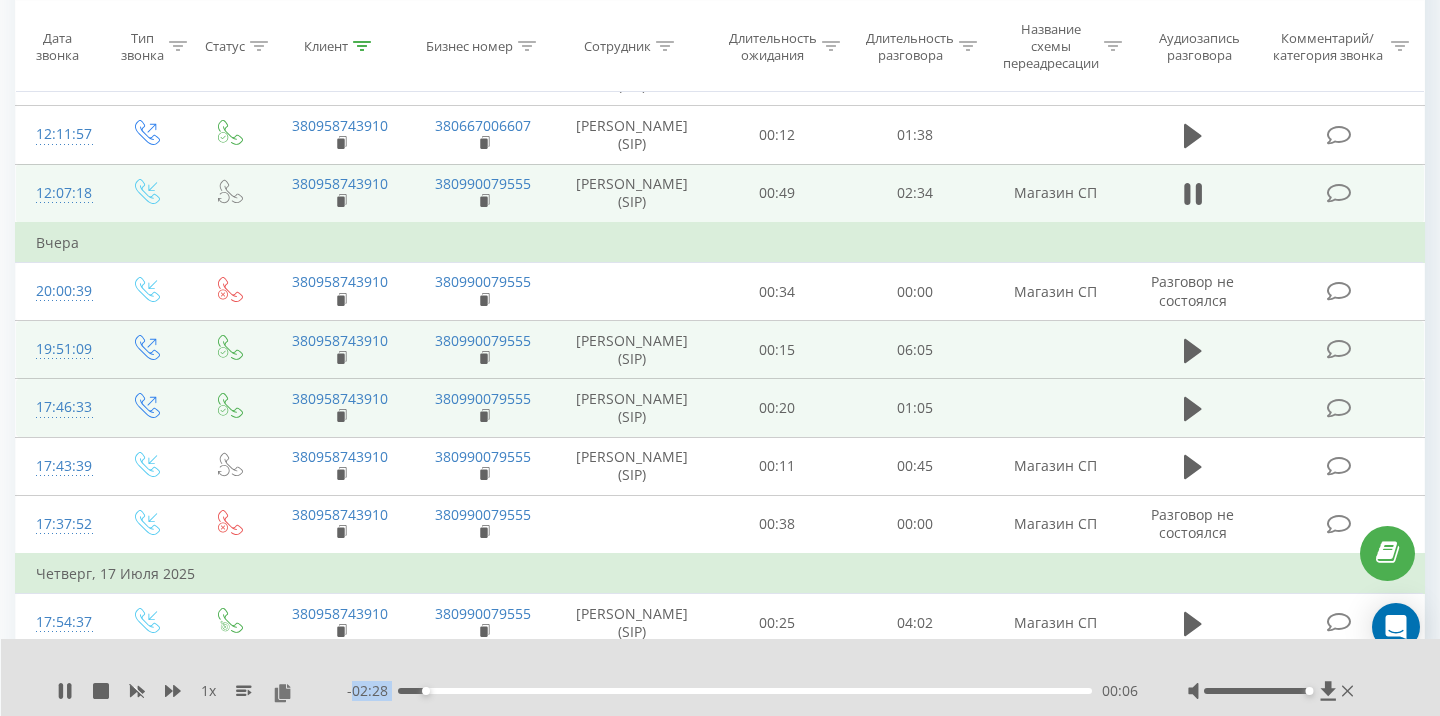 click on "00:06" at bounding box center [745, 691] 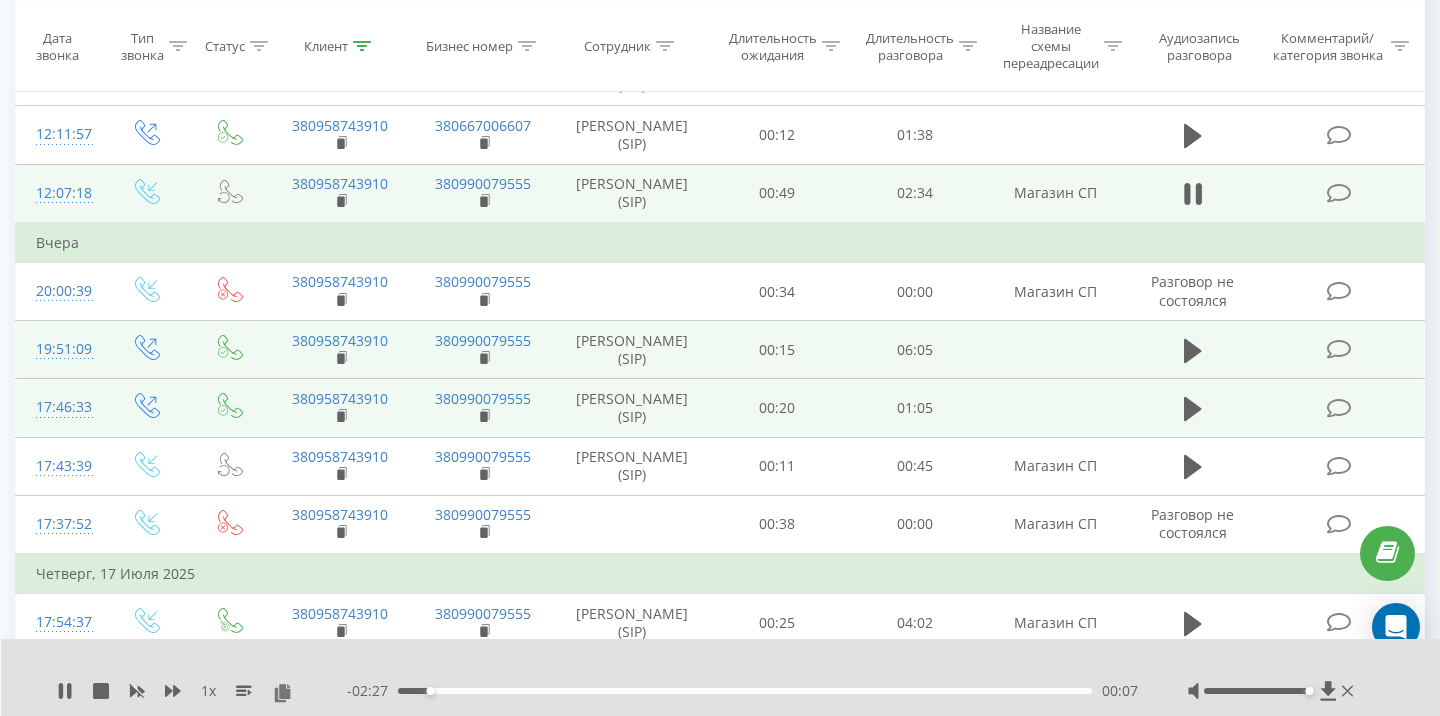 click on "- 02:27 00:07   00:07" at bounding box center (742, 691) 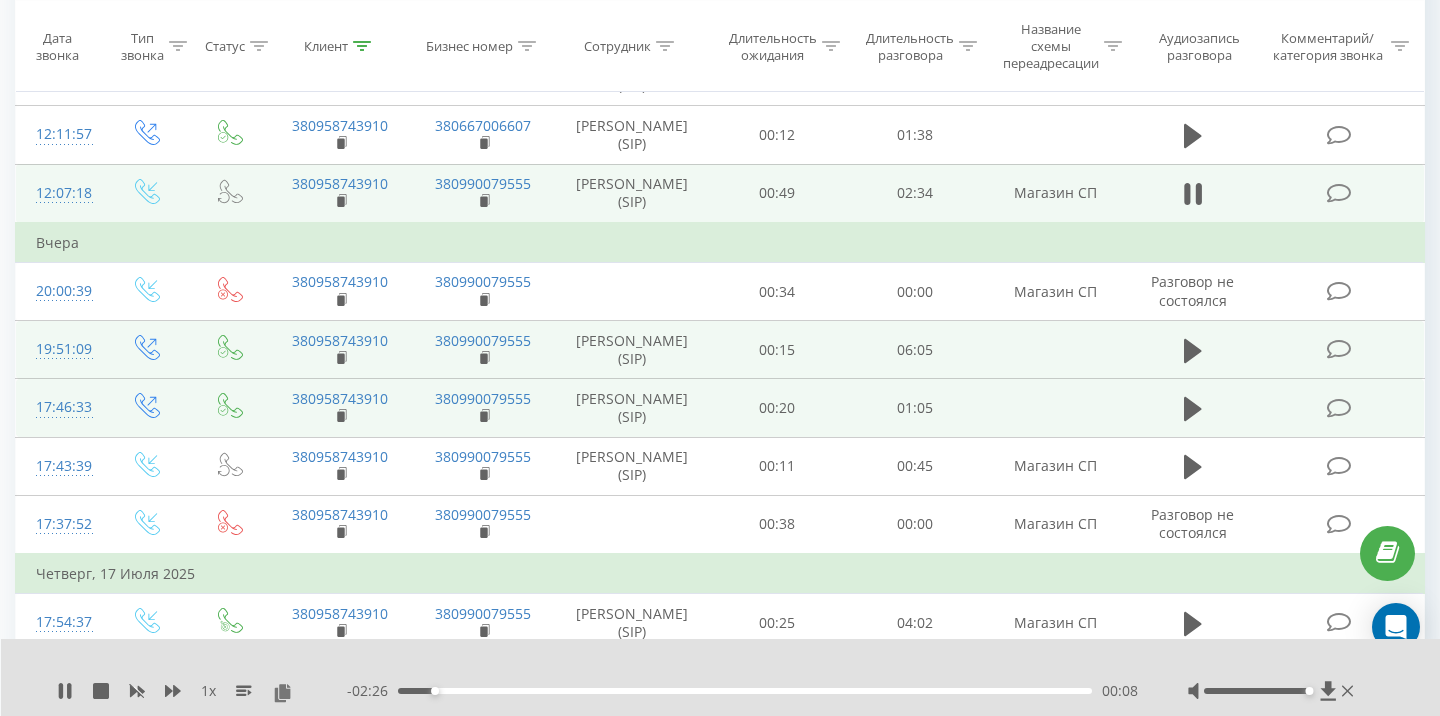 click on "00:08" at bounding box center [745, 691] 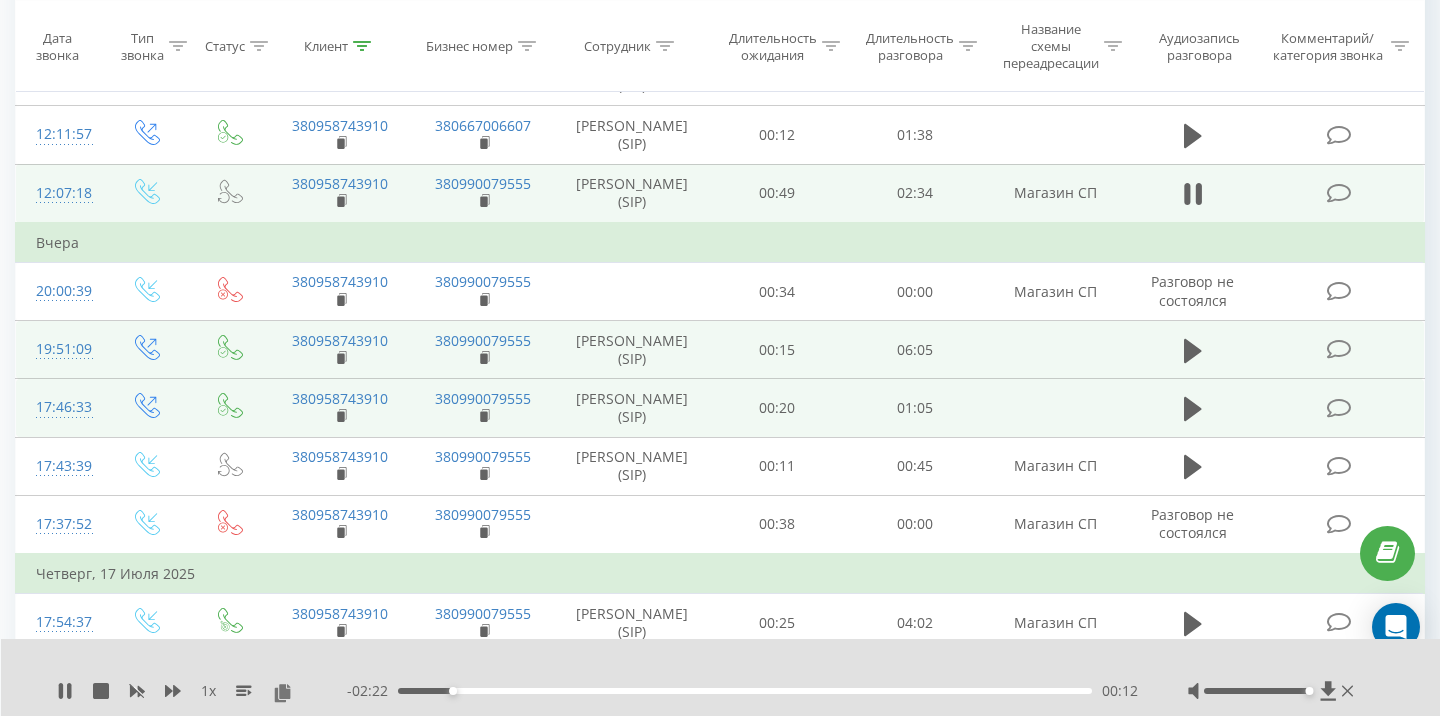 drag, startPoint x: 448, startPoint y: 691, endPoint x: 391, endPoint y: 687, distance: 57.14018 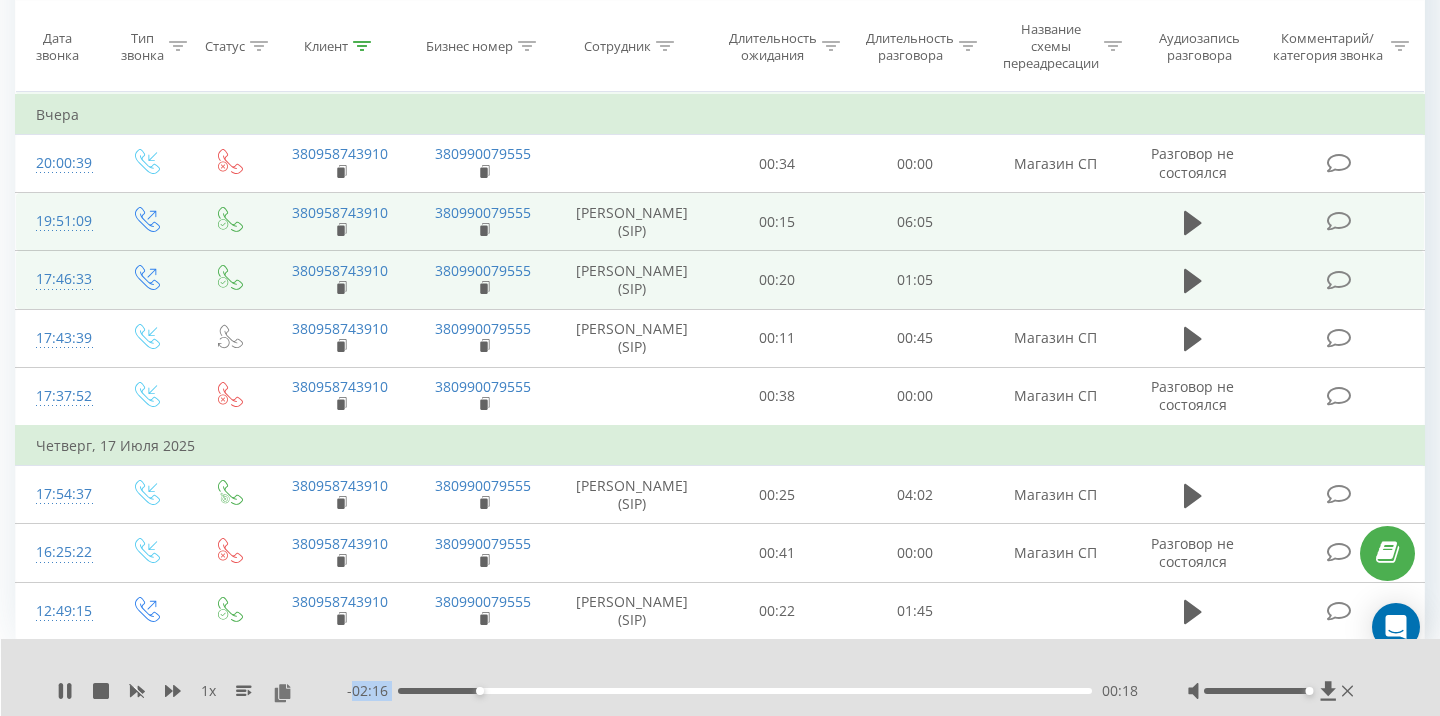 scroll, scrollTop: 296, scrollLeft: 0, axis: vertical 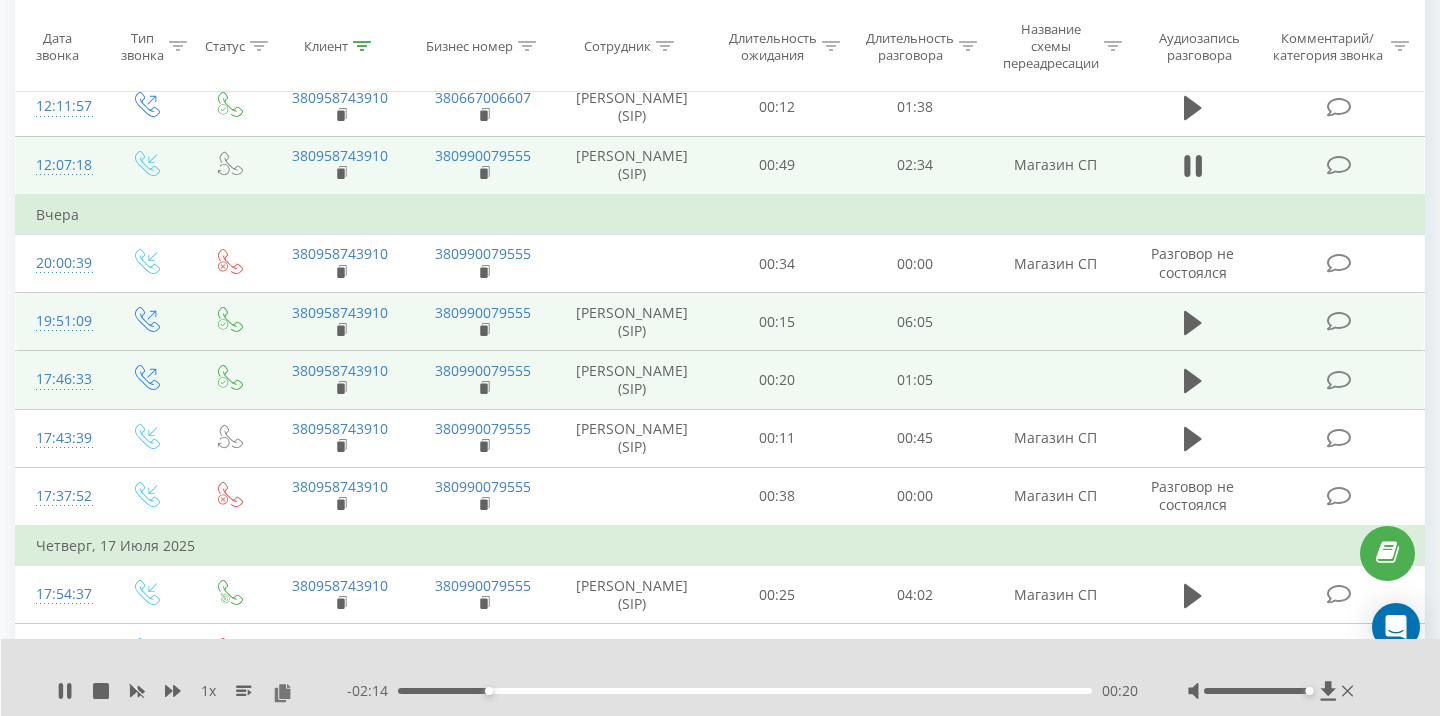 click on "00:20" at bounding box center [745, 691] 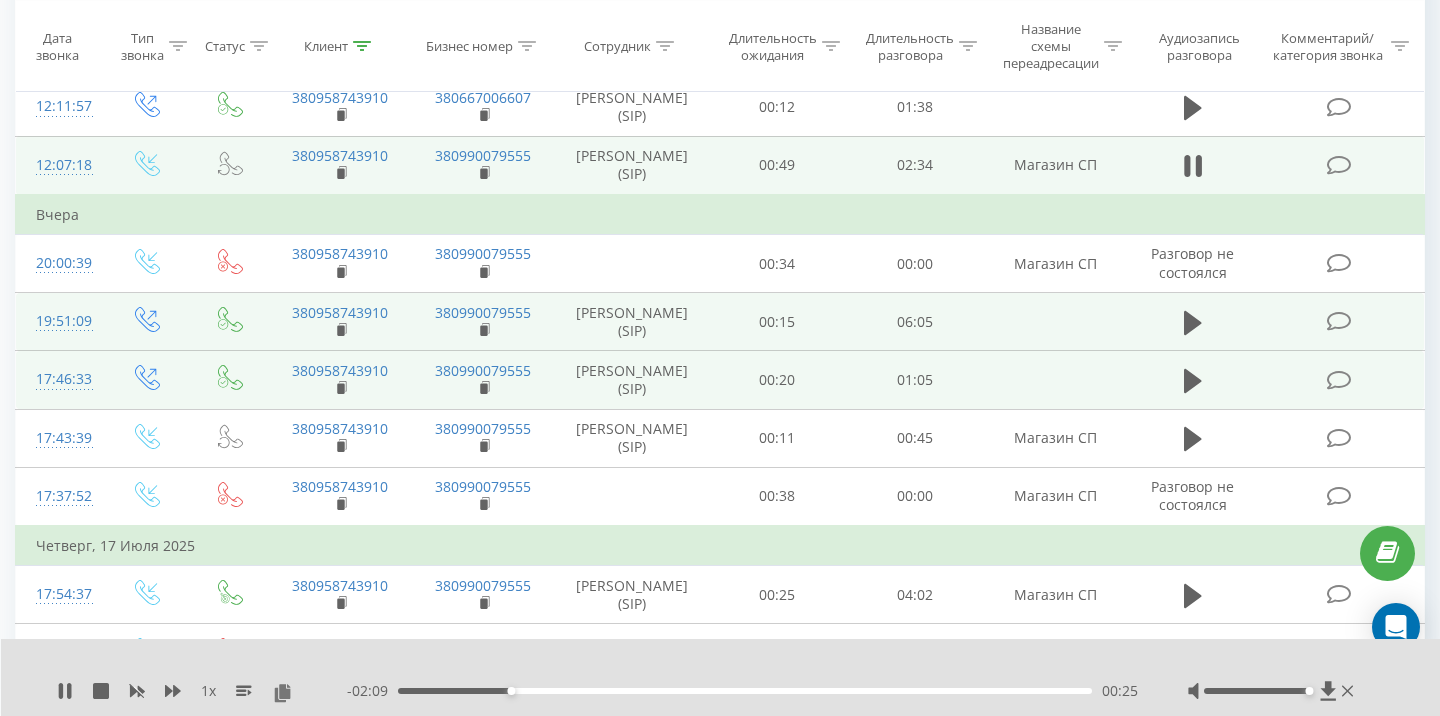 scroll, scrollTop: 228, scrollLeft: 0, axis: vertical 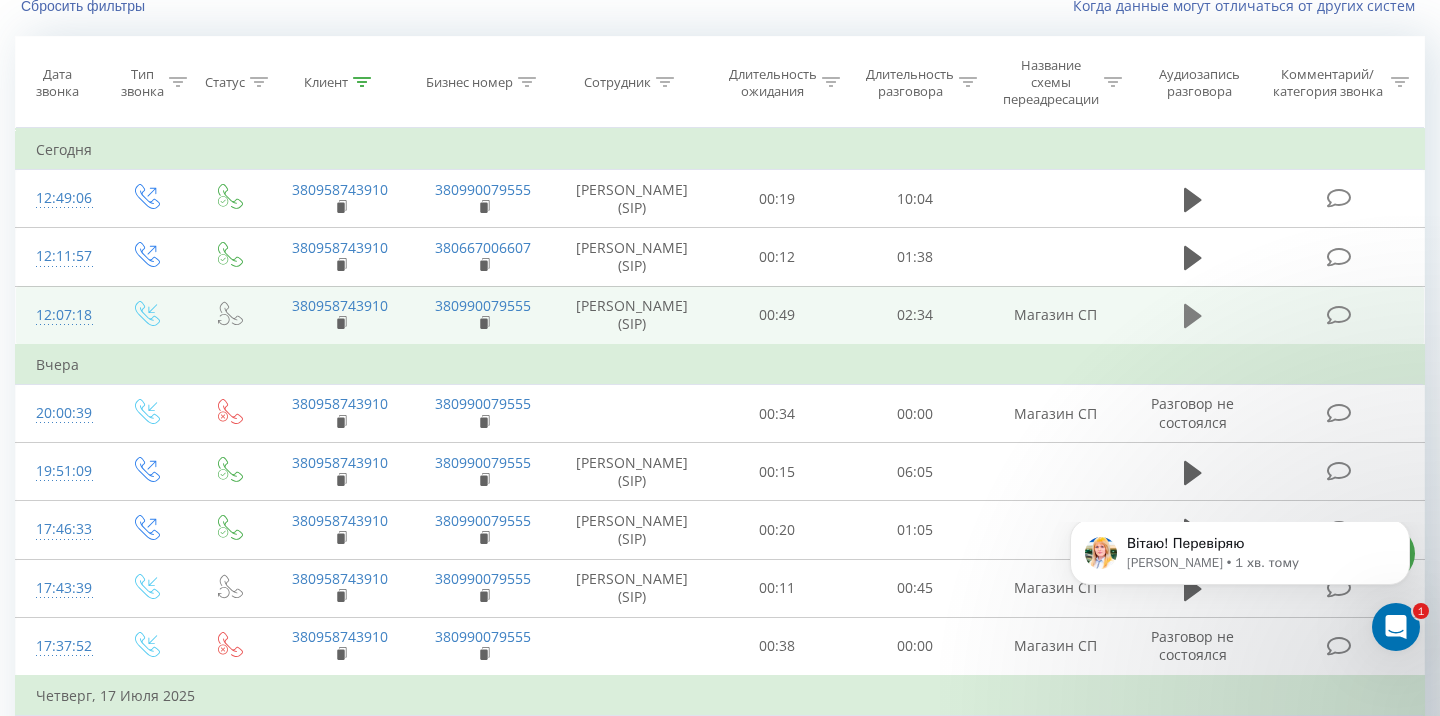 click at bounding box center [1193, 316] 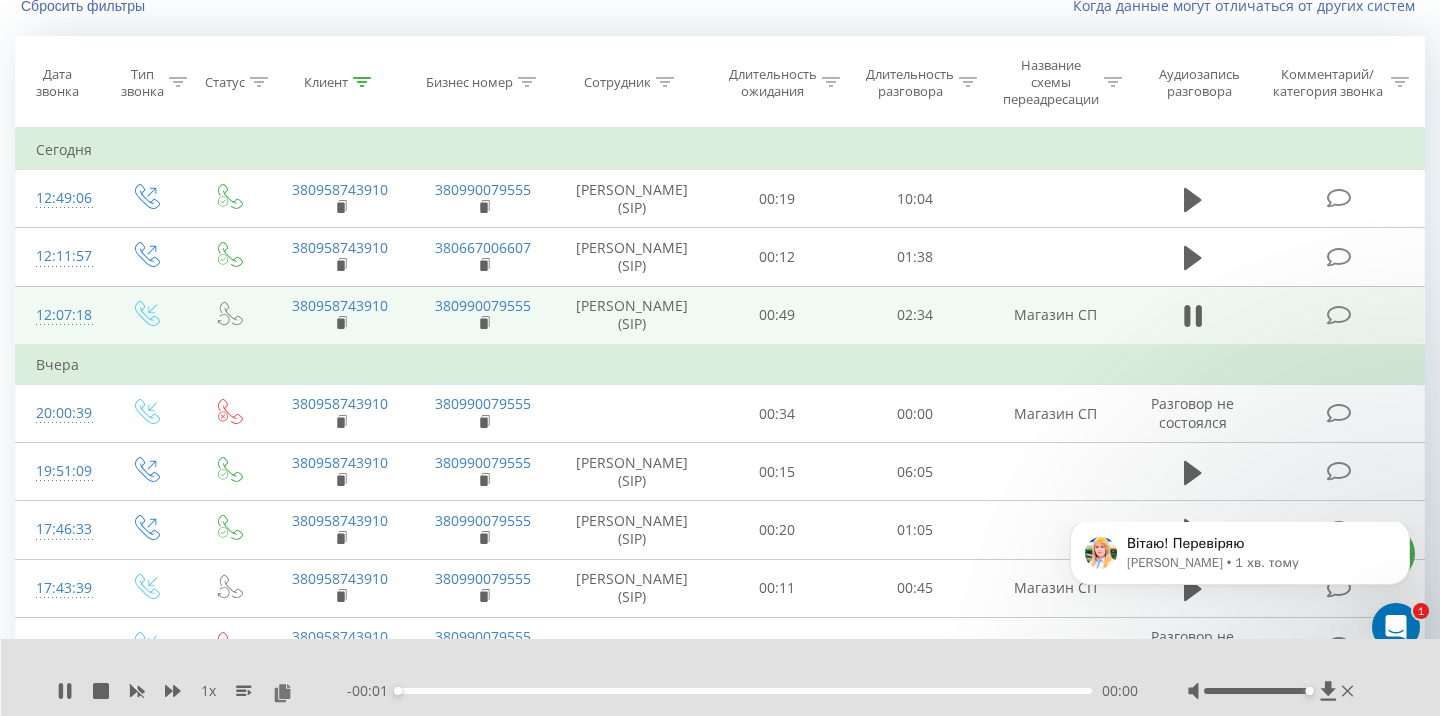 drag, startPoint x: 399, startPoint y: 692, endPoint x: 458, endPoint y: 692, distance: 59 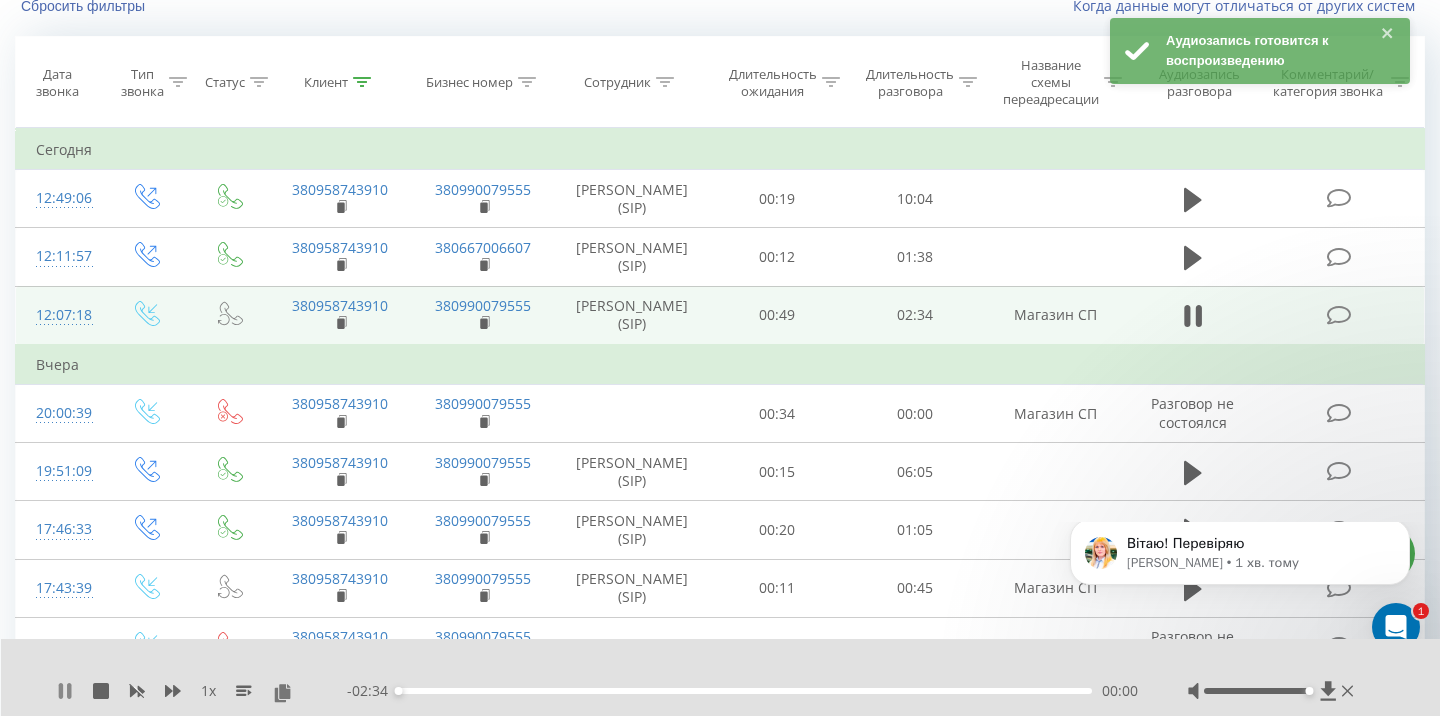 click 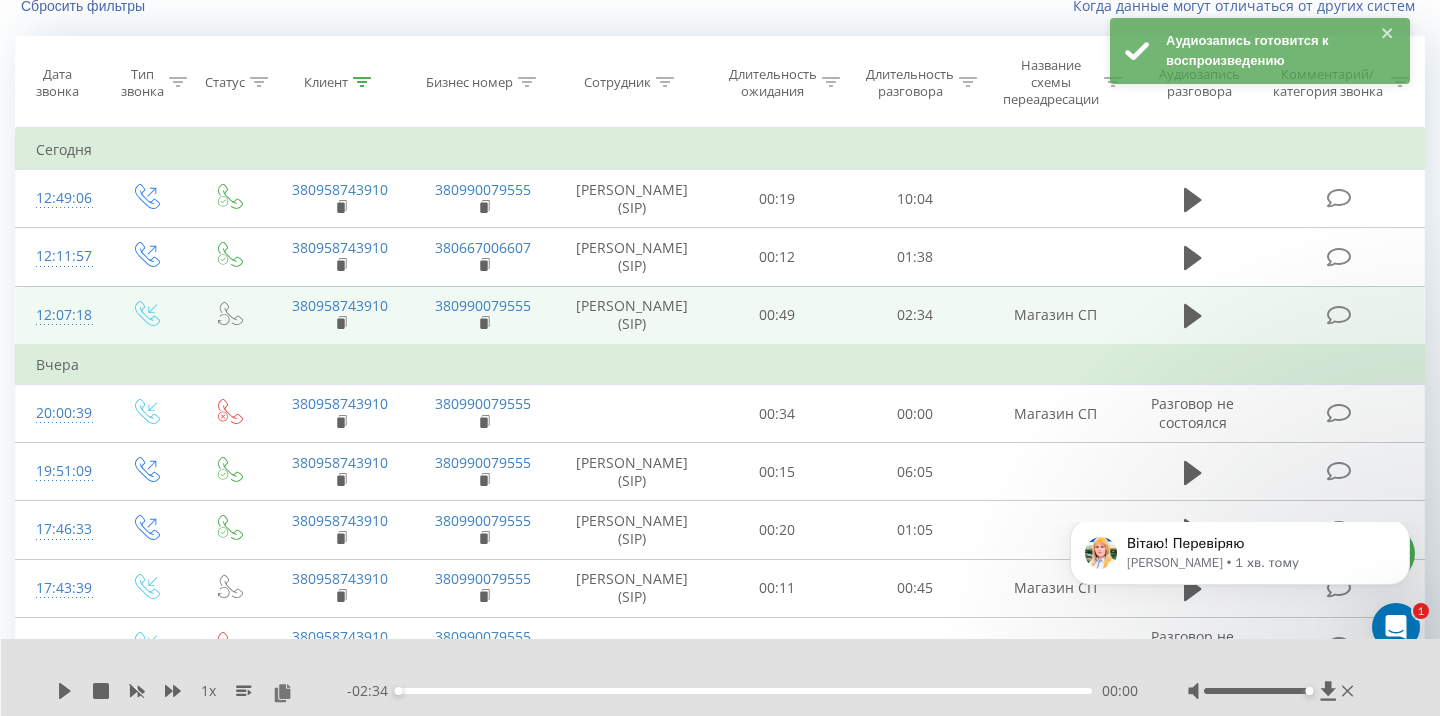 click 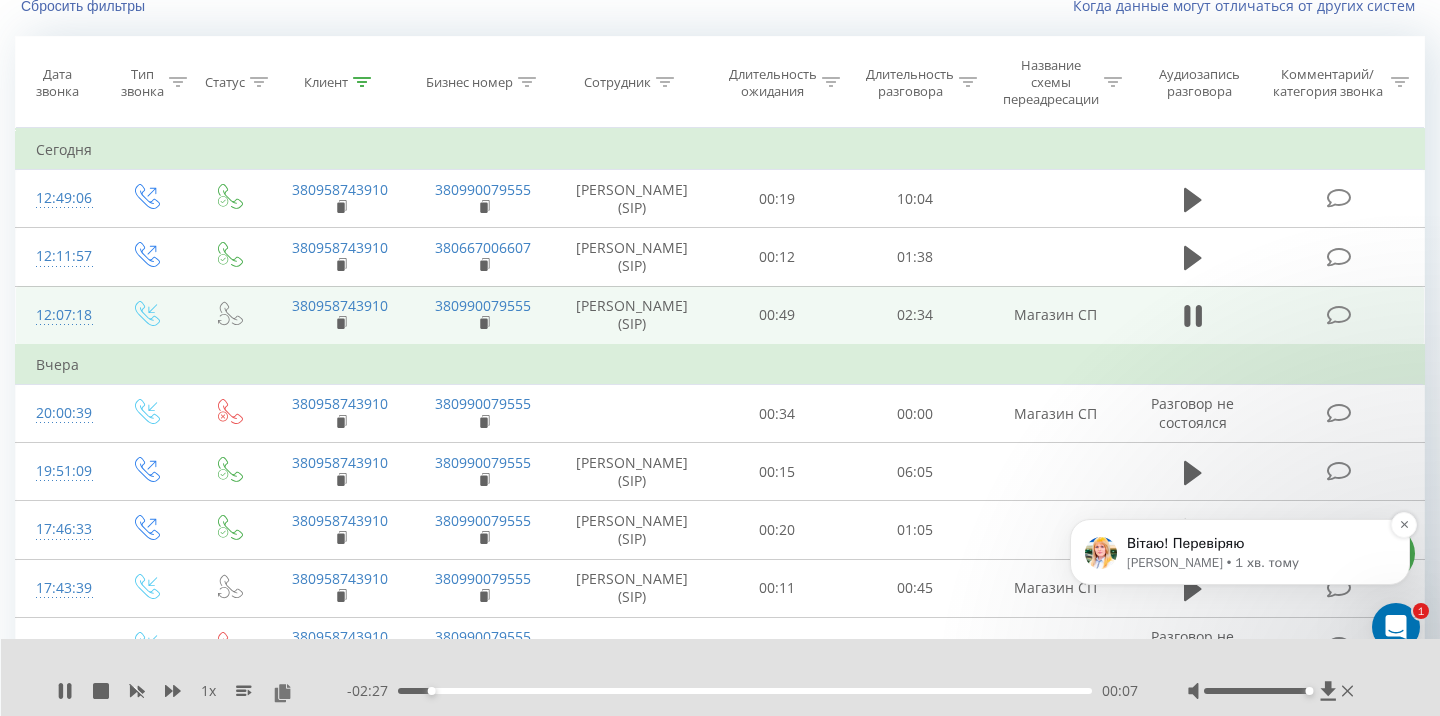 click on "Вітаю!   Перевіряю" at bounding box center (1256, 544) 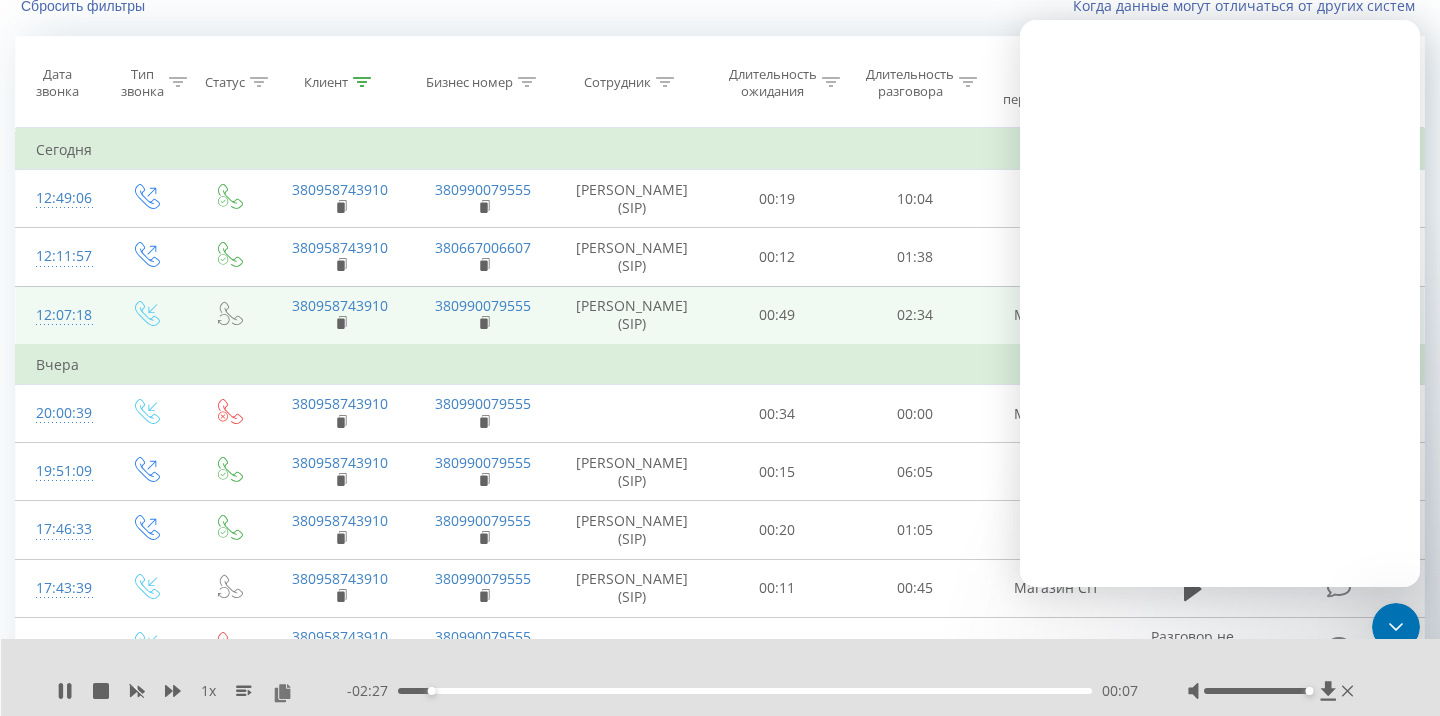 scroll, scrollTop: 0, scrollLeft: 0, axis: both 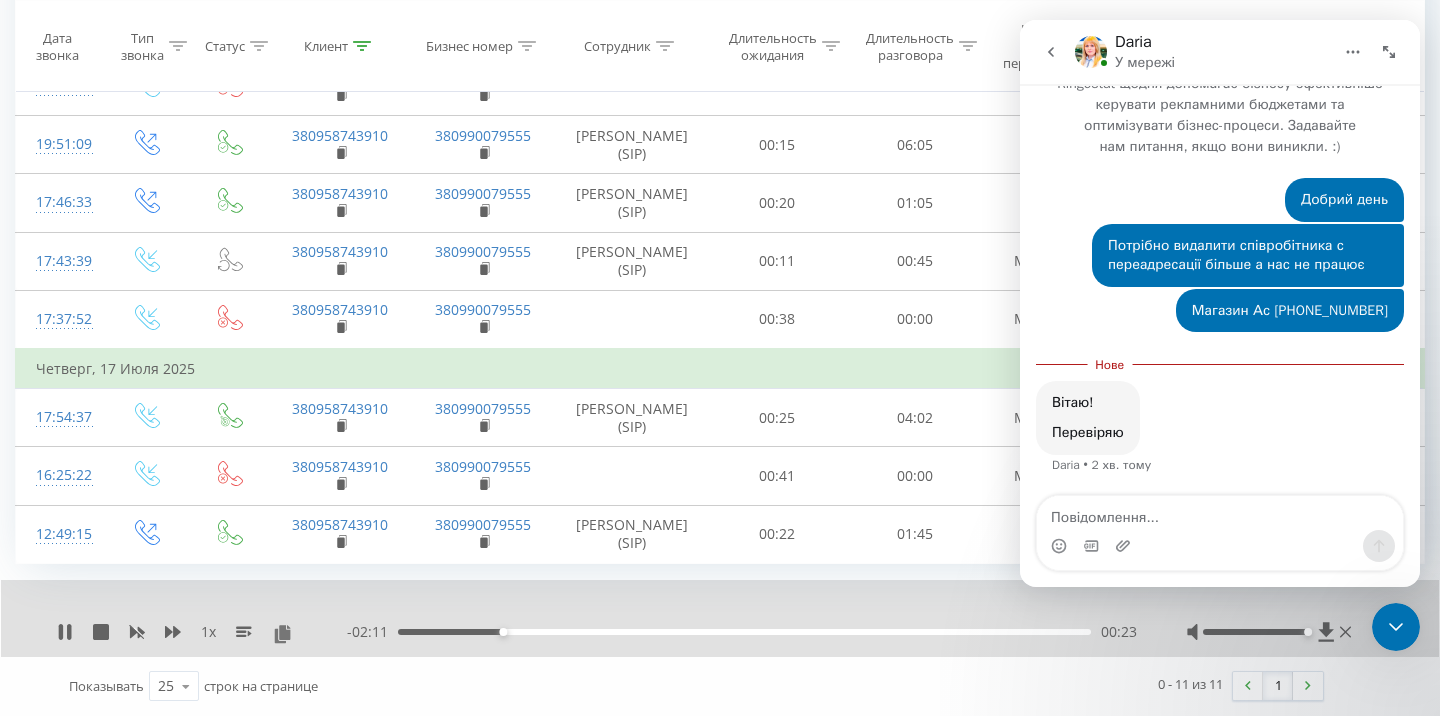 click 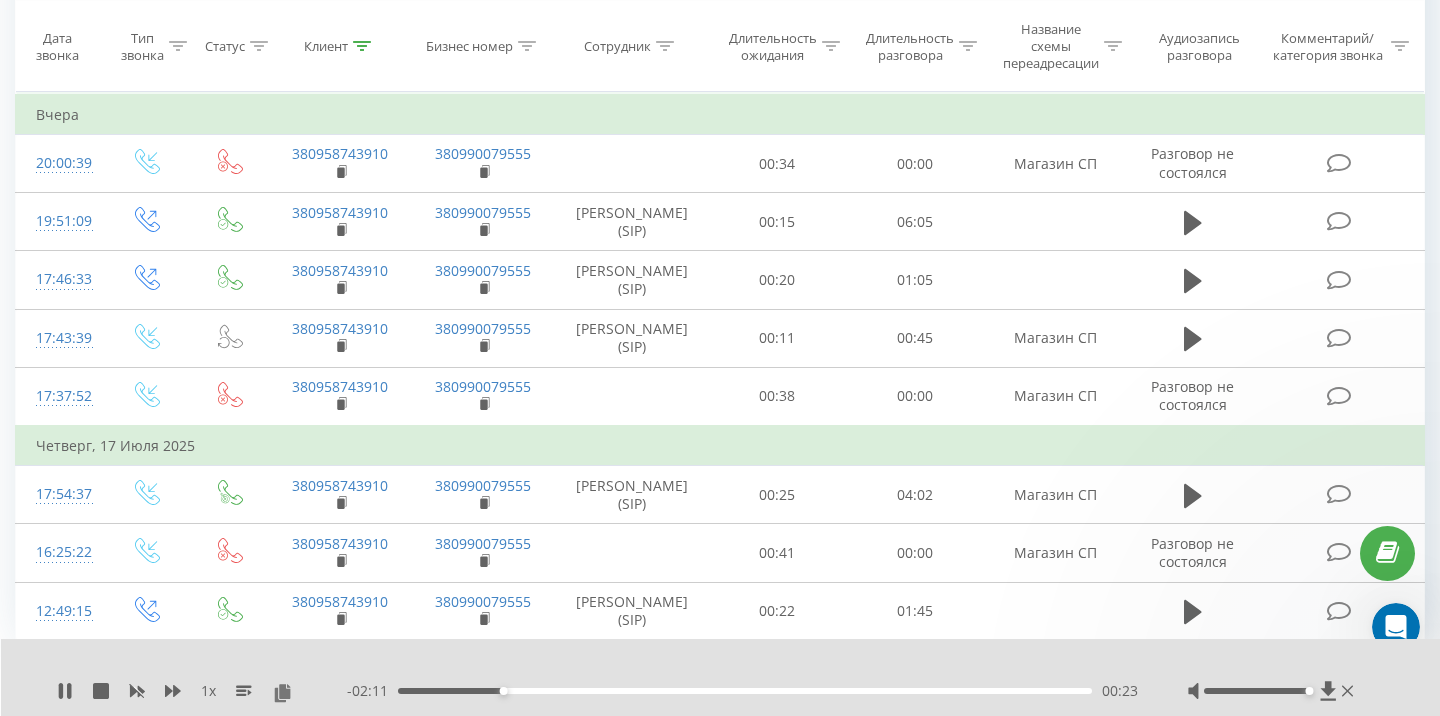 scroll, scrollTop: 320, scrollLeft: 0, axis: vertical 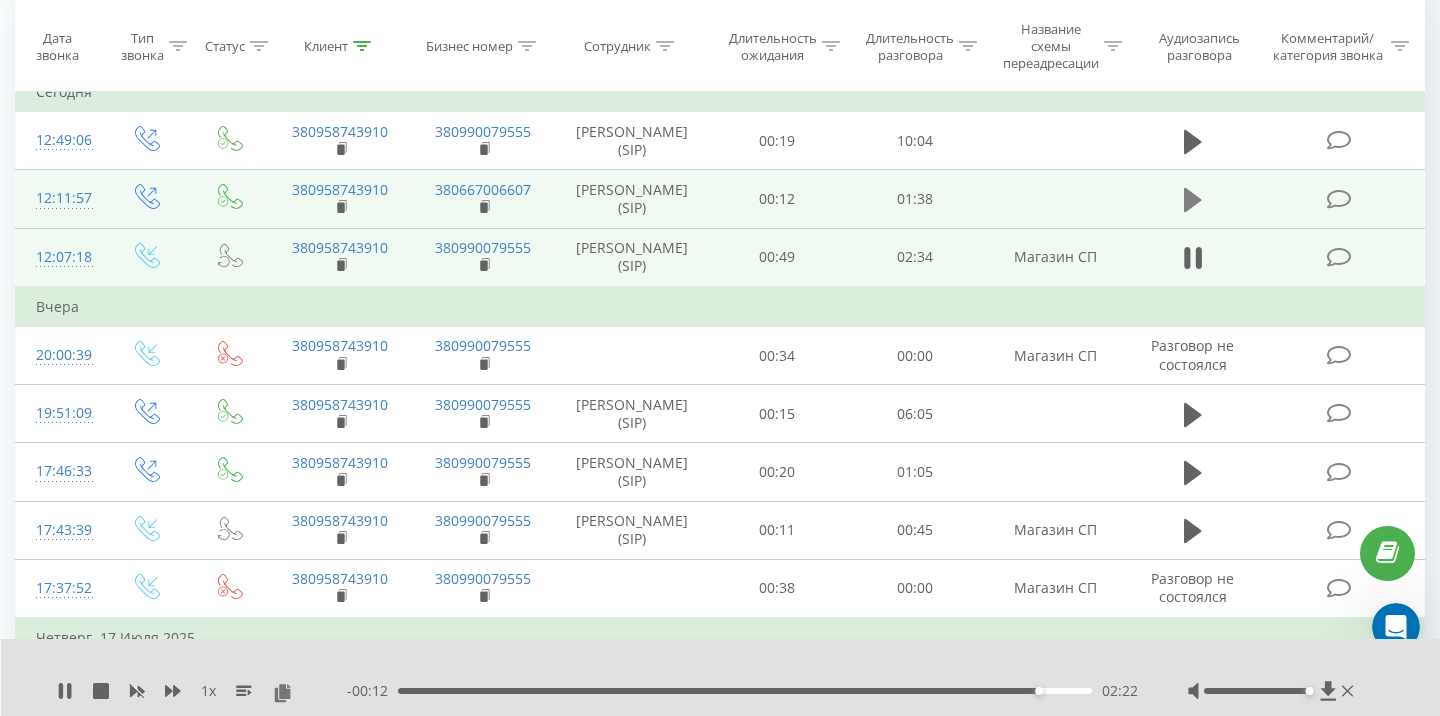 click 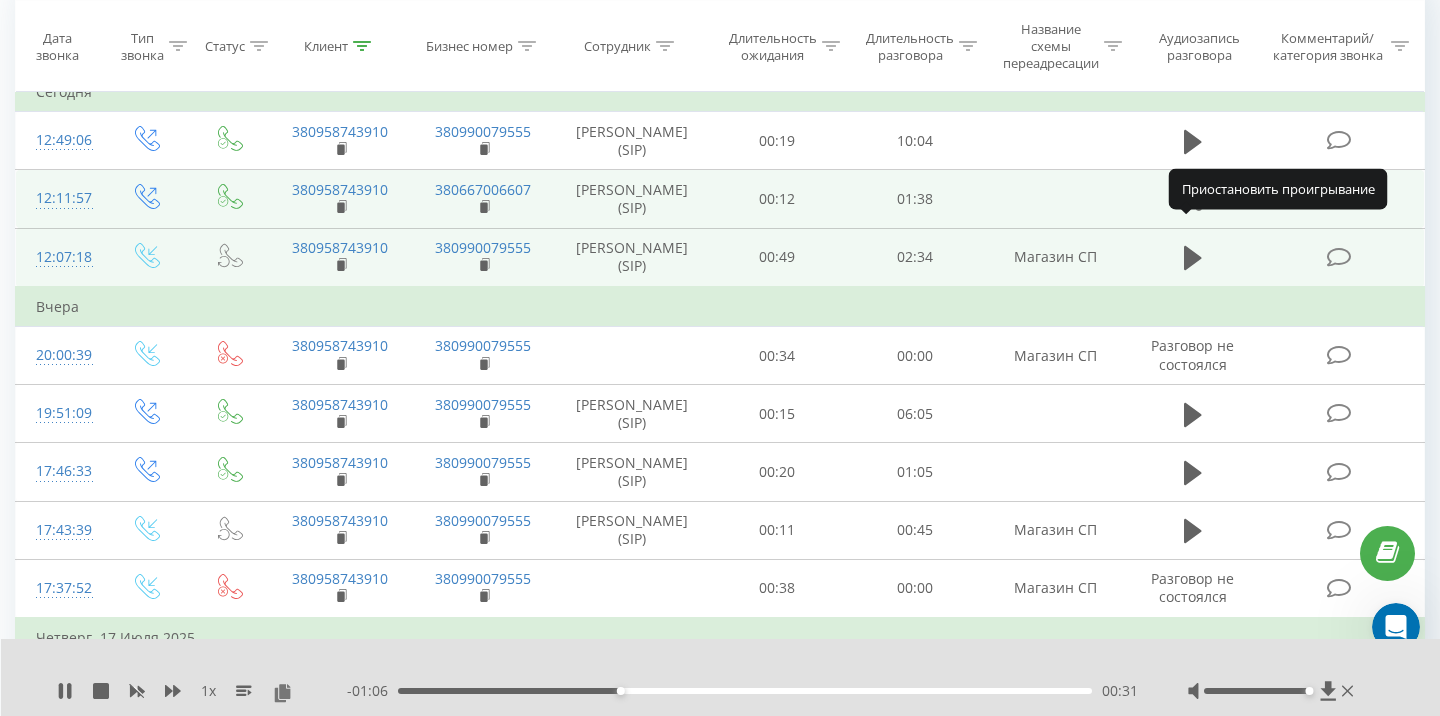 click 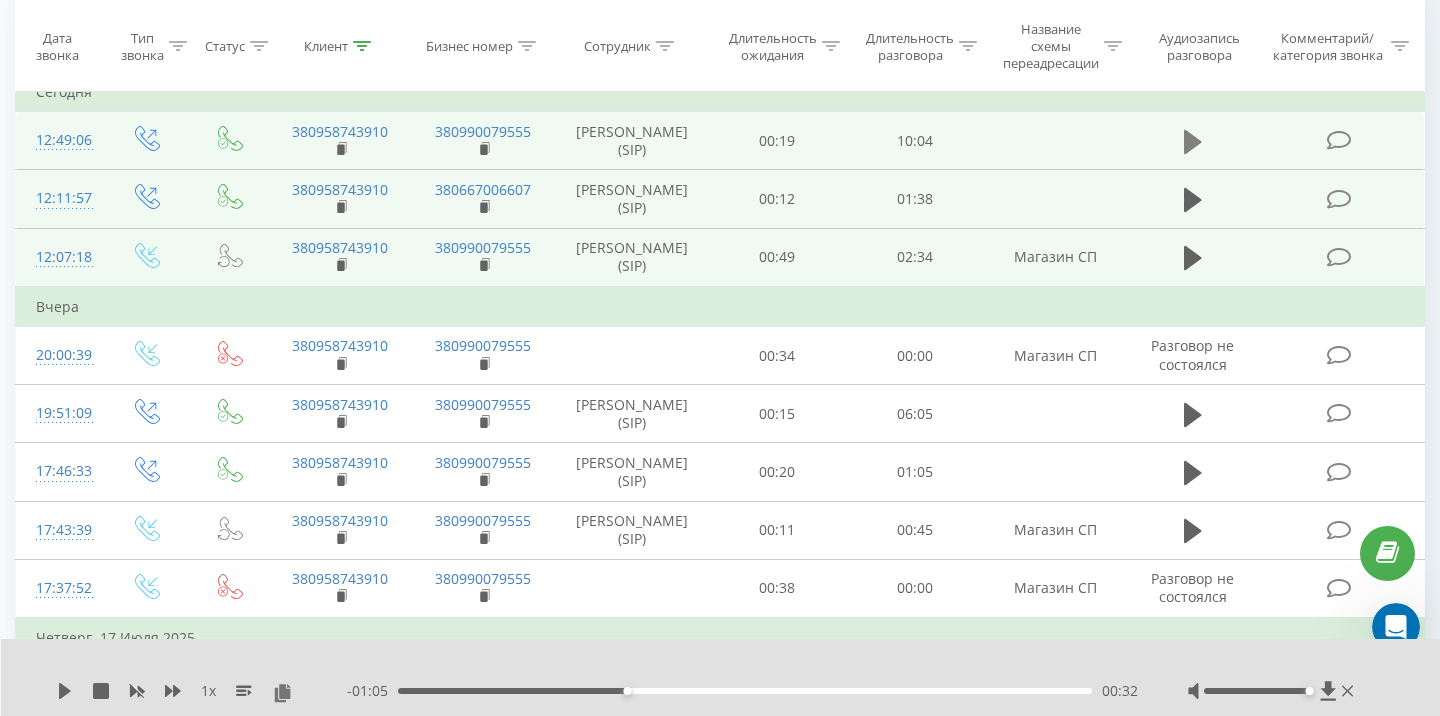 click 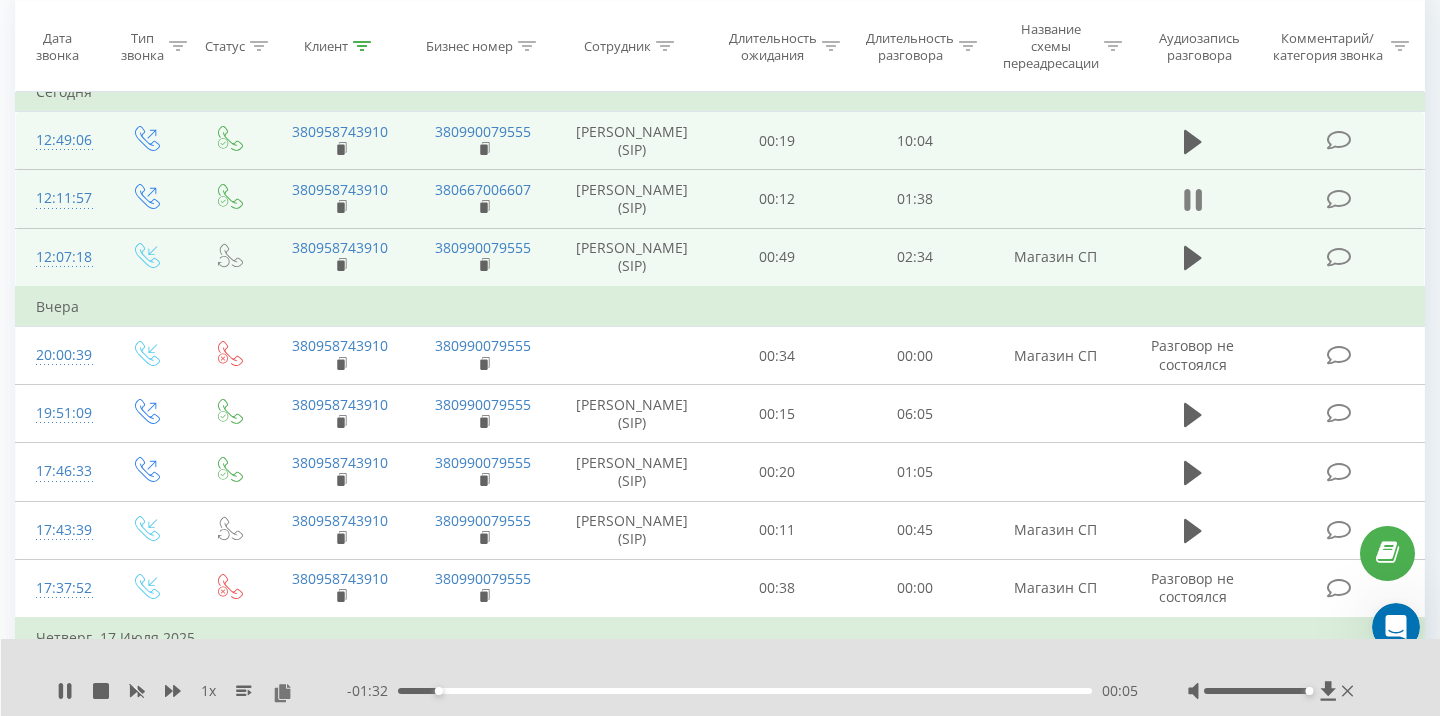 click 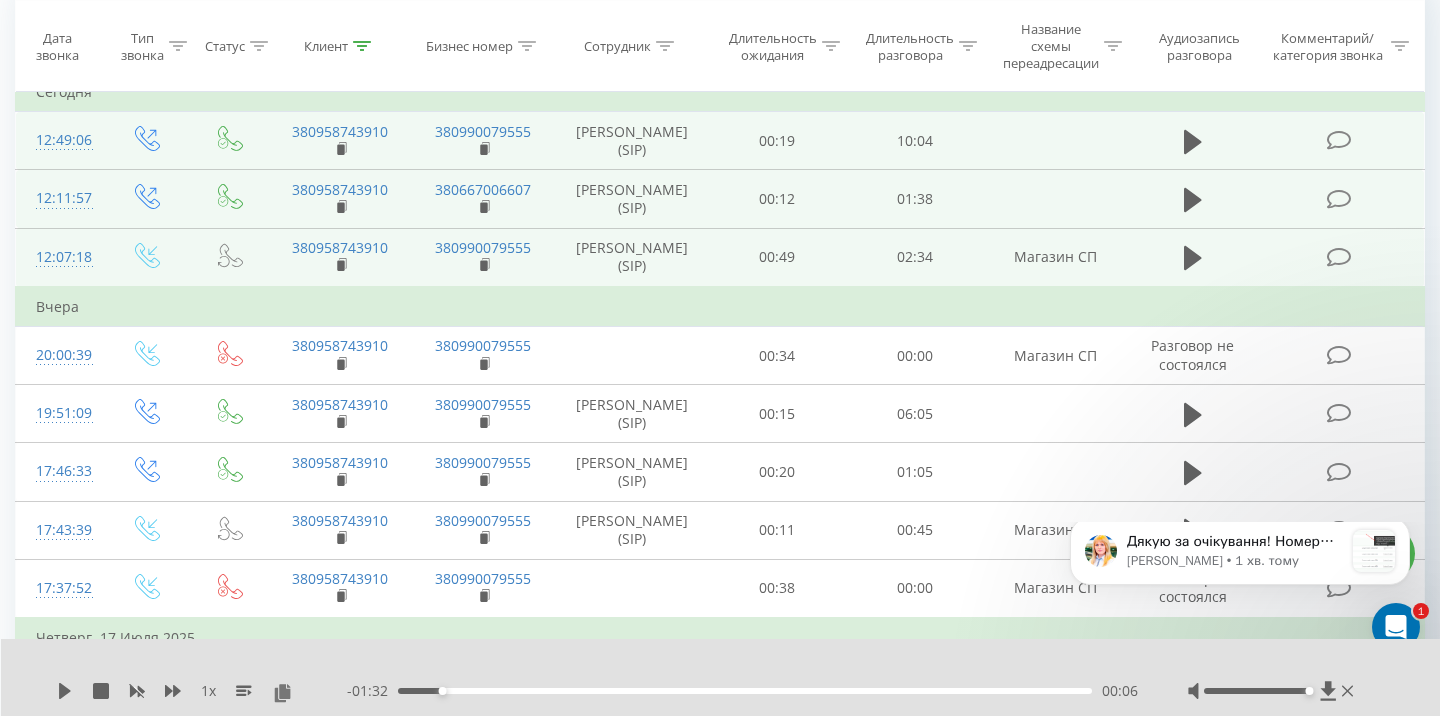 scroll, scrollTop: 0, scrollLeft: 0, axis: both 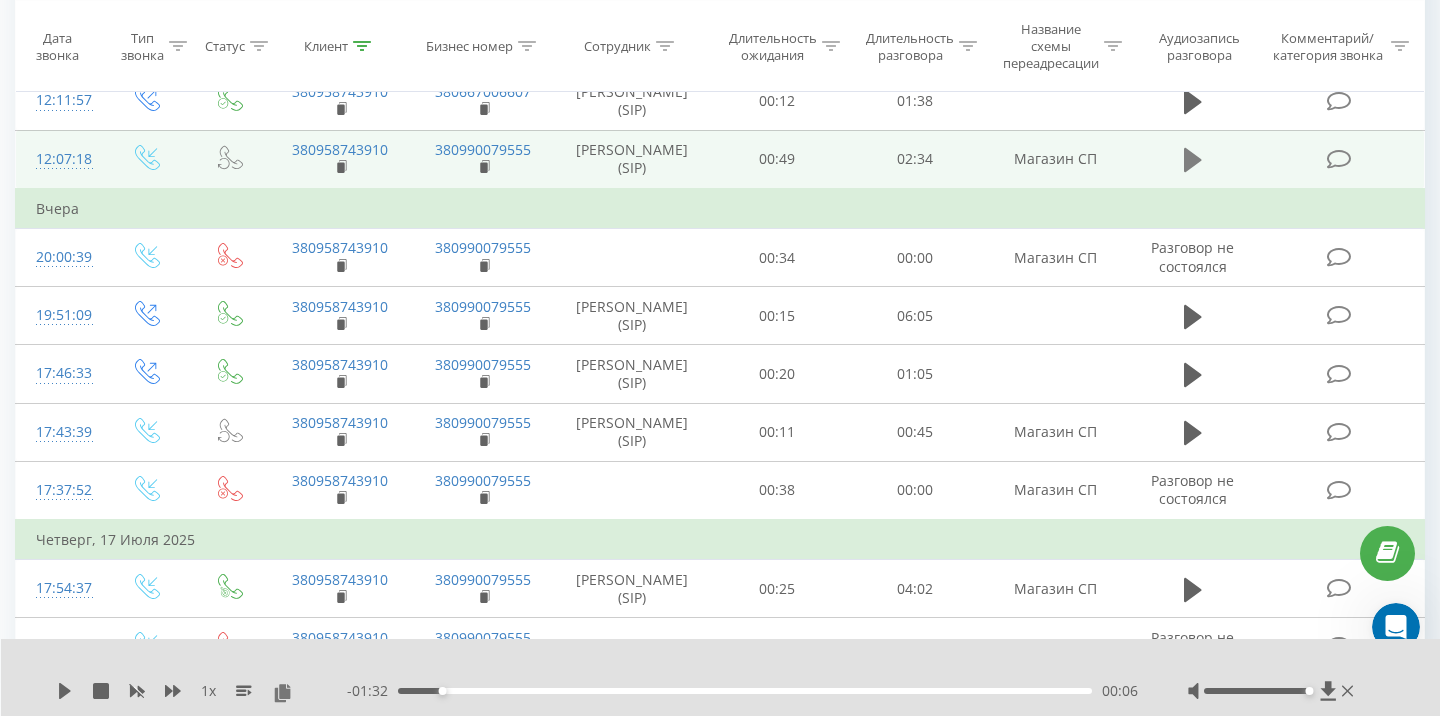 click 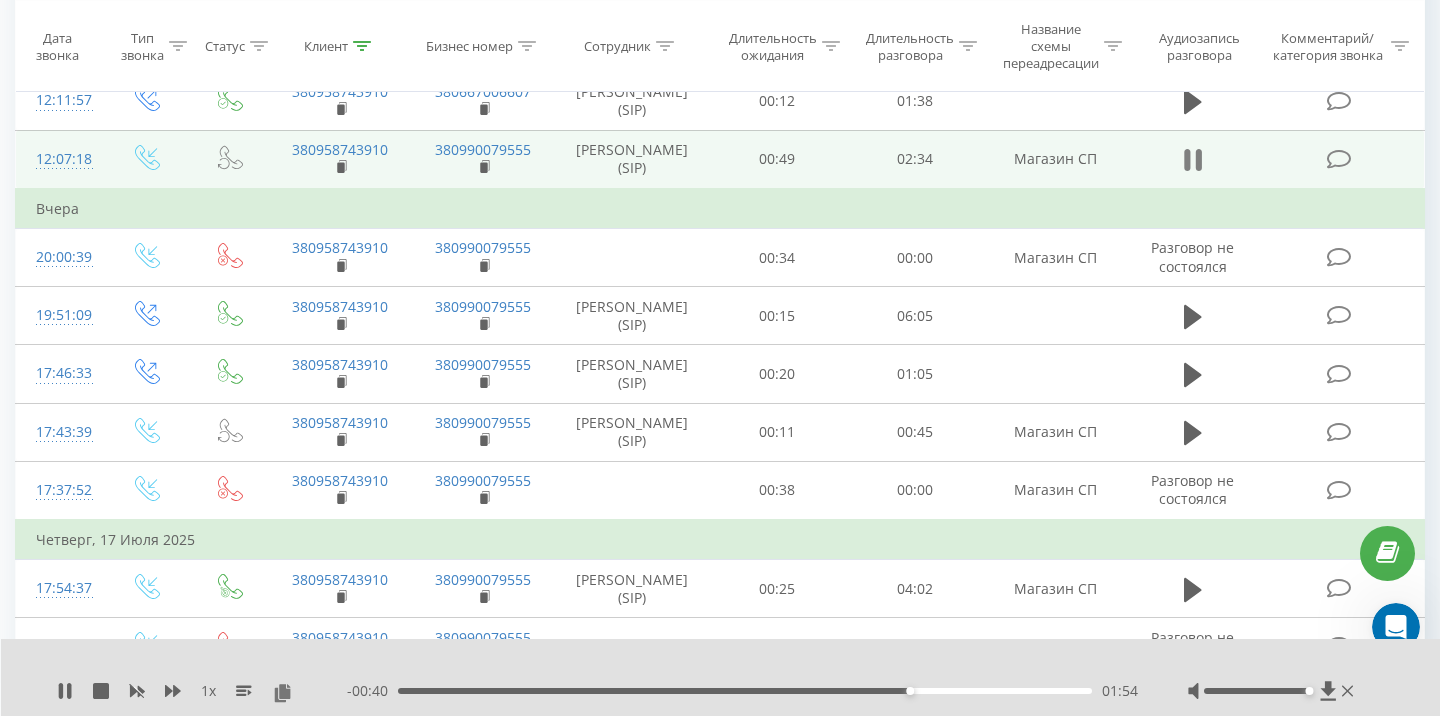 click at bounding box center [1193, 160] 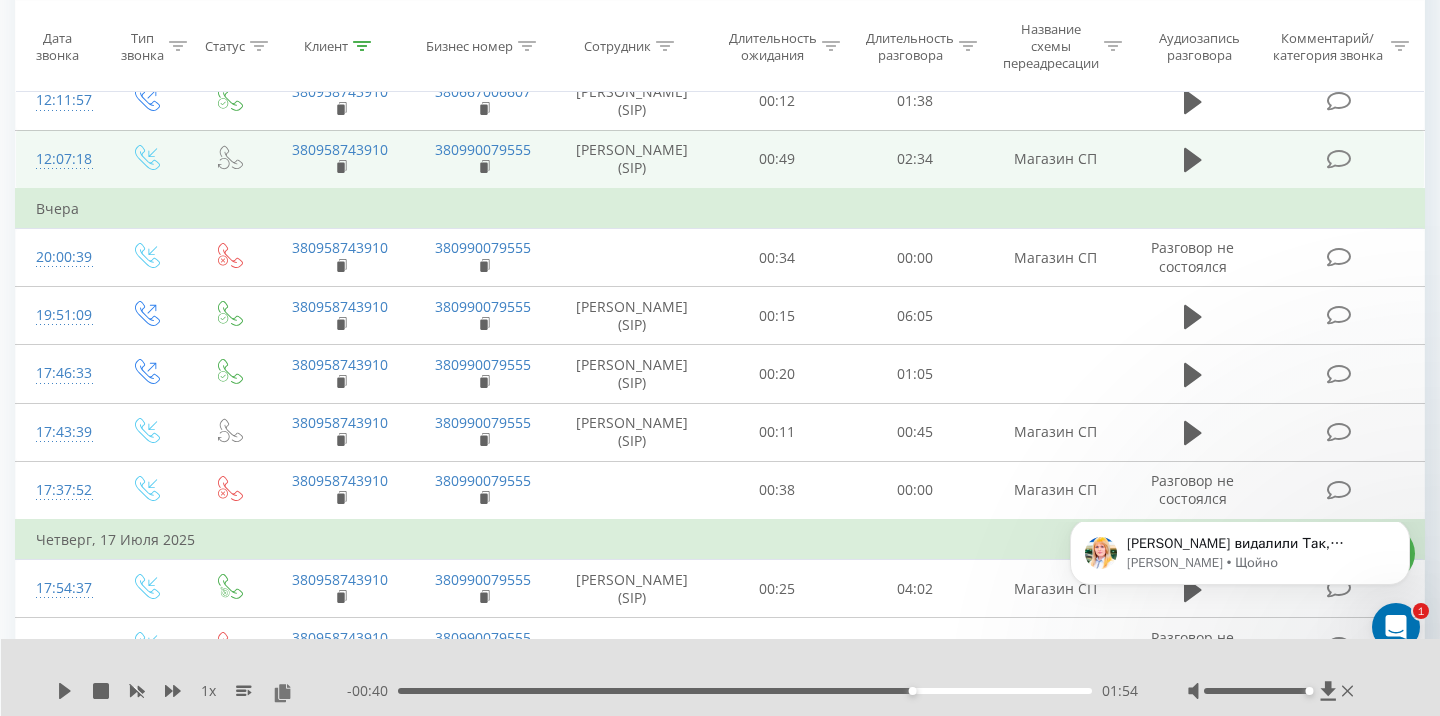scroll, scrollTop: 0, scrollLeft: 0, axis: both 